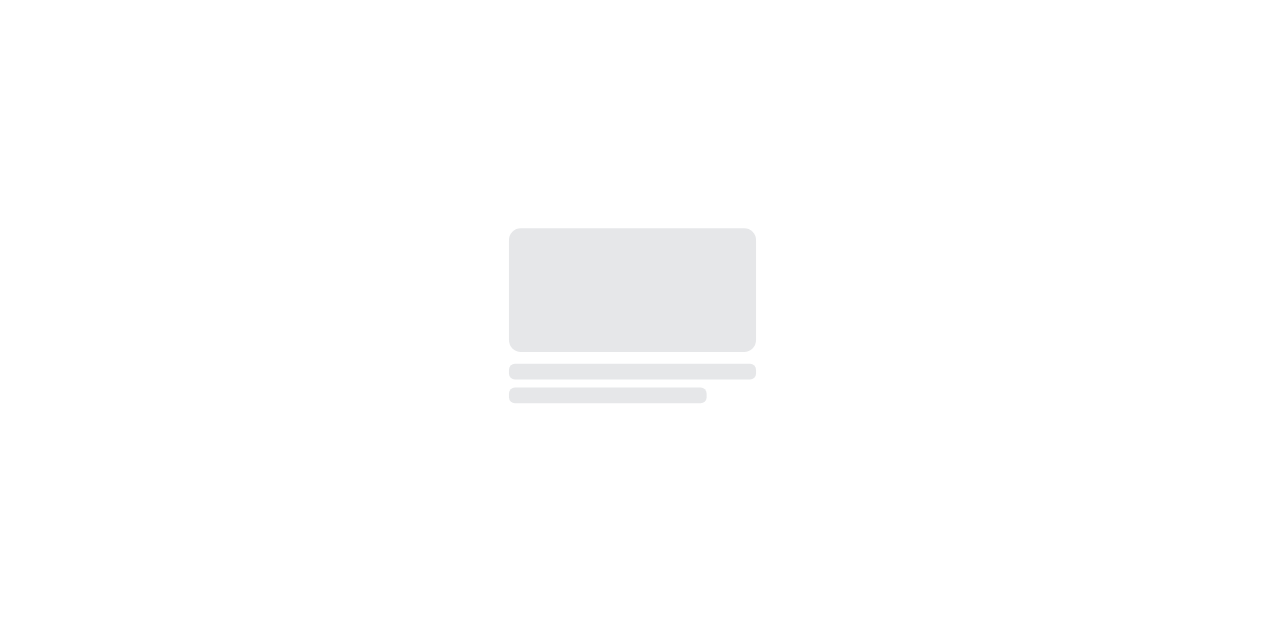 scroll, scrollTop: 0, scrollLeft: 0, axis: both 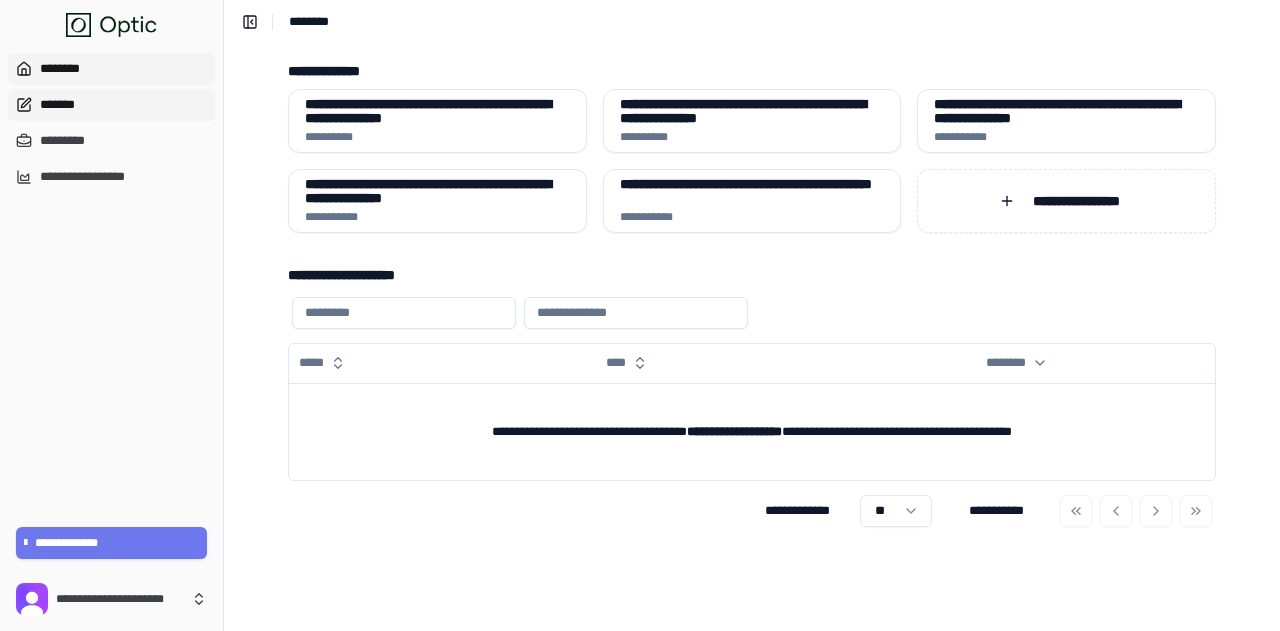 click on "*******" at bounding box center (111, 105) 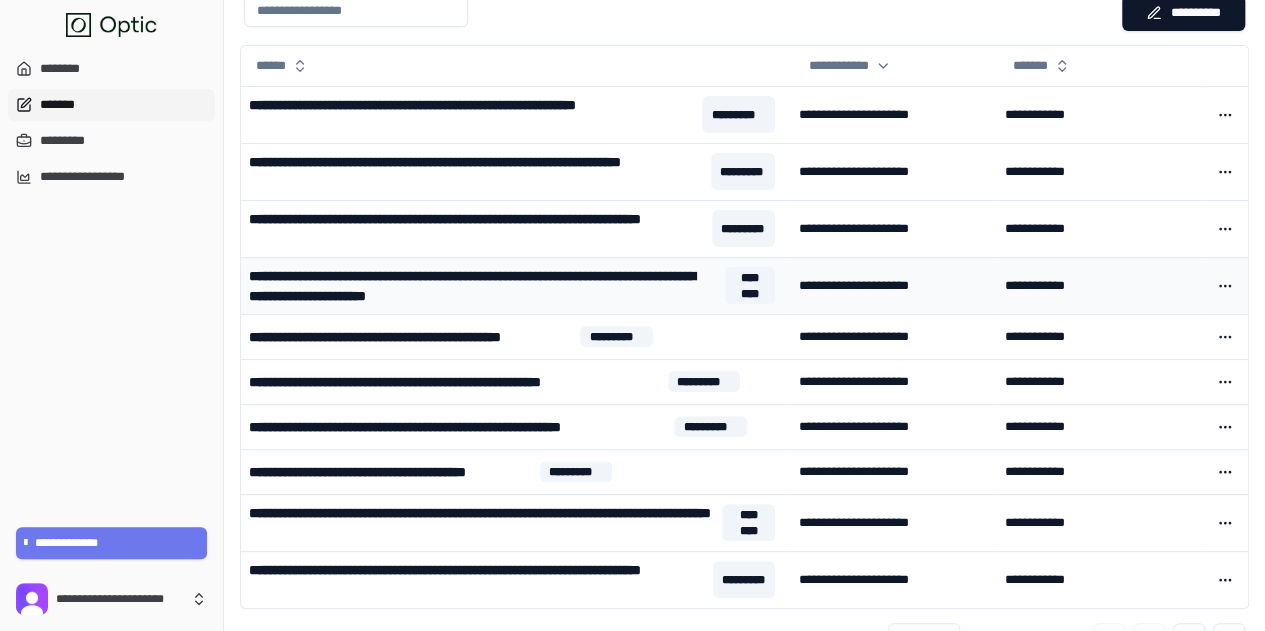 scroll, scrollTop: 112, scrollLeft: 0, axis: vertical 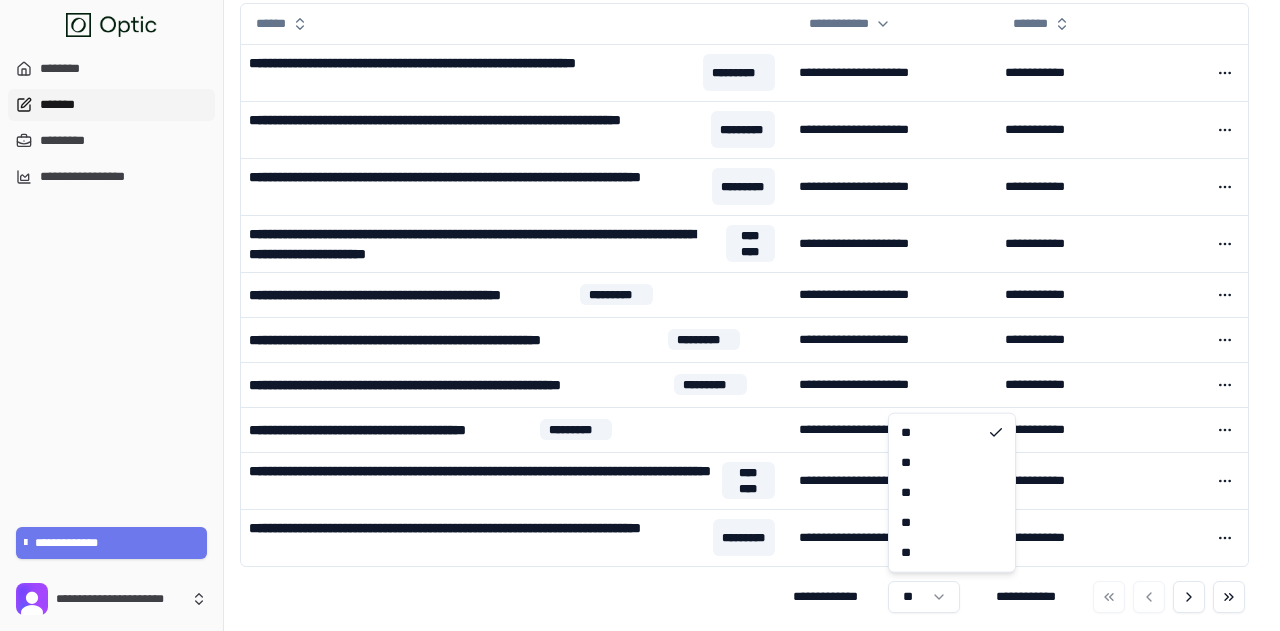click on "**********" at bounding box center (640, 262) 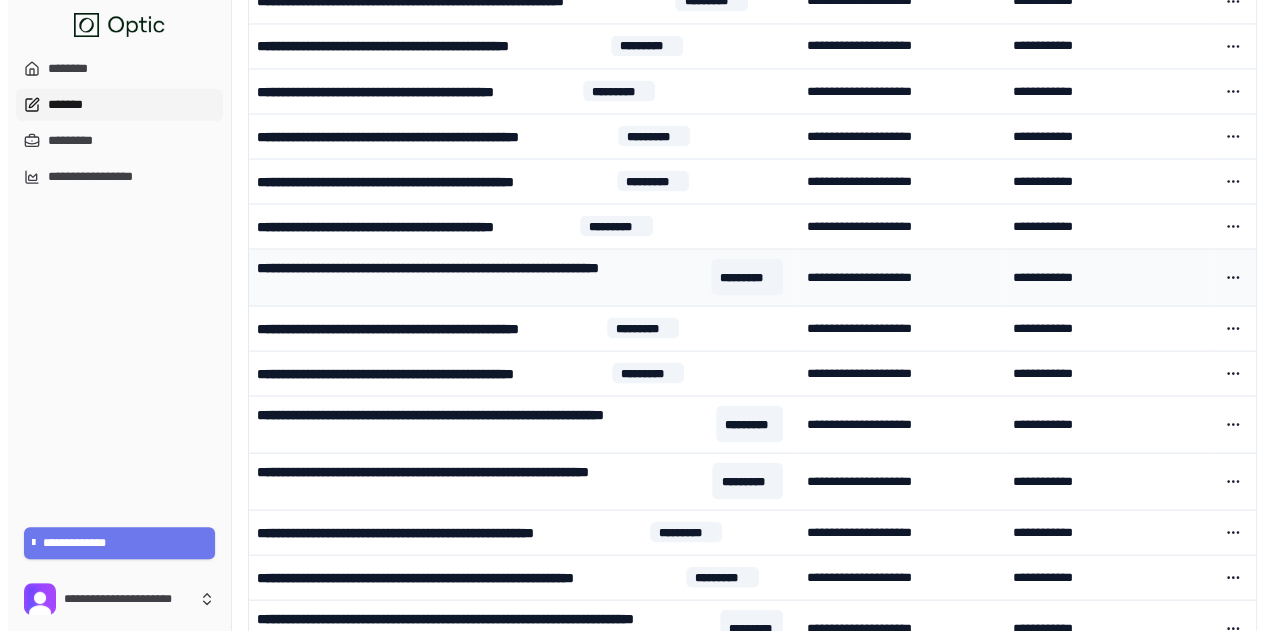 scroll, scrollTop: 2103, scrollLeft: 0, axis: vertical 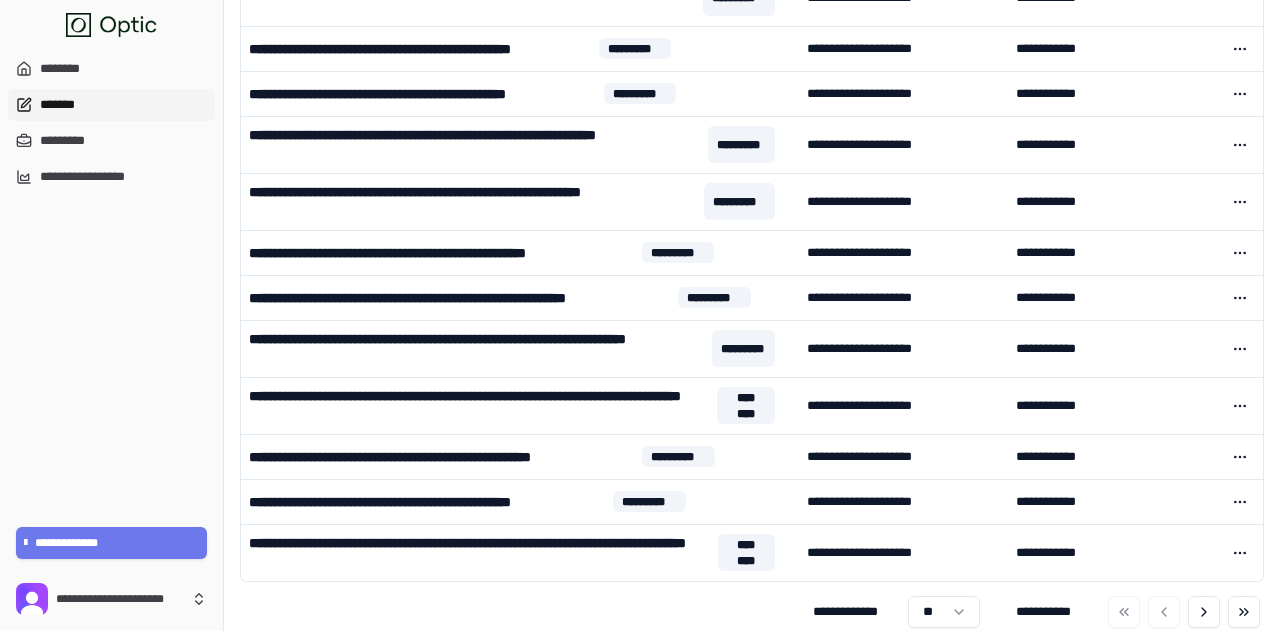 click on "**********" at bounding box center (640, -727) 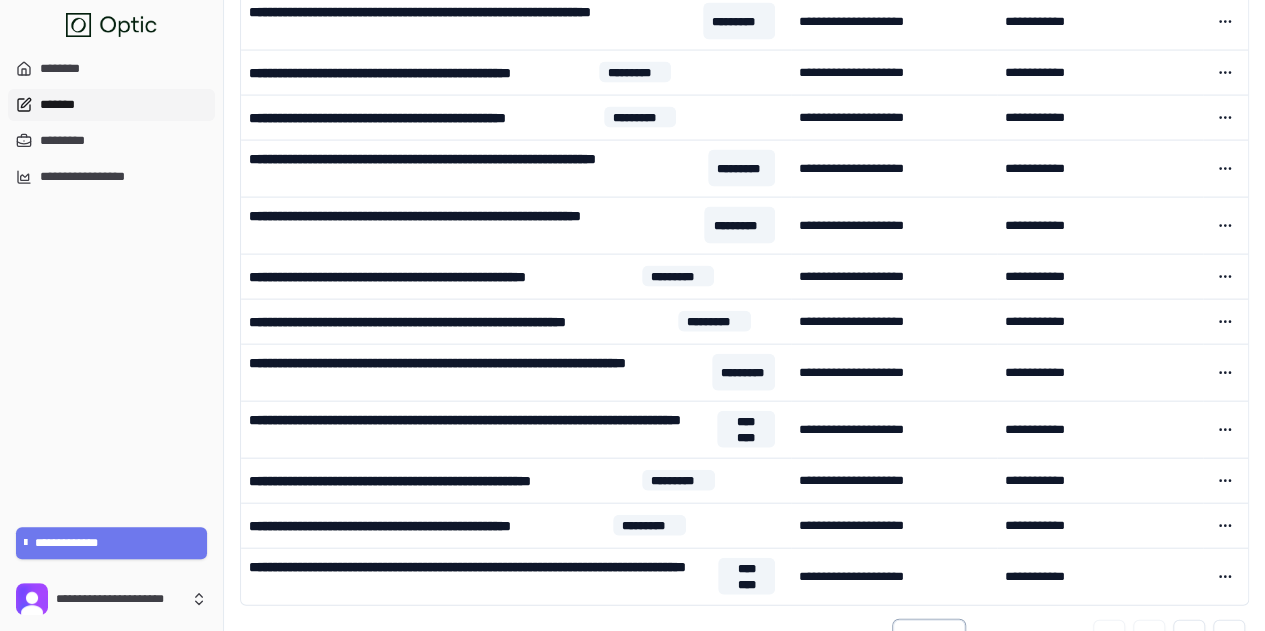click on "**********" at bounding box center (632, -703) 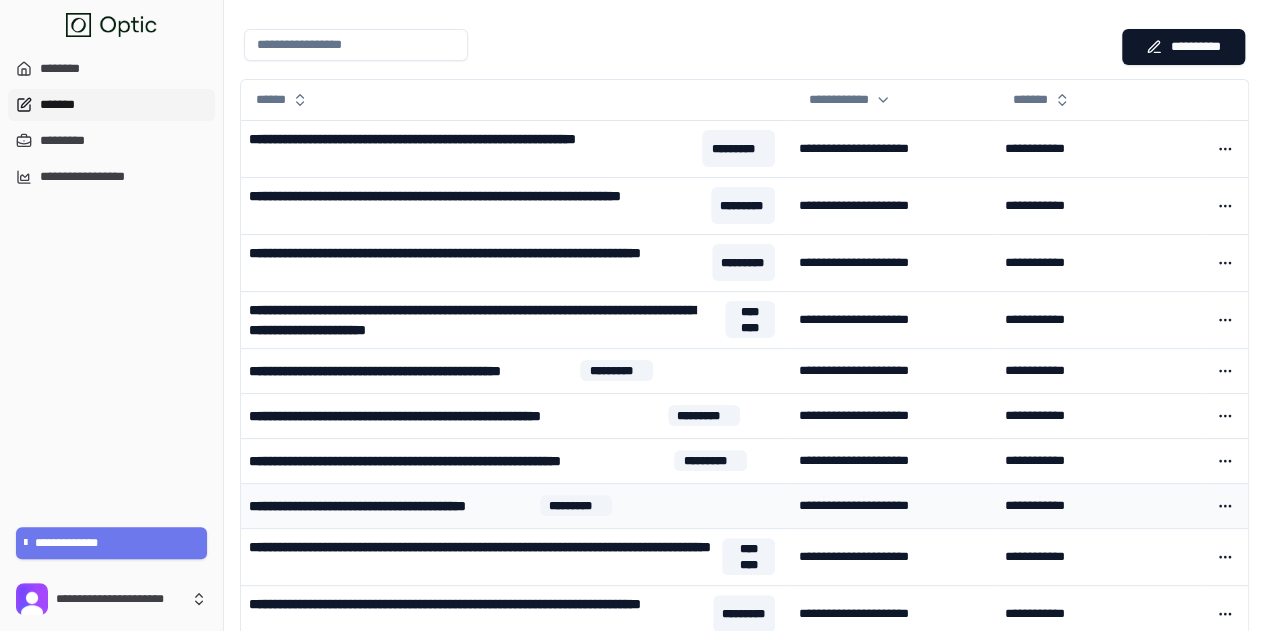 scroll, scrollTop: 0, scrollLeft: 0, axis: both 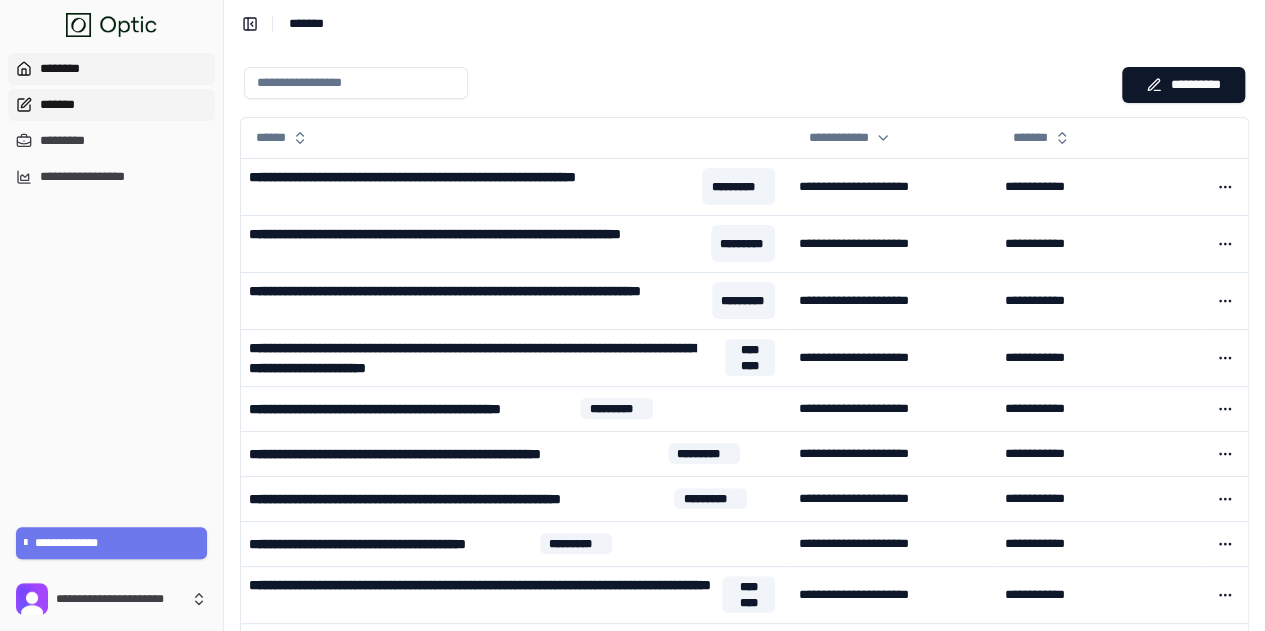 click on "********" at bounding box center [111, 69] 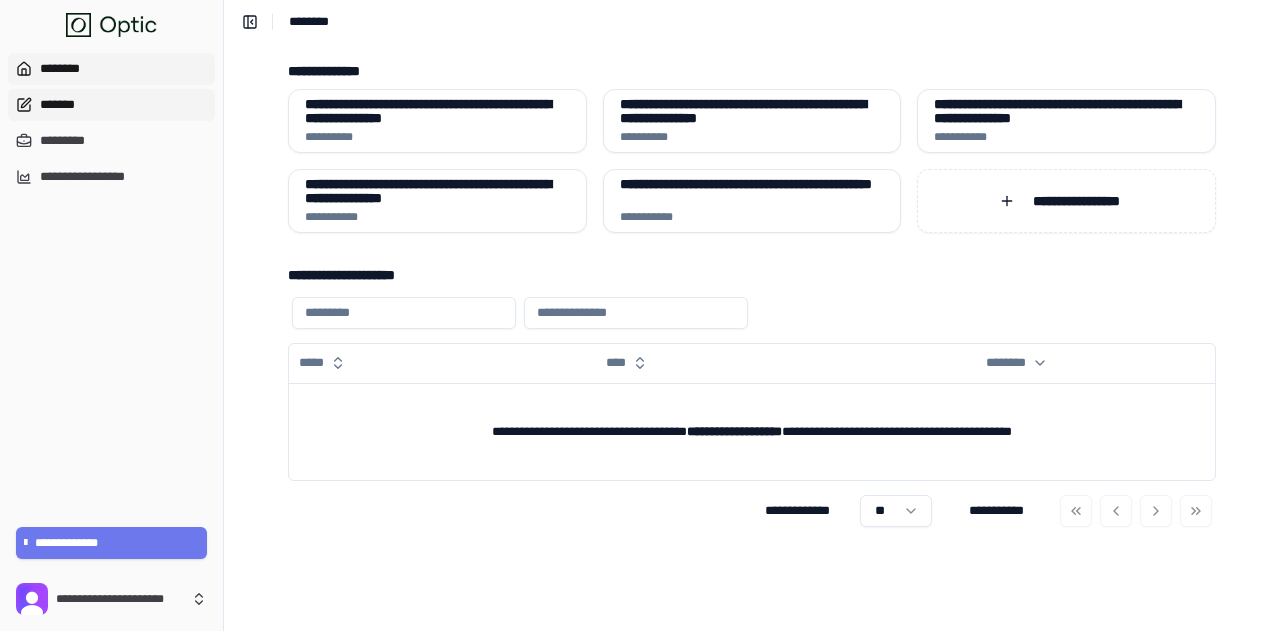 click on "*******" at bounding box center (111, 105) 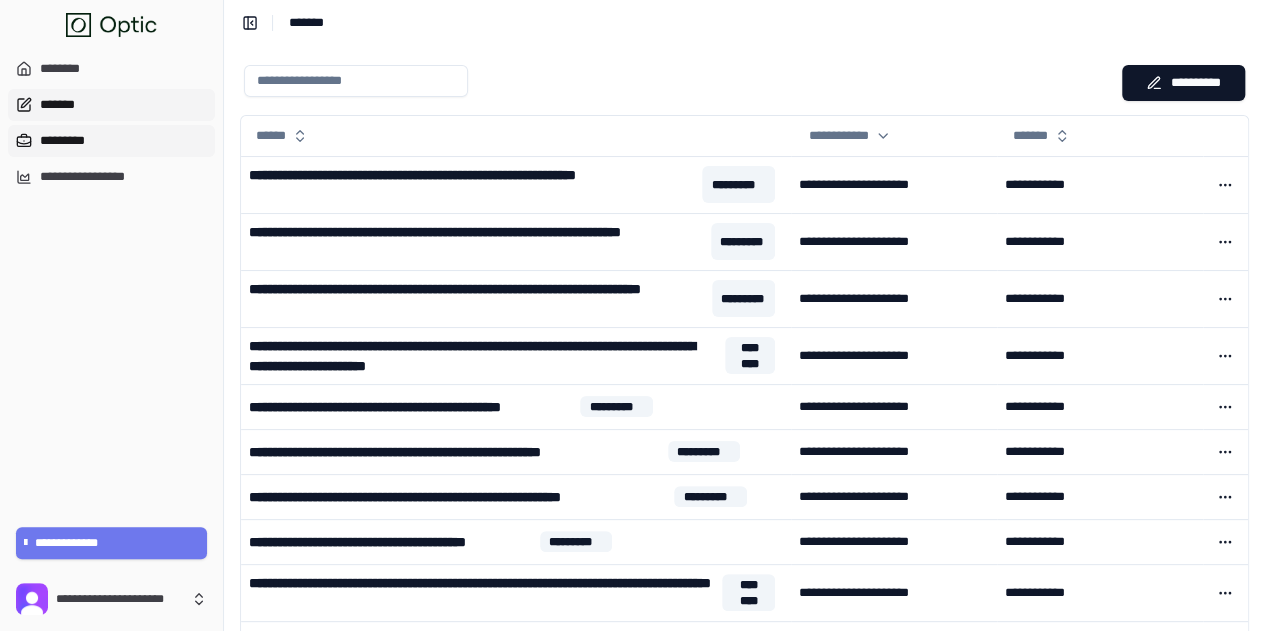 click on "*********" at bounding box center [111, 141] 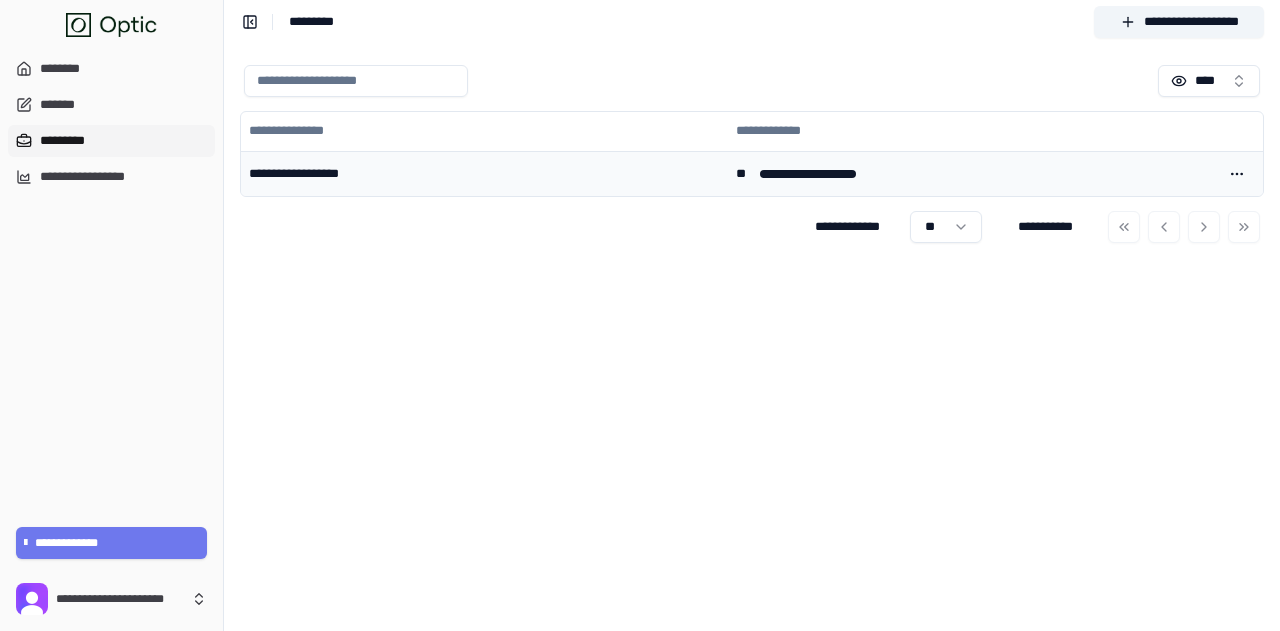 click on "**********" at bounding box center (484, 174) 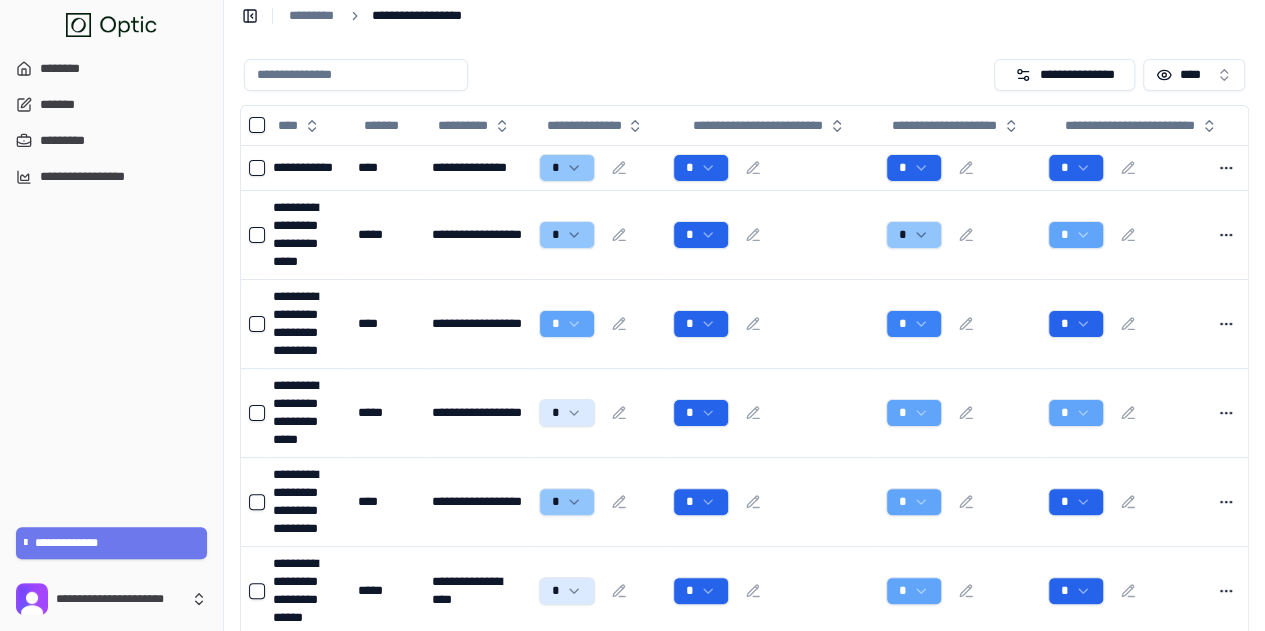 scroll, scrollTop: 456, scrollLeft: 0, axis: vertical 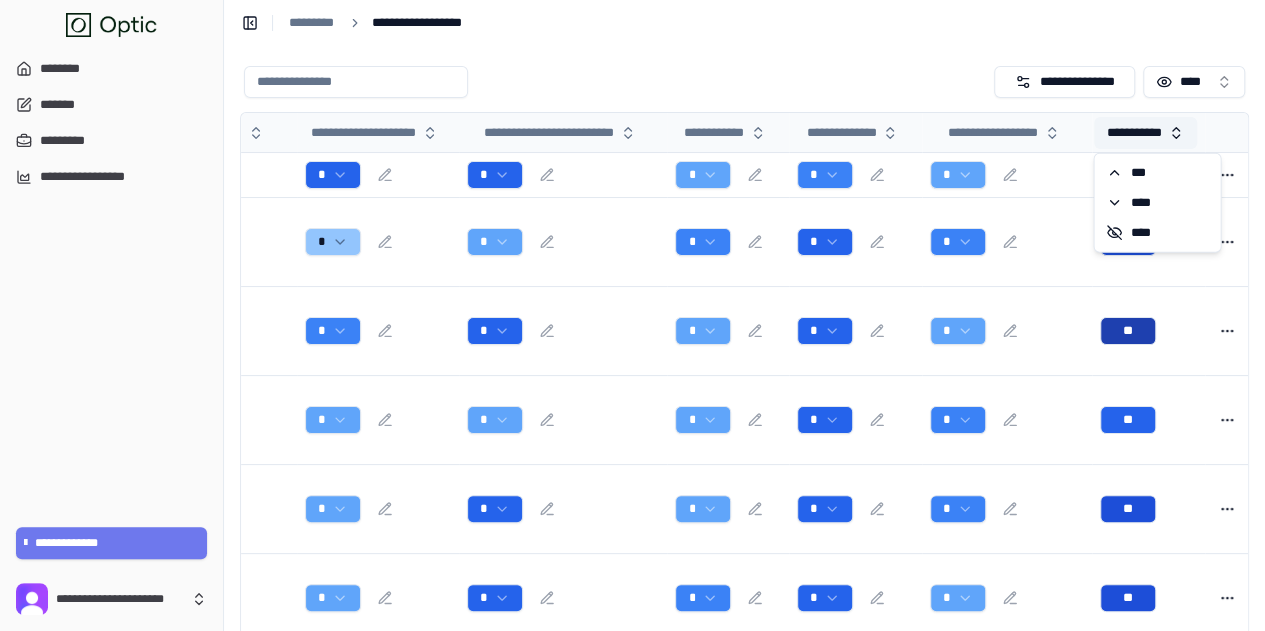 click on "**********" at bounding box center [1145, 133] 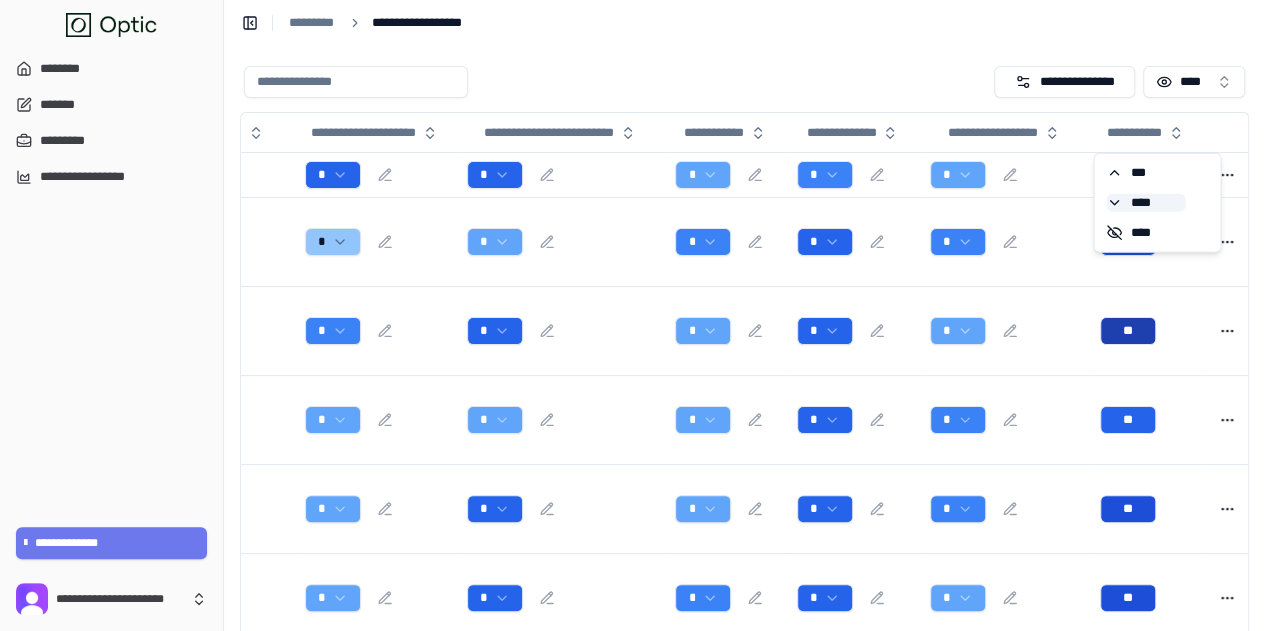 click on "****" at bounding box center (1145, 203) 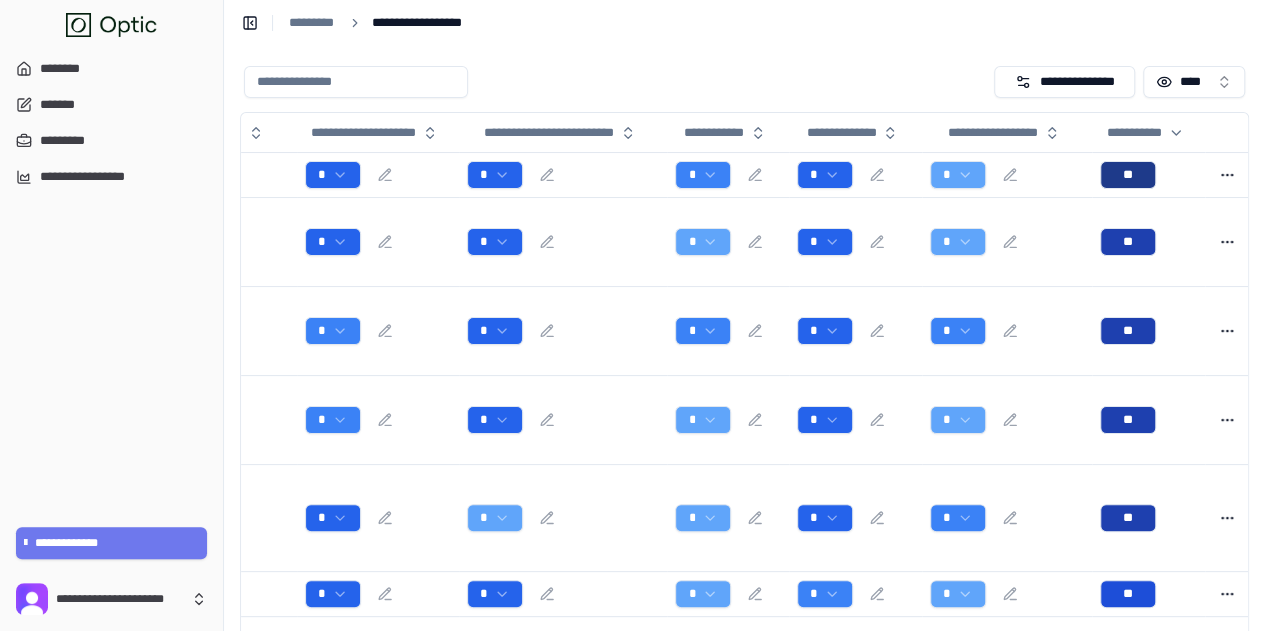 scroll, scrollTop: 0, scrollLeft: 579, axis: horizontal 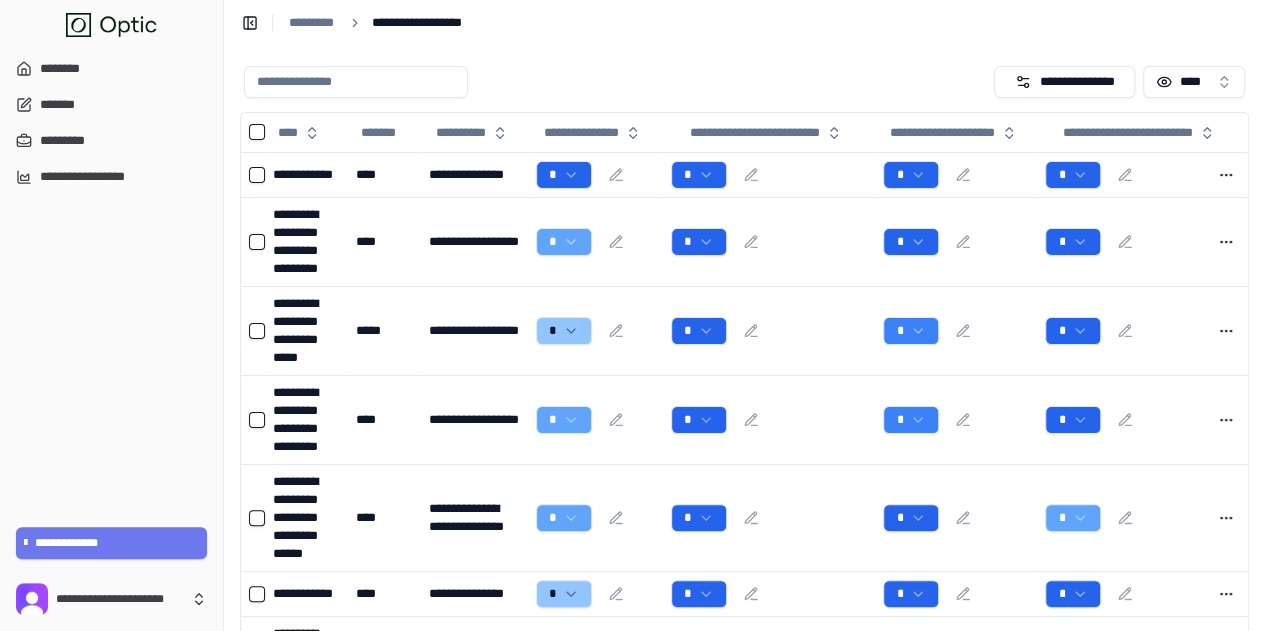 drag, startPoint x: 466, startPoint y: 329, endPoint x: 410, endPoint y: 53, distance: 281.62387 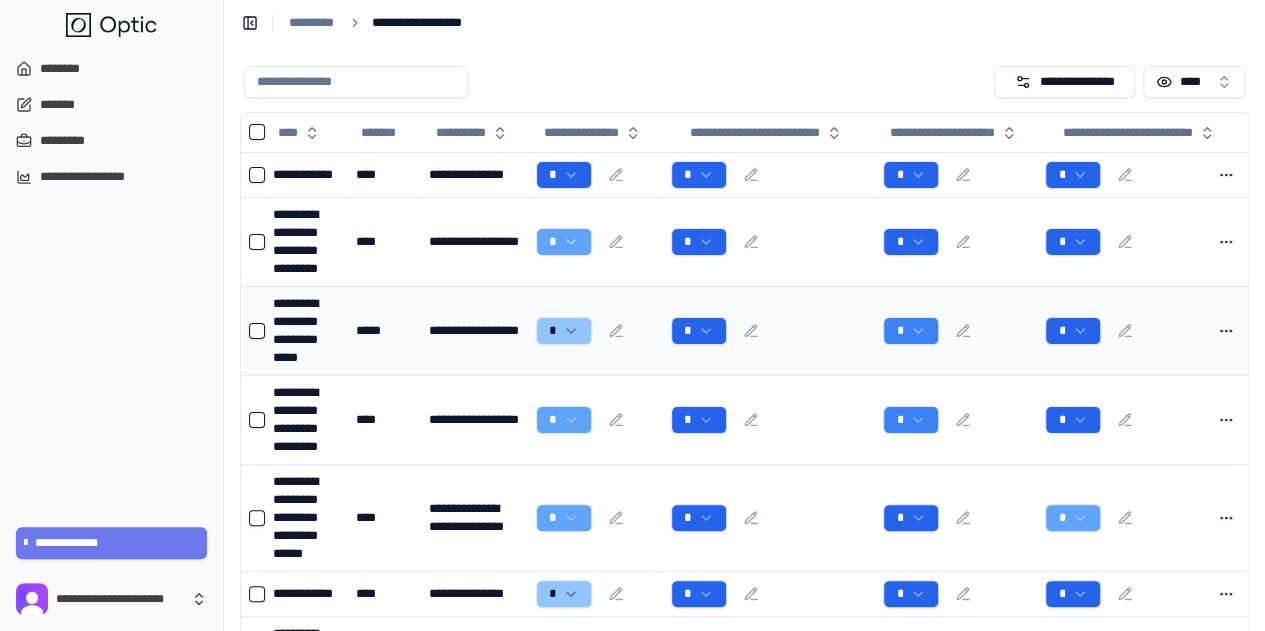 click on "**********" at bounding box center [306, 331] 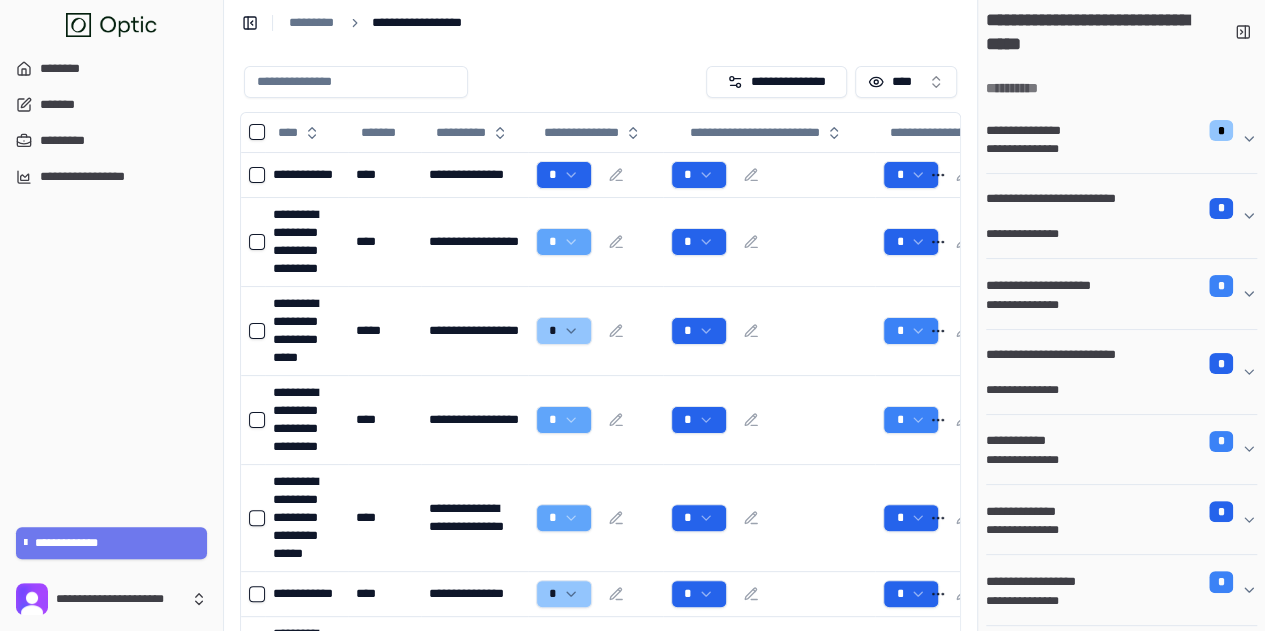 drag, startPoint x: 1042, startPoint y: 129, endPoint x: 1106, endPoint y: 141, distance: 65.11528 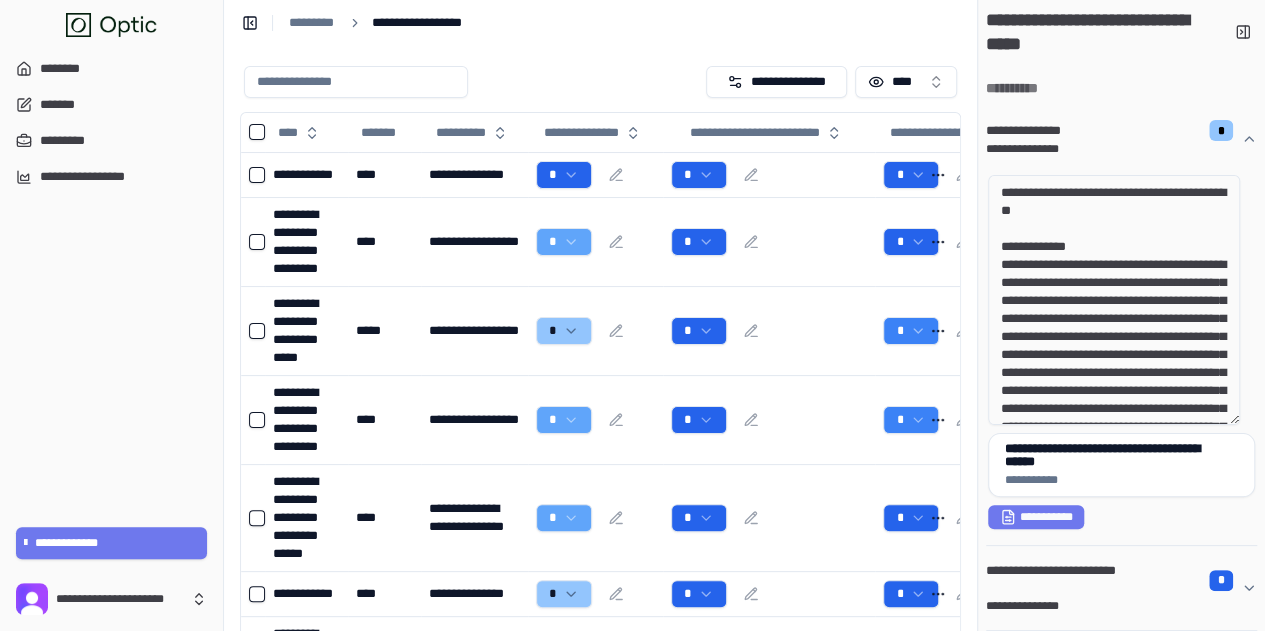 click 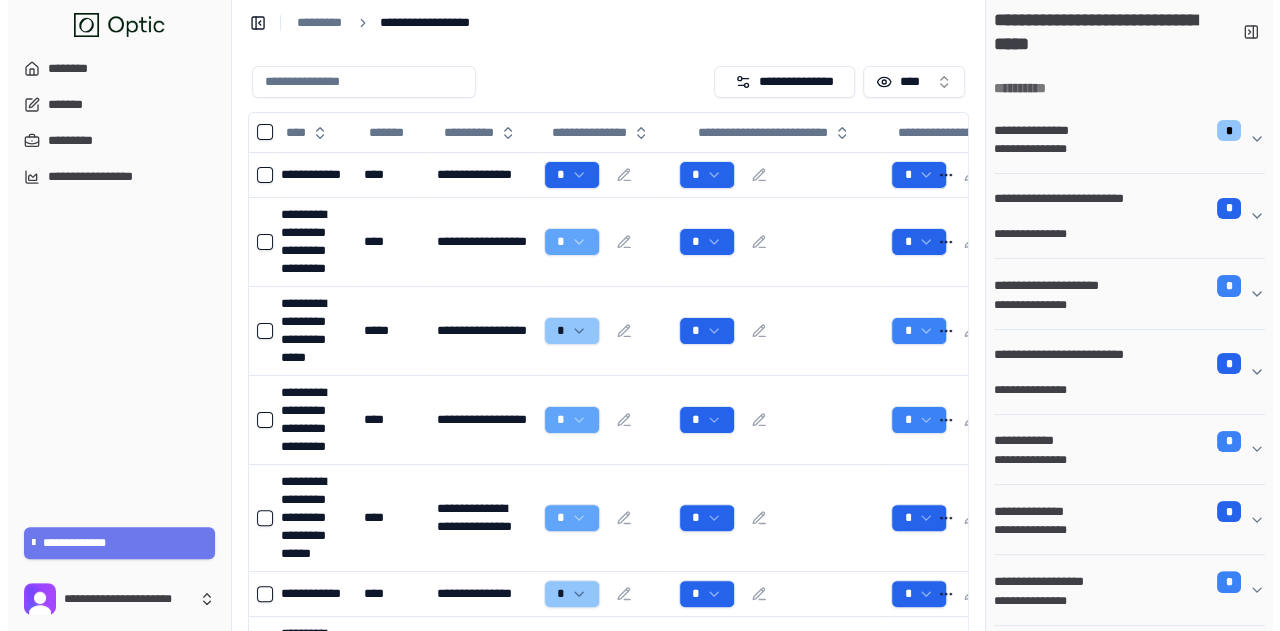 scroll, scrollTop: 0, scrollLeft: 0, axis: both 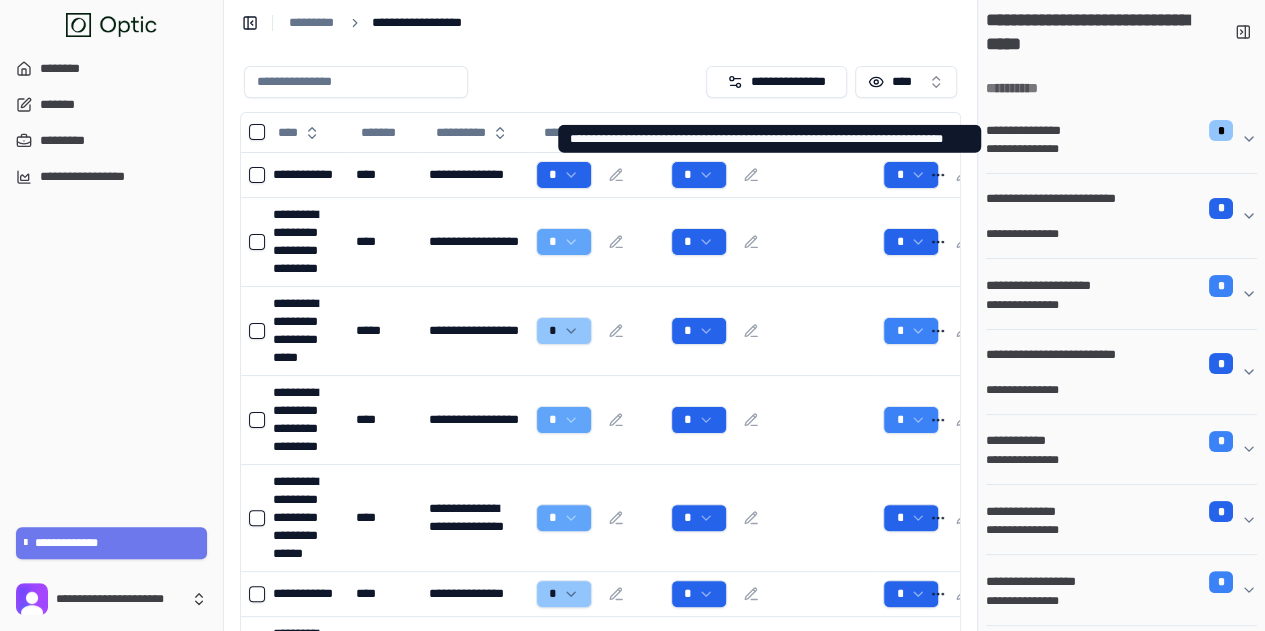 click on "**********" at bounding box center [1029, 131] 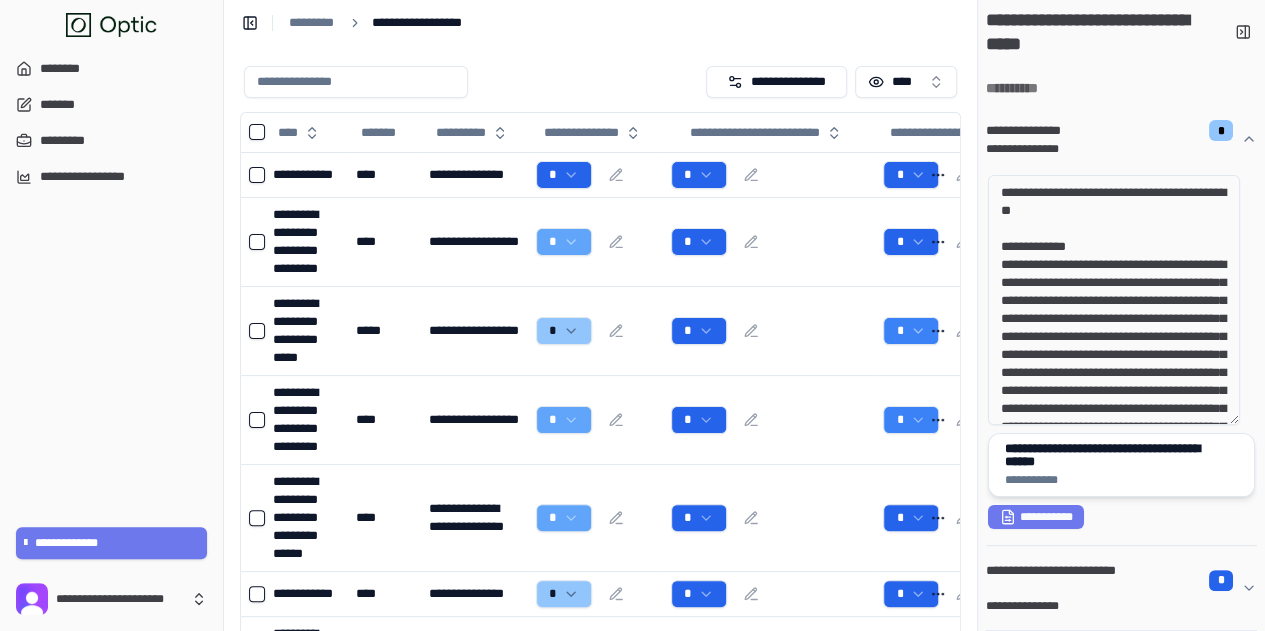 click on "**********" at bounding box center [1114, 455] 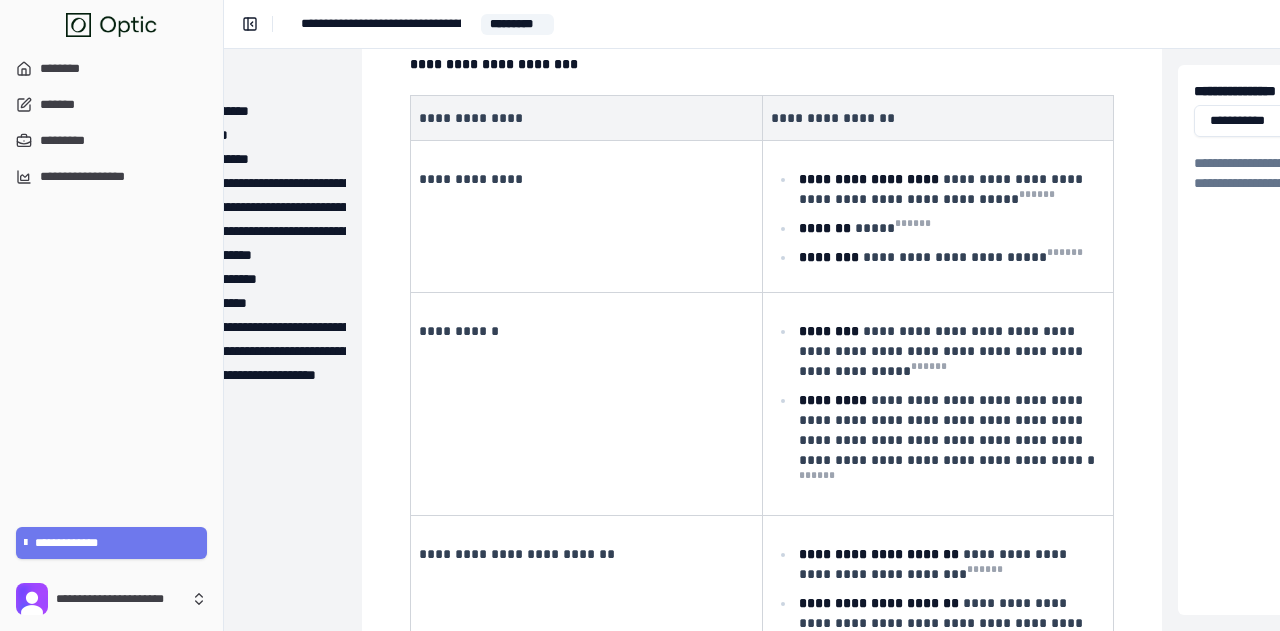 scroll, scrollTop: 200, scrollLeft: 174, axis: both 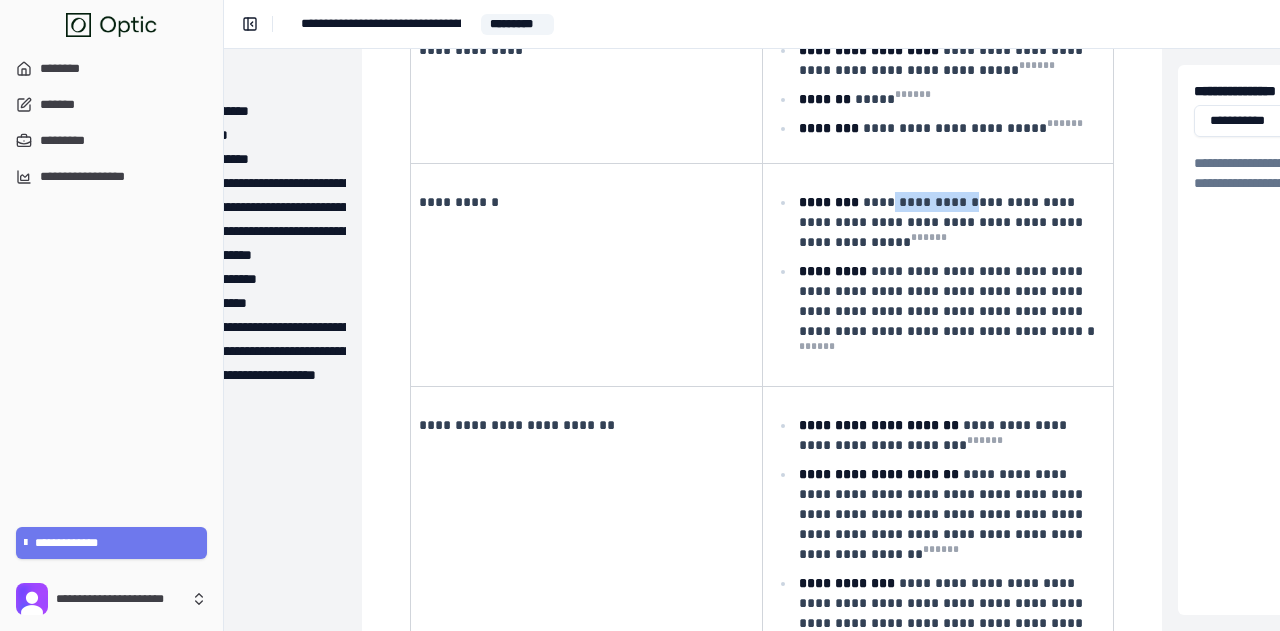 drag, startPoint x: 889, startPoint y: 199, endPoint x: 959, endPoint y: 209, distance: 70.71068 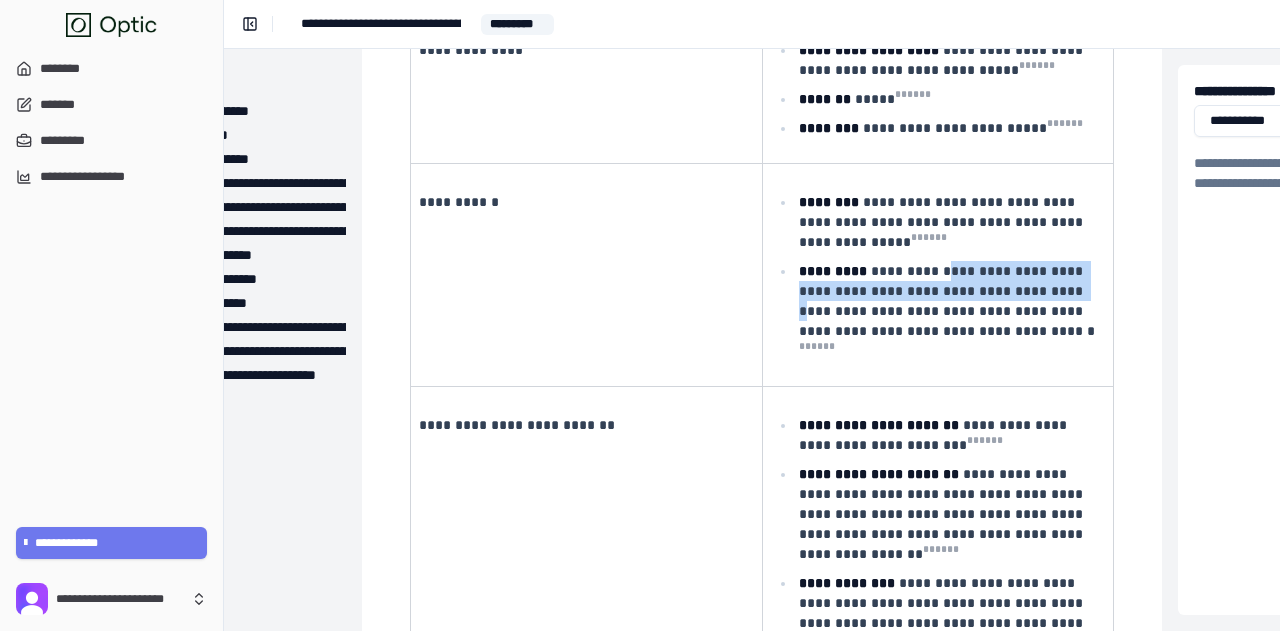 drag, startPoint x: 923, startPoint y: 271, endPoint x: 998, endPoint y: 294, distance: 78.44743 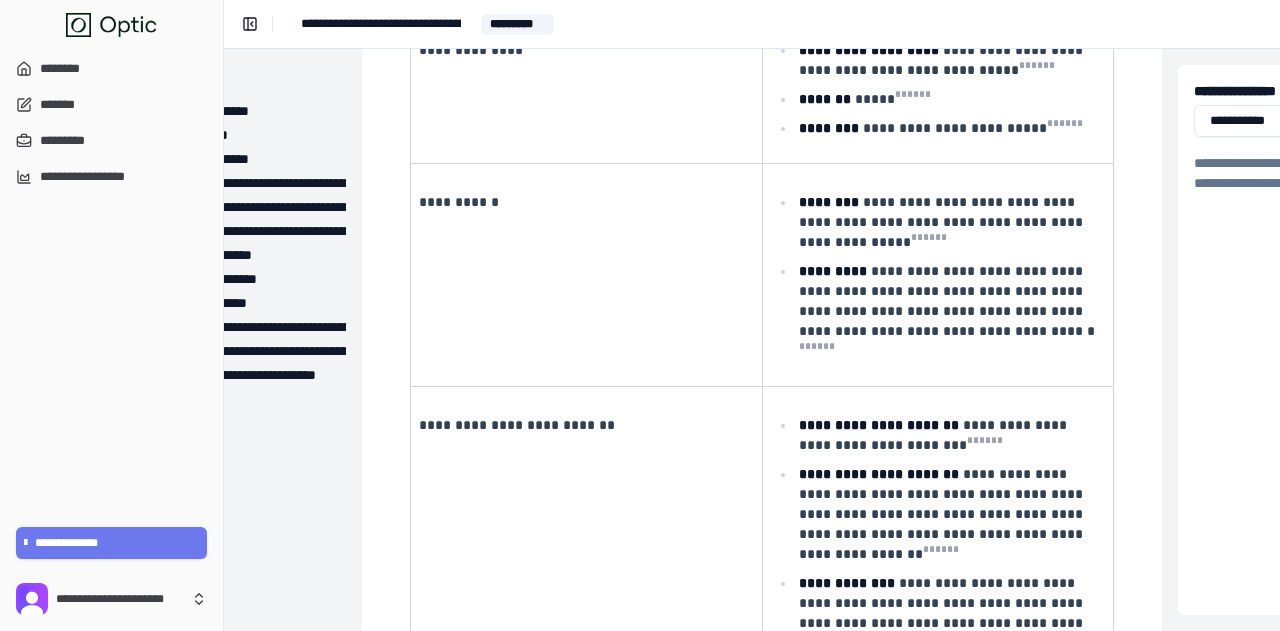 click on "**********" at bounding box center (947, 301) 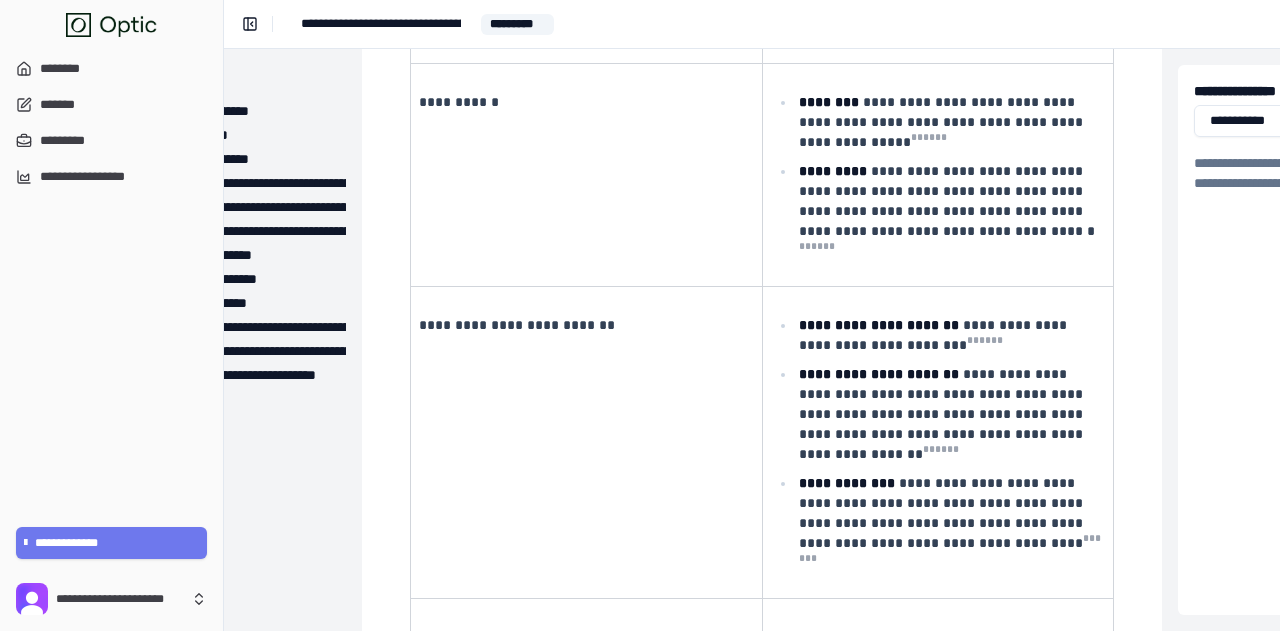 scroll, scrollTop: 400, scrollLeft: 174, axis: both 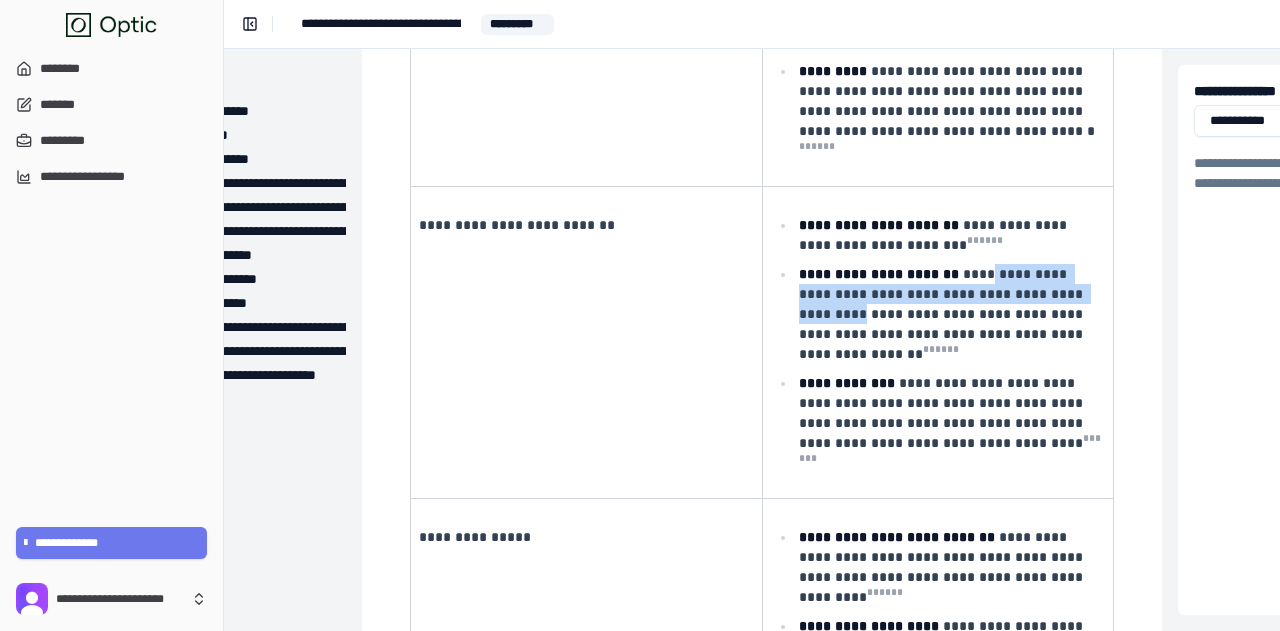 drag, startPoint x: 958, startPoint y: 254, endPoint x: 1043, endPoint y: 275, distance: 87.555695 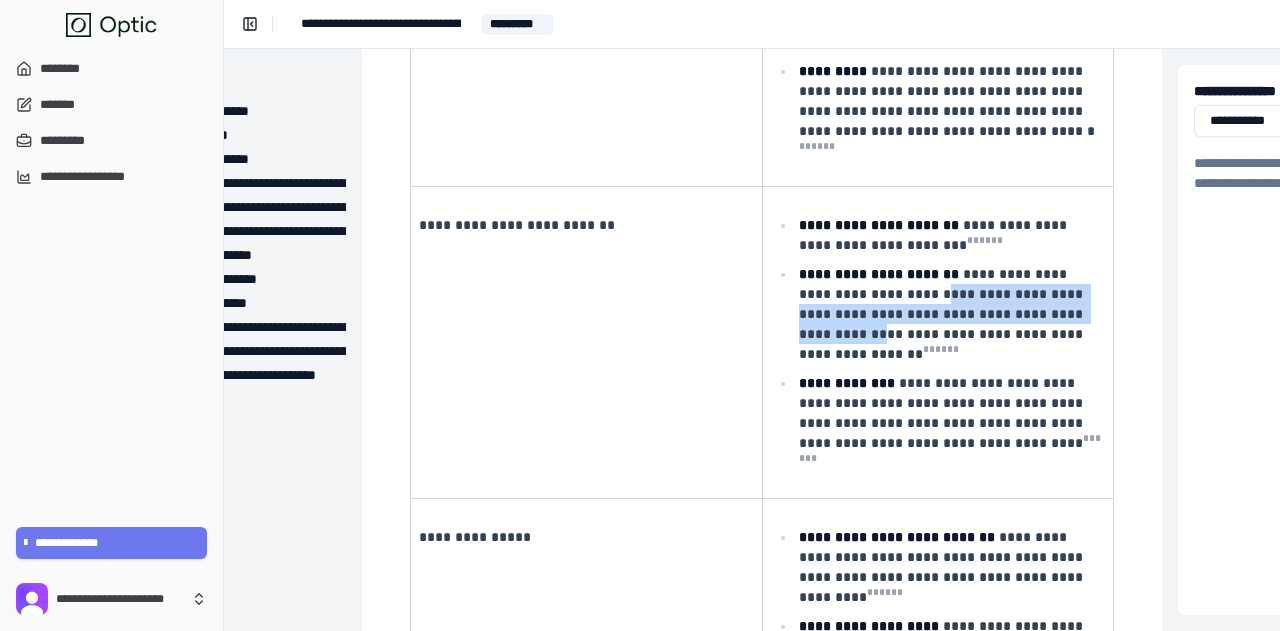 drag, startPoint x: 890, startPoint y: 274, endPoint x: 1035, endPoint y: 289, distance: 145.7738 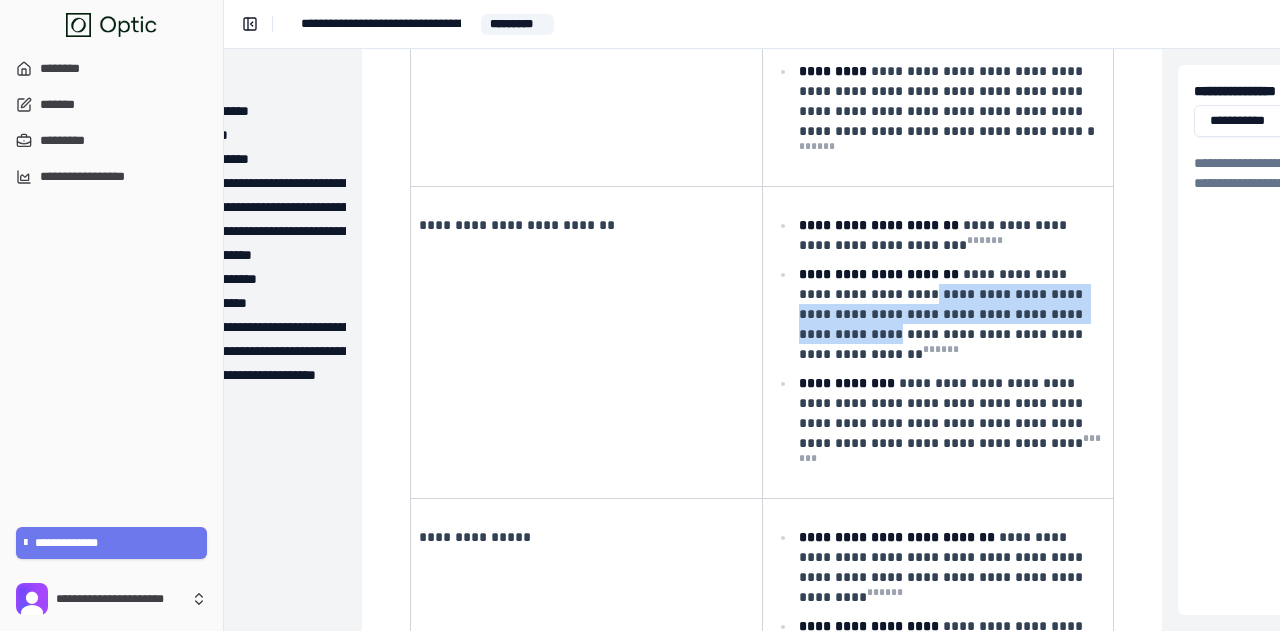 drag, startPoint x: 1050, startPoint y: 293, endPoint x: 876, endPoint y: 281, distance: 174.4133 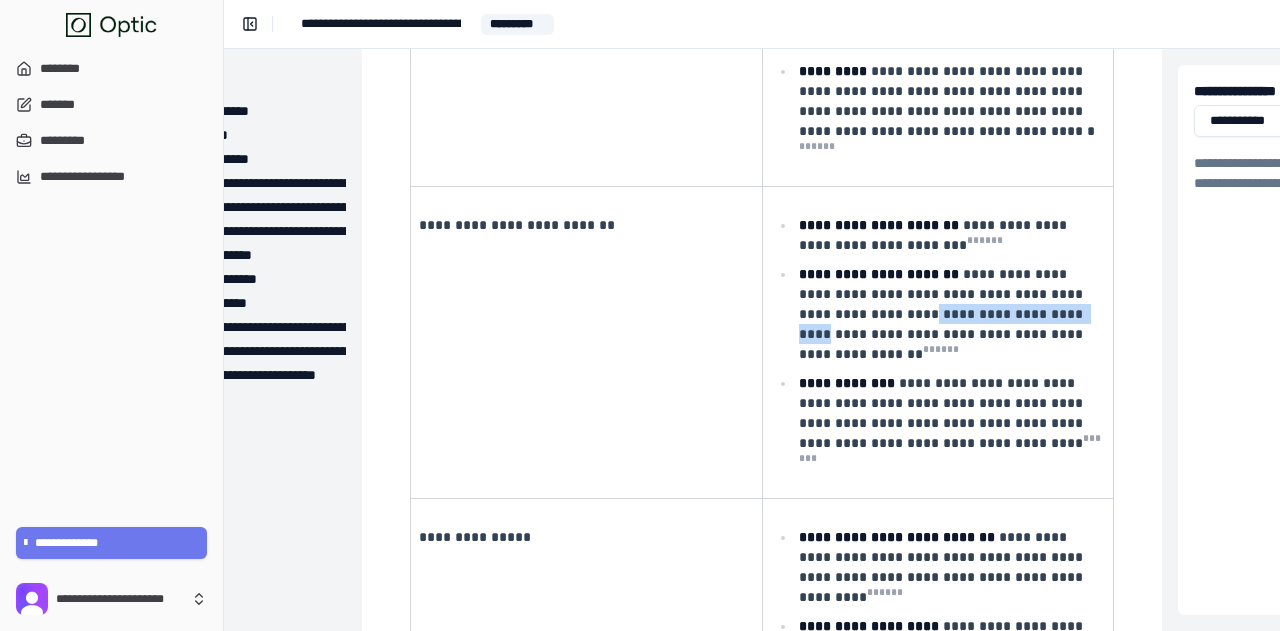 drag, startPoint x: 826, startPoint y: 287, endPoint x: 985, endPoint y: 295, distance: 159.20113 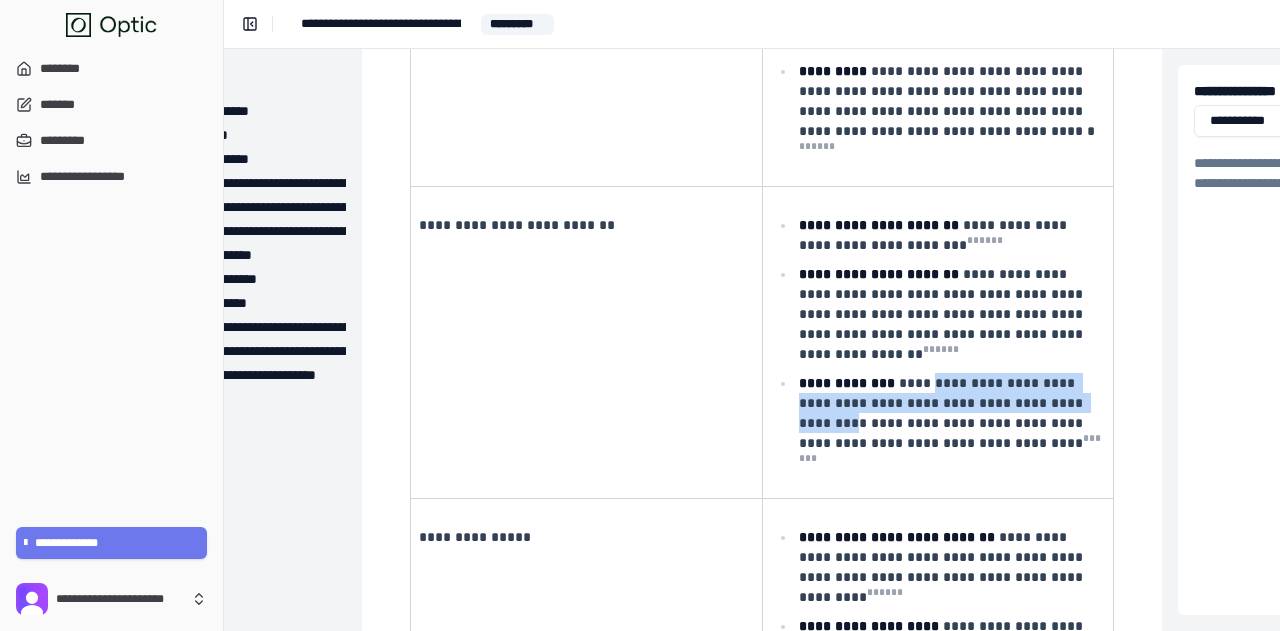 drag, startPoint x: 938, startPoint y: 345, endPoint x: 1034, endPoint y: 360, distance: 97.16481 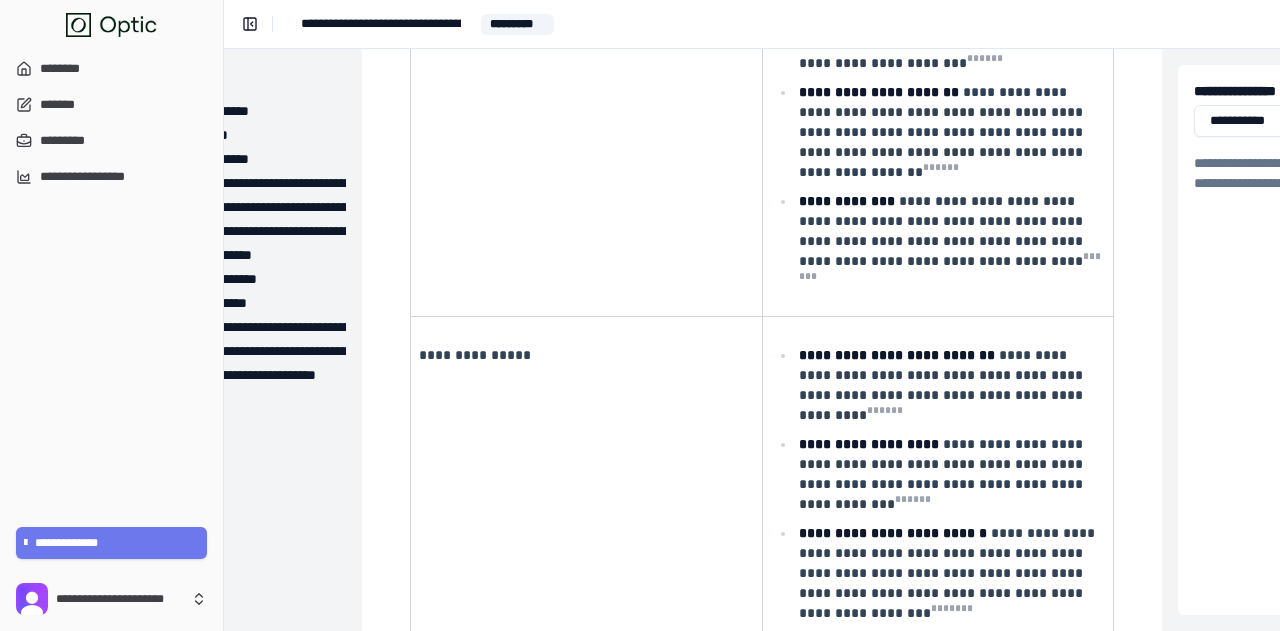 scroll, scrollTop: 600, scrollLeft: 174, axis: both 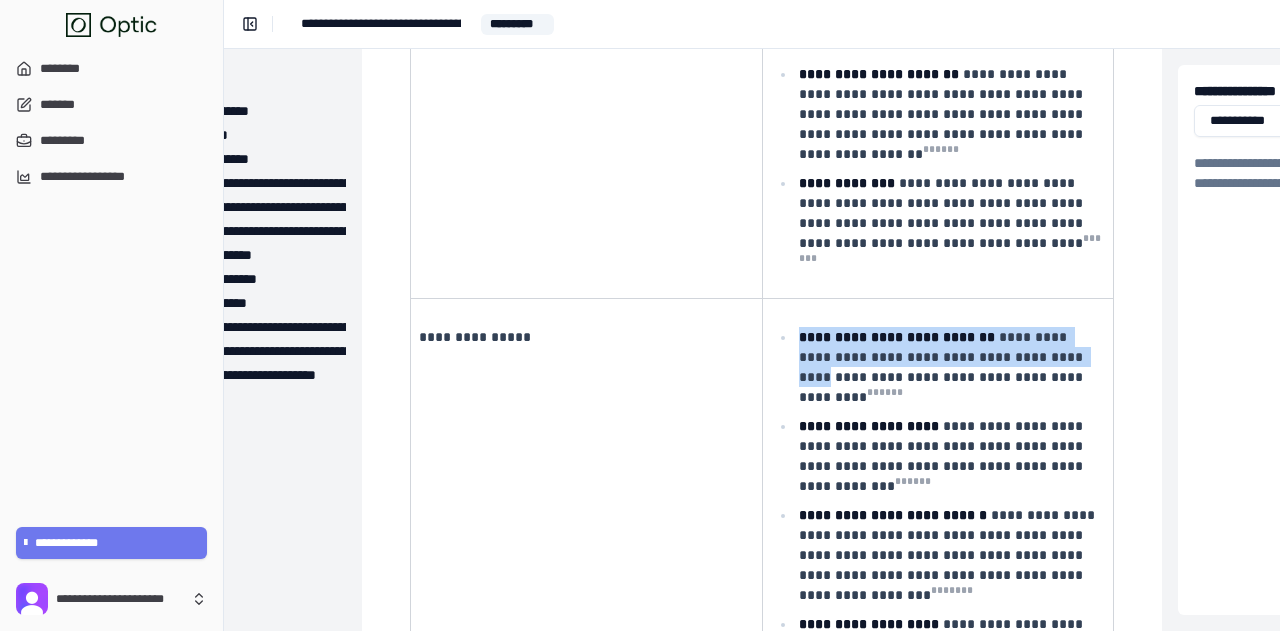 drag, startPoint x: 1038, startPoint y: 275, endPoint x: 1065, endPoint y: 293, distance: 32.449963 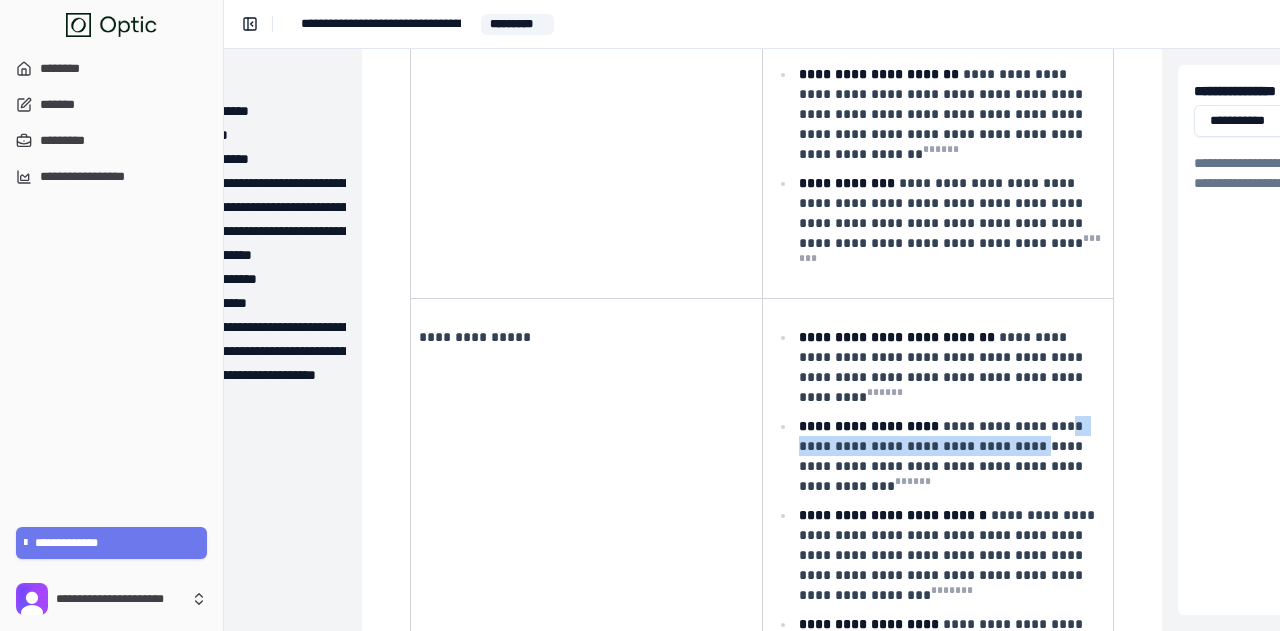 drag, startPoint x: 946, startPoint y: 359, endPoint x: 1023, endPoint y: 353, distance: 77.23341 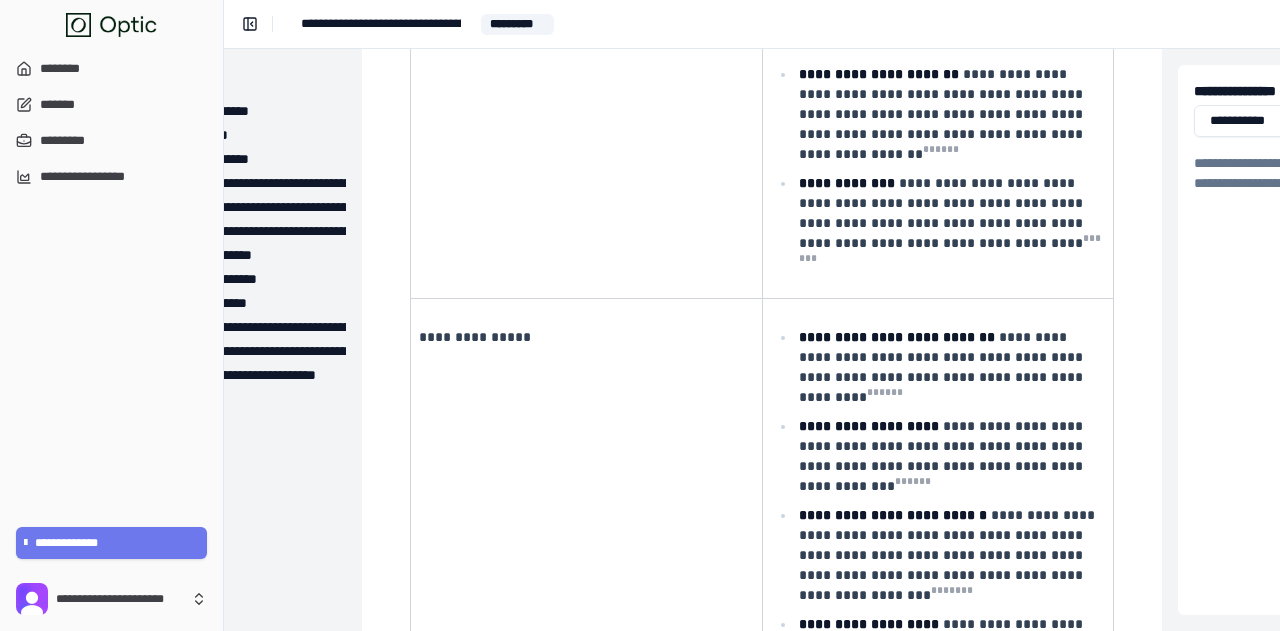 click on "**********" at bounding box center (943, 456) 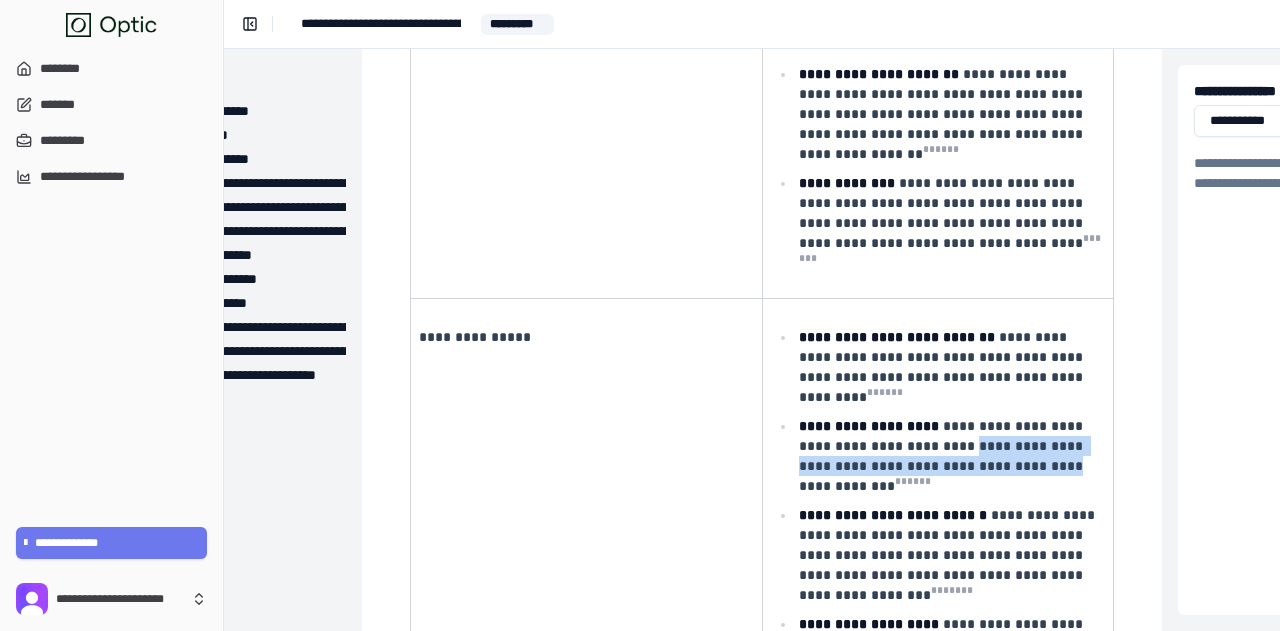 drag, startPoint x: 888, startPoint y: 367, endPoint x: 935, endPoint y: 386, distance: 50.695168 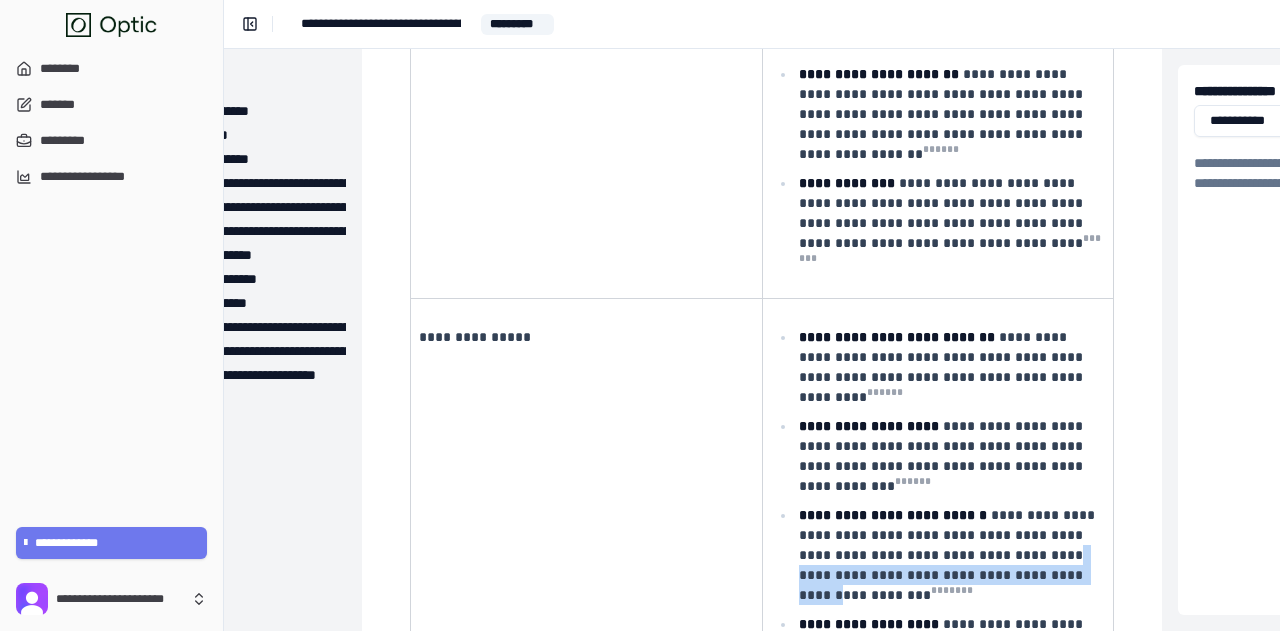 drag, startPoint x: 994, startPoint y: 446, endPoint x: 1021, endPoint y: 474, distance: 38.8973 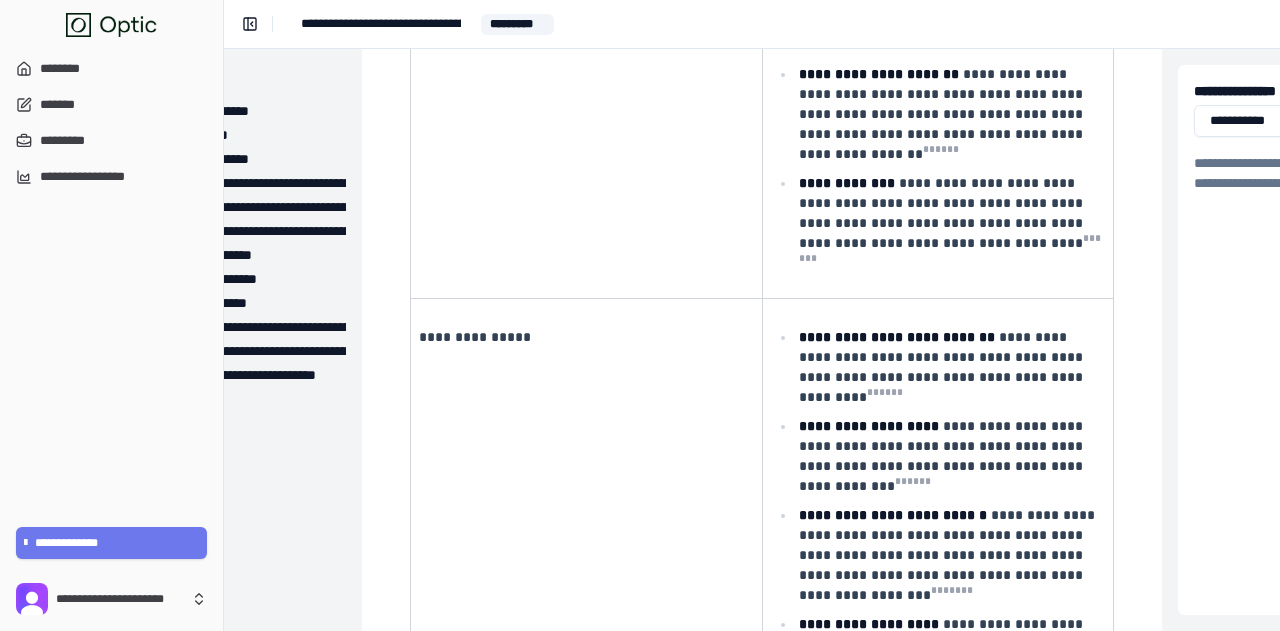 click on "**********" at bounding box center (949, 555) 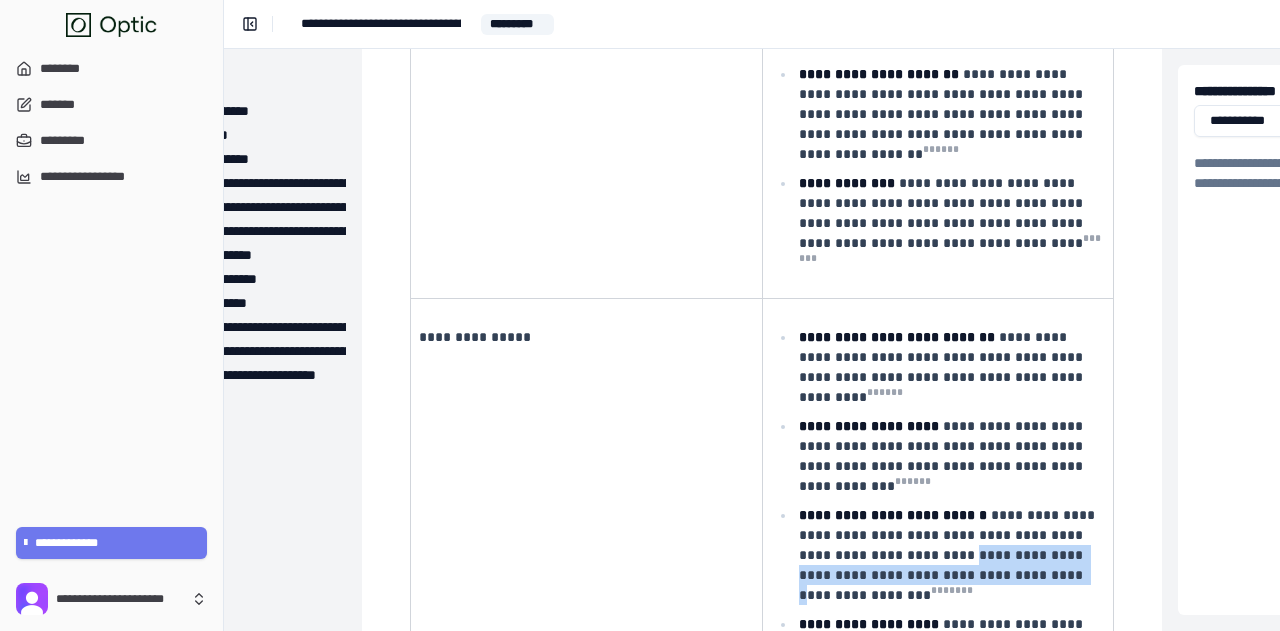 drag, startPoint x: 904, startPoint y: 447, endPoint x: 990, endPoint y: 475, distance: 90.44335 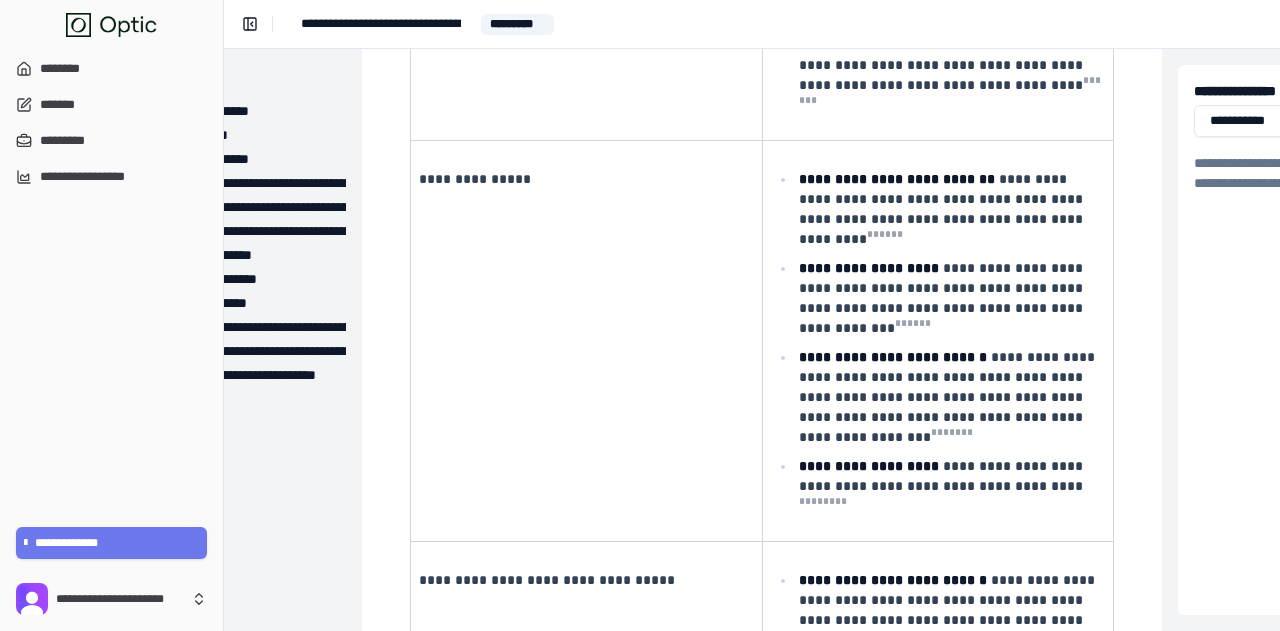 scroll, scrollTop: 1000, scrollLeft: 174, axis: both 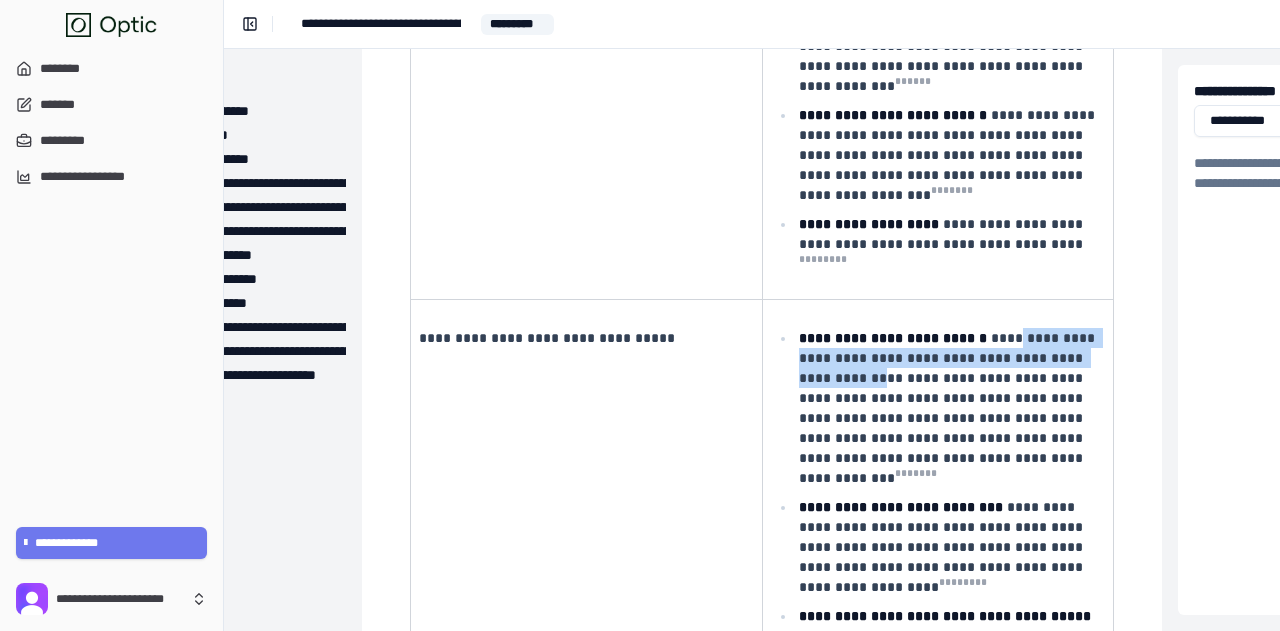 drag, startPoint x: 1016, startPoint y: 223, endPoint x: 1054, endPoint y: 245, distance: 43.908997 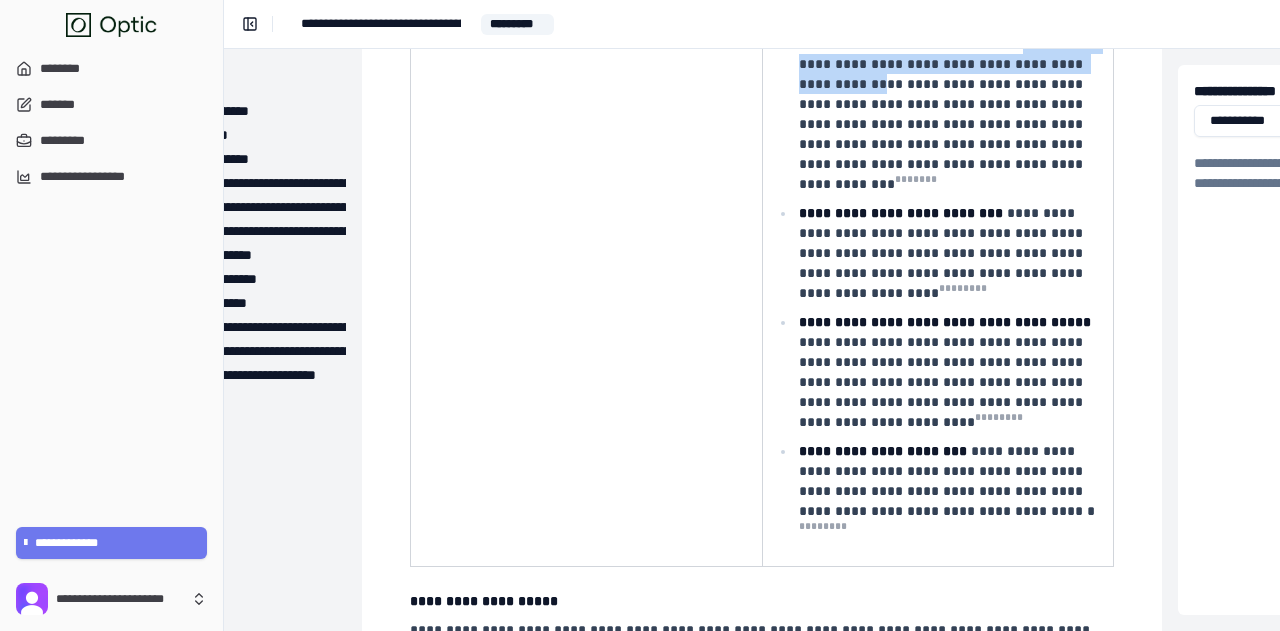scroll, scrollTop: 1400, scrollLeft: 174, axis: both 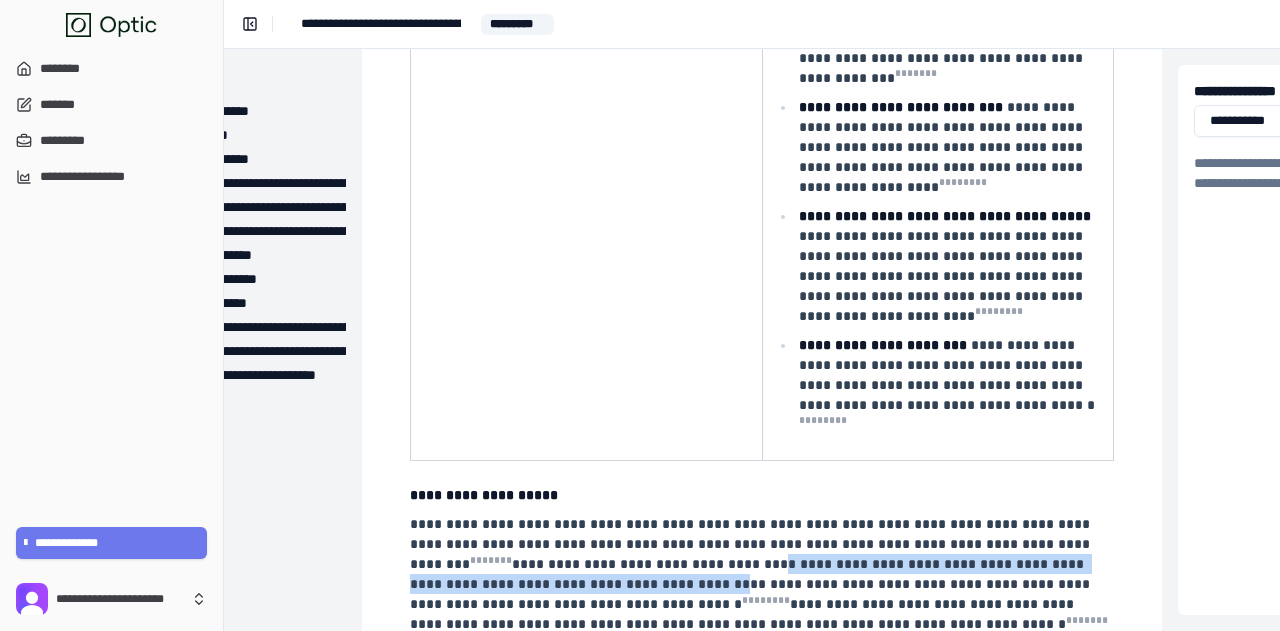 drag, startPoint x: 561, startPoint y: 373, endPoint x: 1098, endPoint y: 378, distance: 537.02325 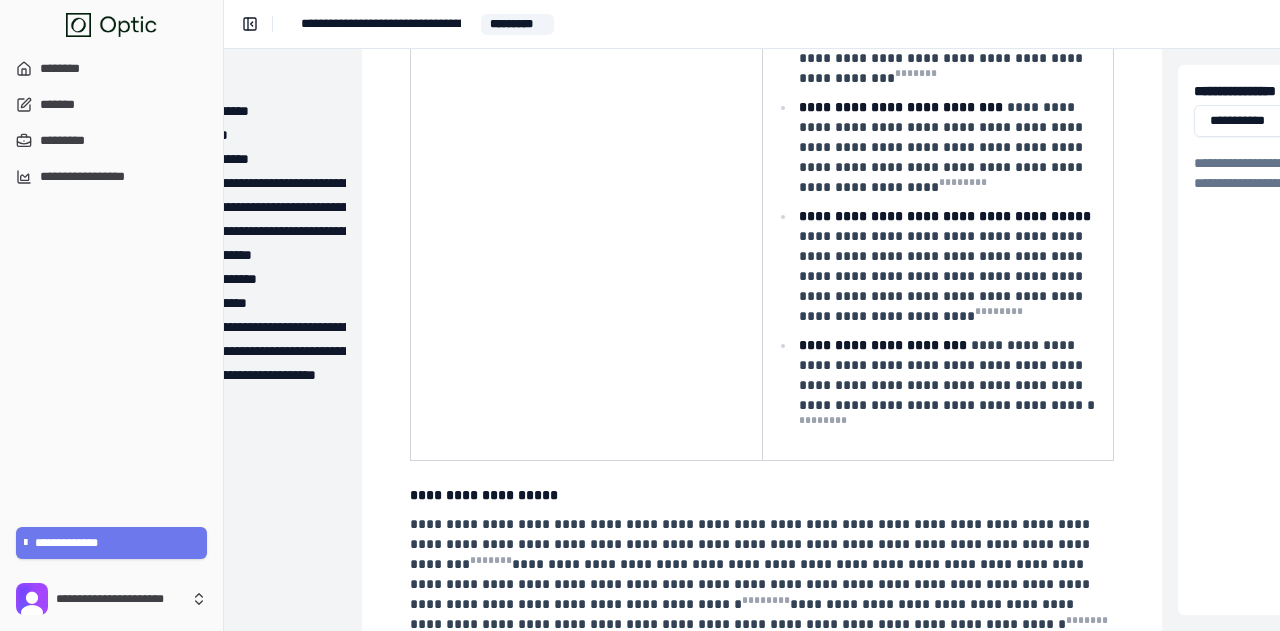 drag, startPoint x: 1090, startPoint y: 387, endPoint x: 1040, endPoint y: 396, distance: 50.803543 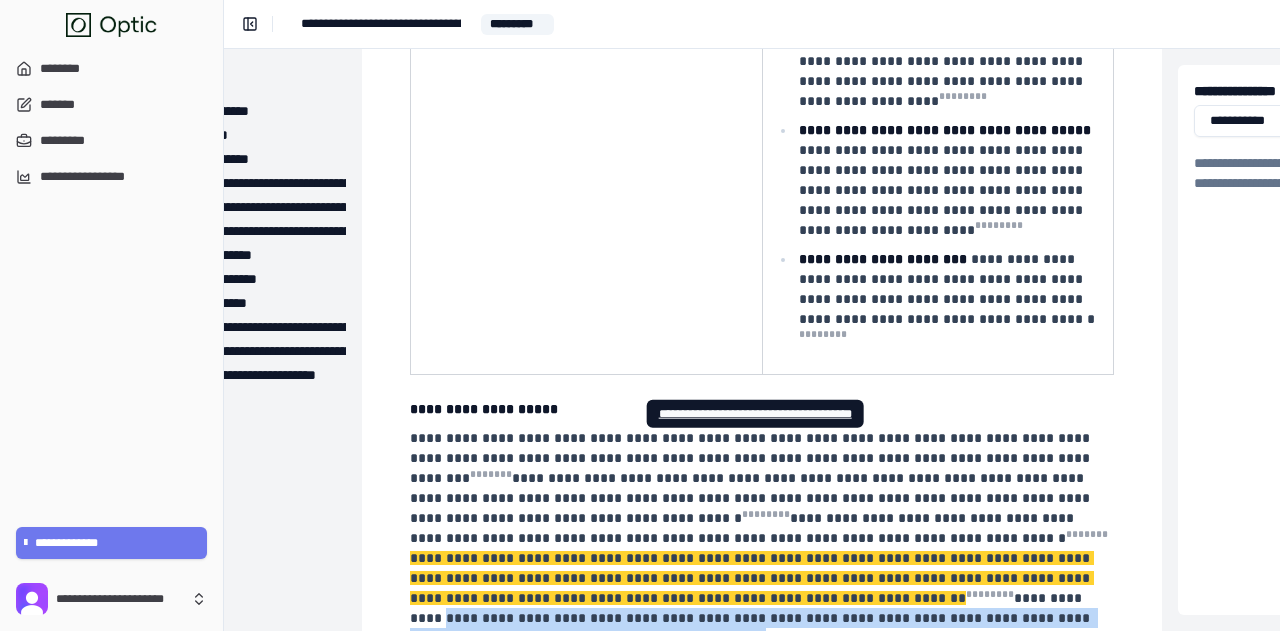 scroll, scrollTop: 1500, scrollLeft: 174, axis: both 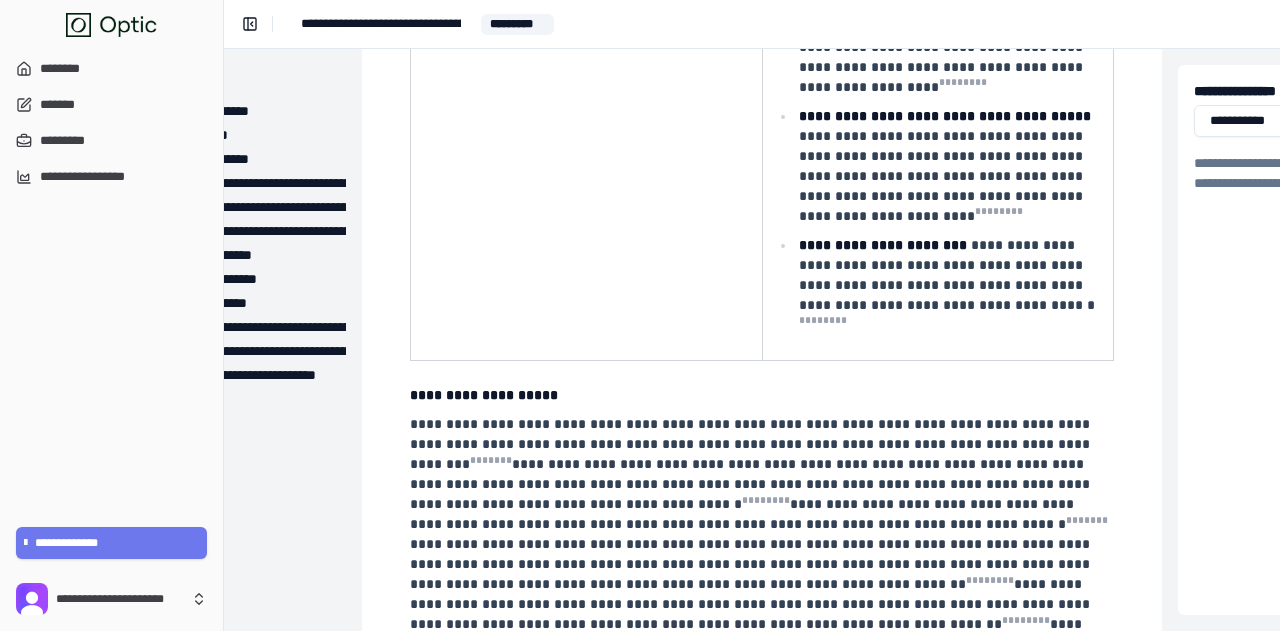 drag, startPoint x: 758, startPoint y: 420, endPoint x: 1077, endPoint y: 415, distance: 319.03918 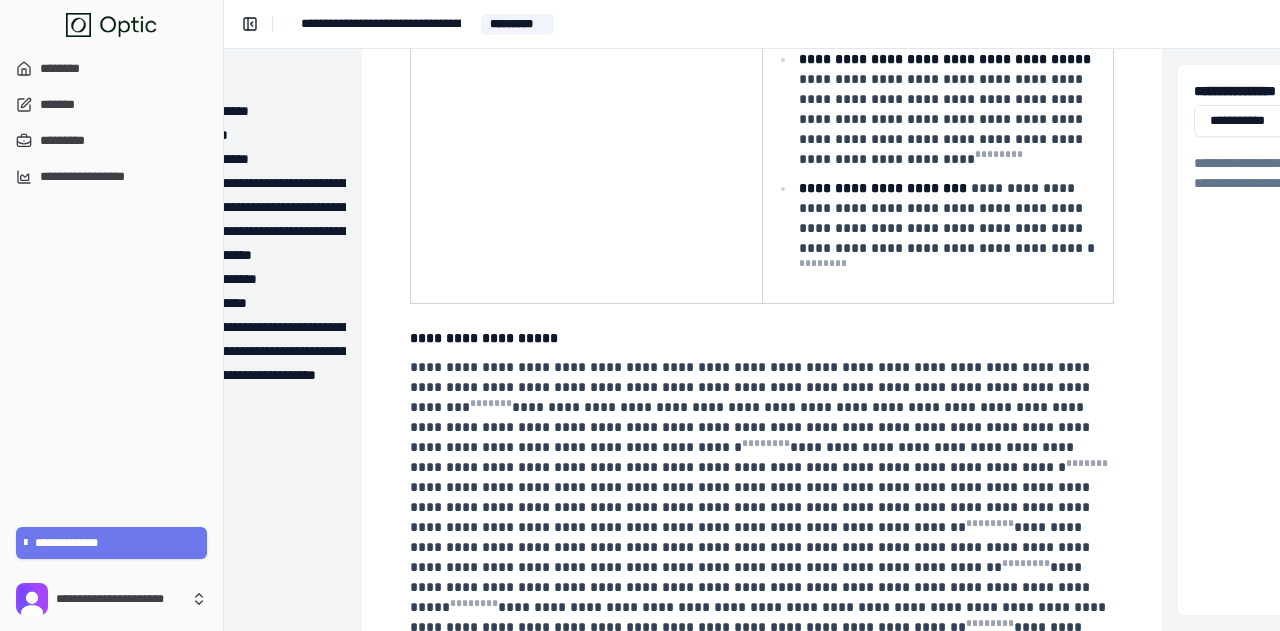 scroll, scrollTop: 1900, scrollLeft: 174, axis: both 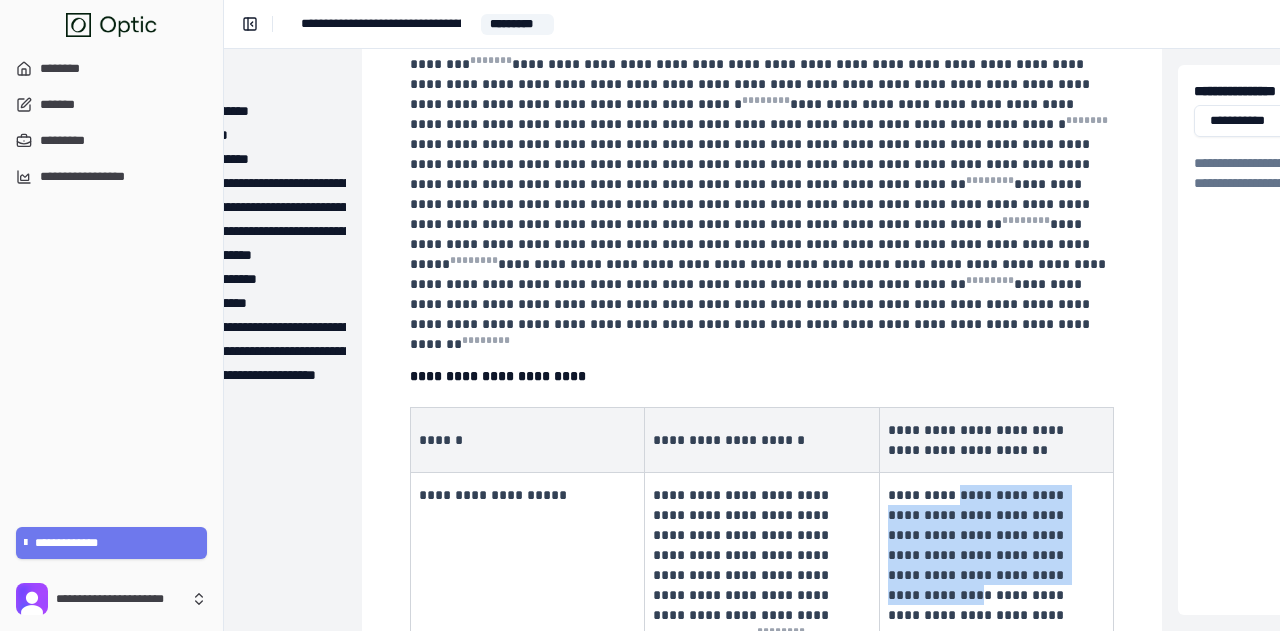 drag, startPoint x: 952, startPoint y: 255, endPoint x: 1025, endPoint y: 319, distance: 97.082436 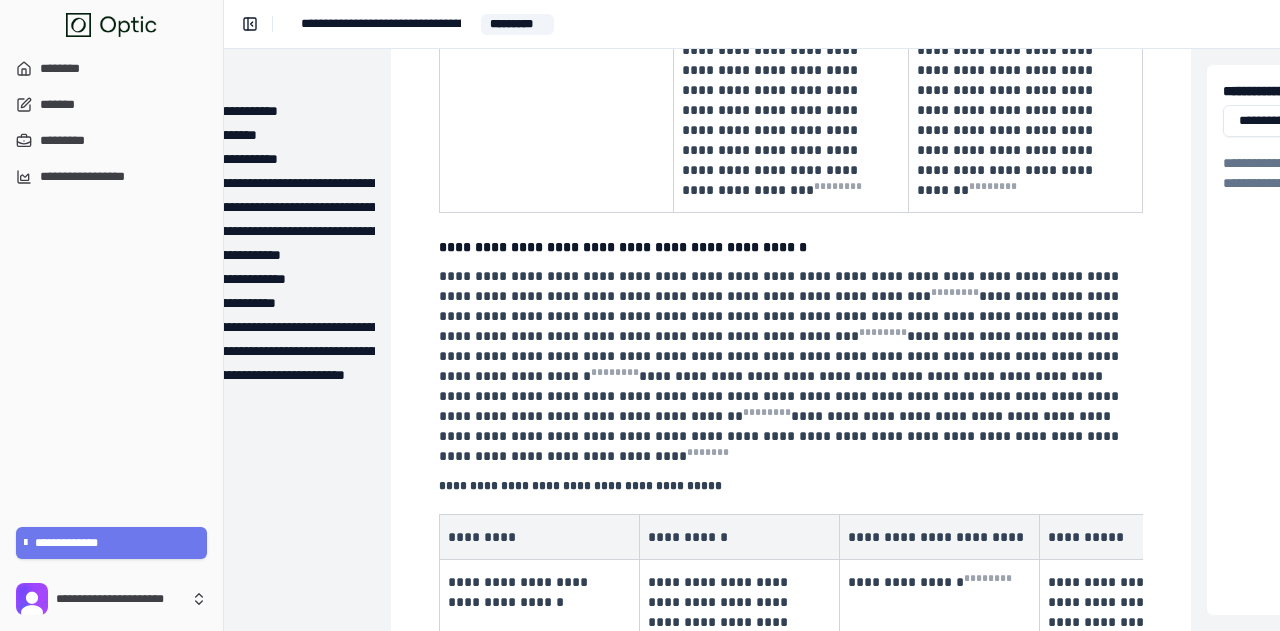 scroll, scrollTop: 3400, scrollLeft: 145, axis: both 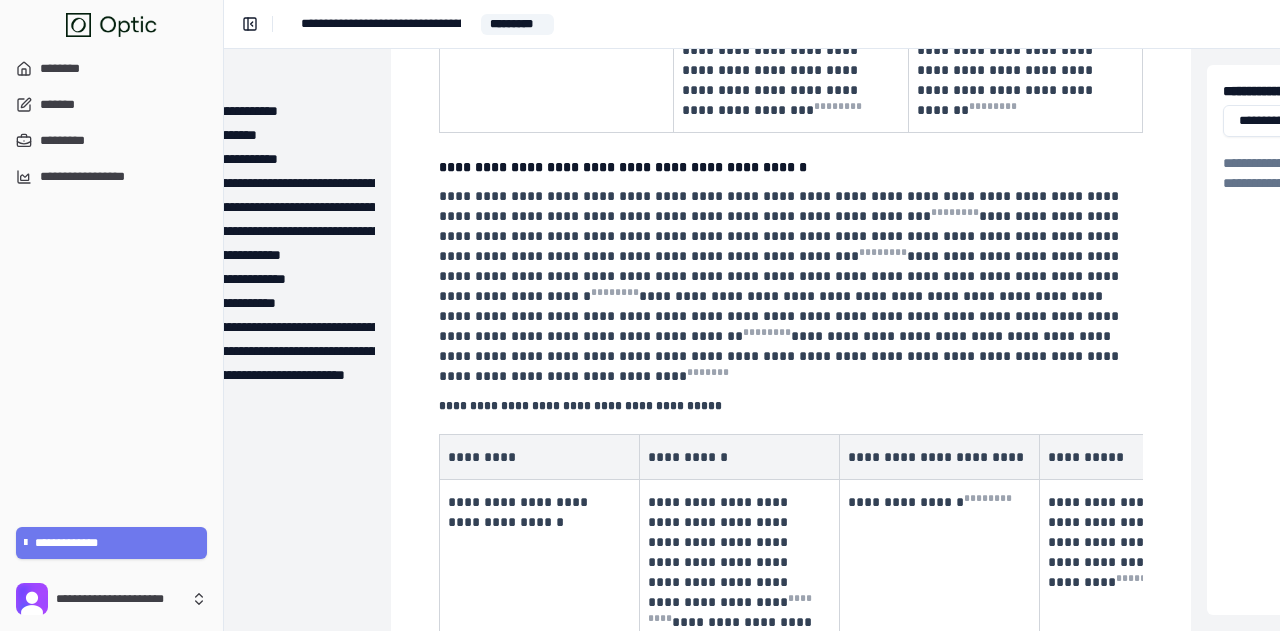 drag, startPoint x: 692, startPoint y: 484, endPoint x: 747, endPoint y: 515, distance: 63.134777 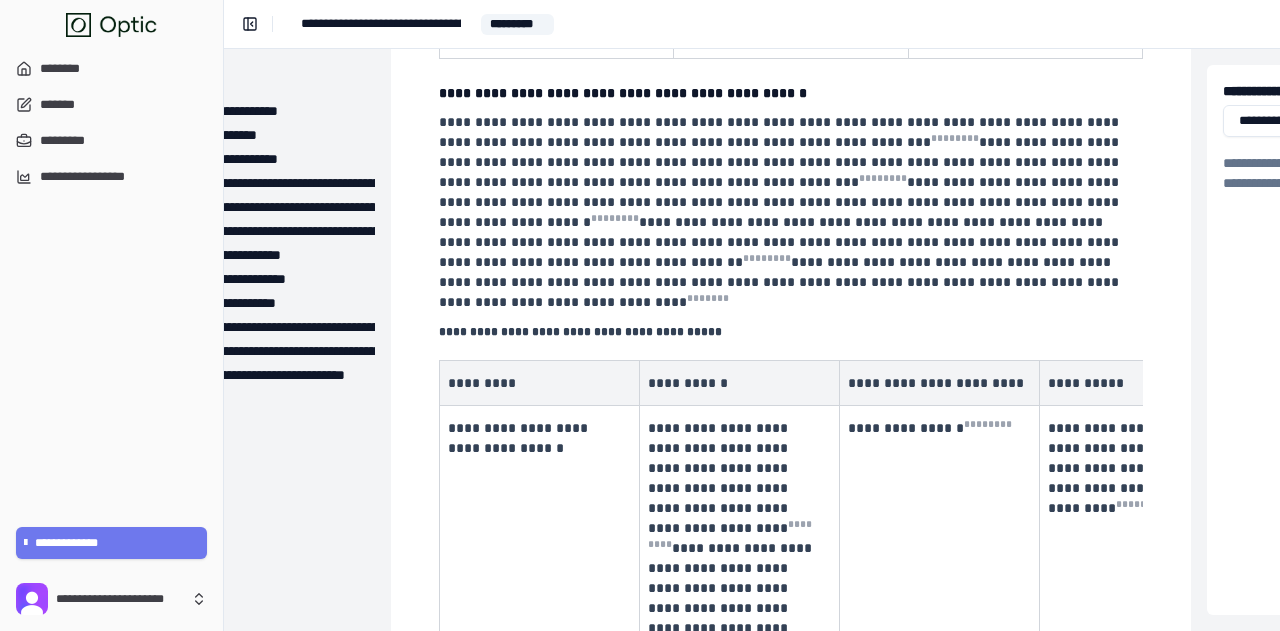 scroll, scrollTop: 3500, scrollLeft: 145, axis: both 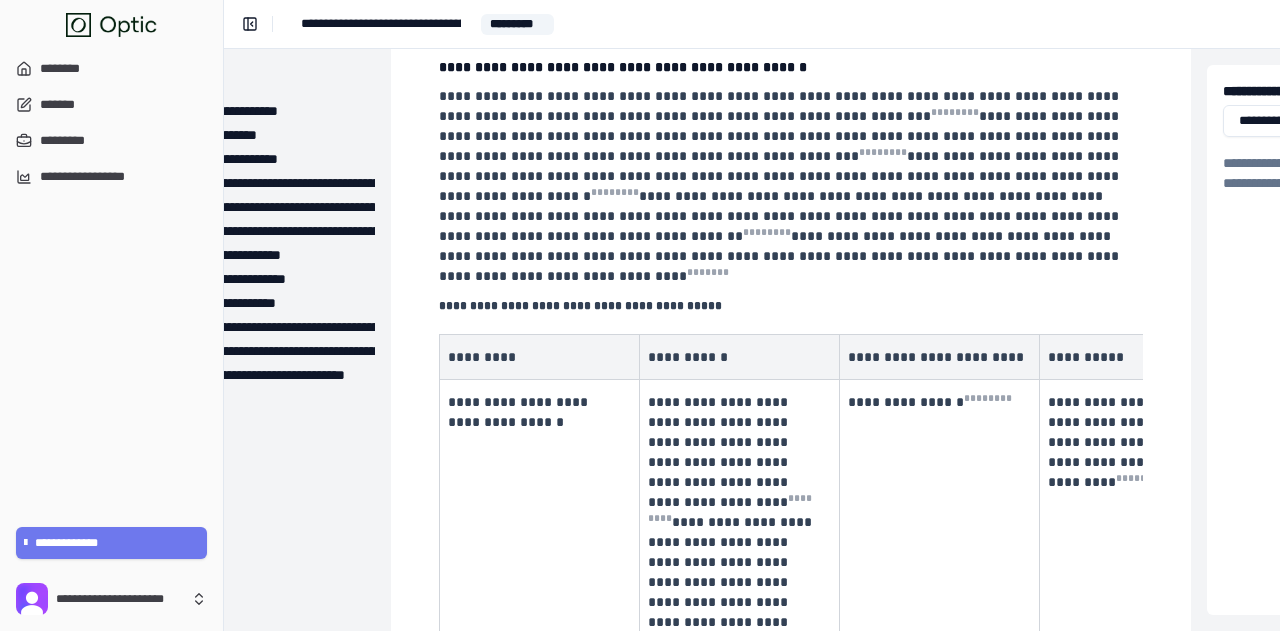 drag, startPoint x: 726, startPoint y: 485, endPoint x: 784, endPoint y: 500, distance: 59.908264 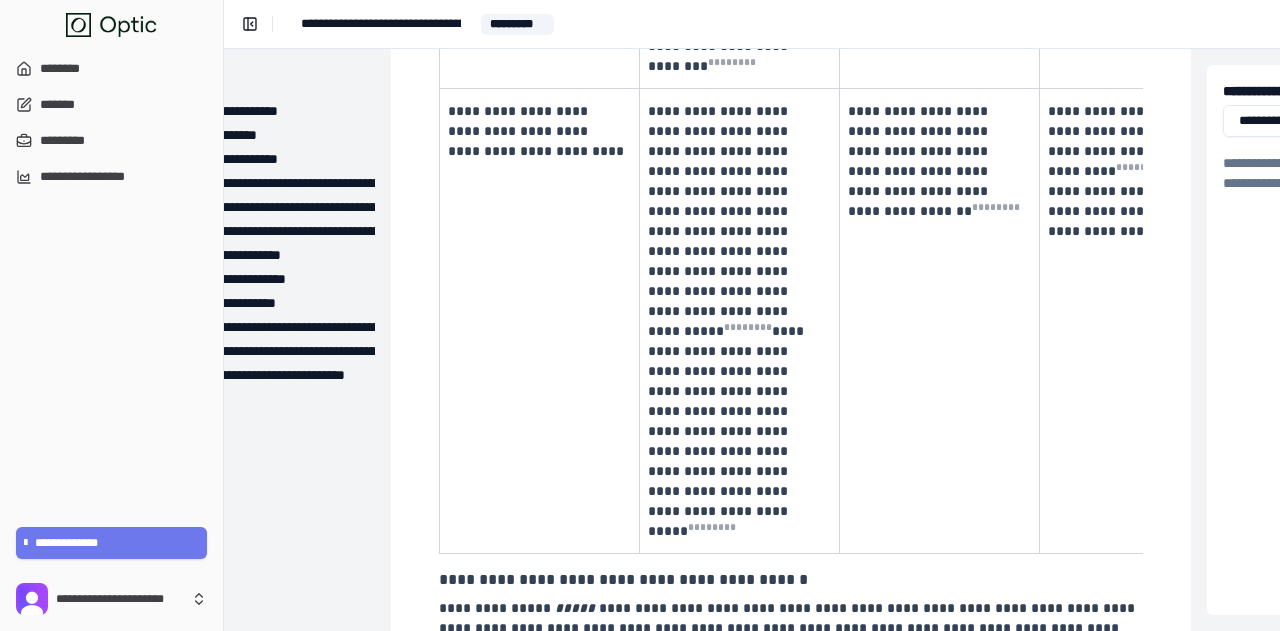 scroll, scrollTop: 4300, scrollLeft: 145, axis: both 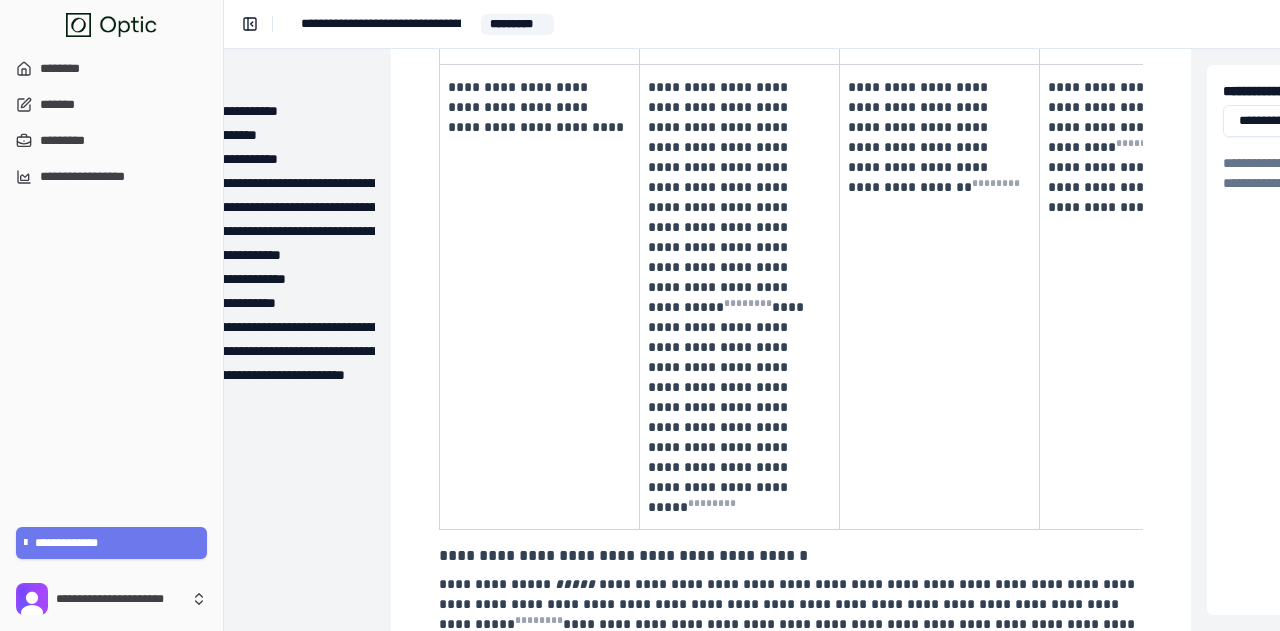 drag, startPoint x: 732, startPoint y: 421, endPoint x: 864, endPoint y: 438, distance: 133.0902 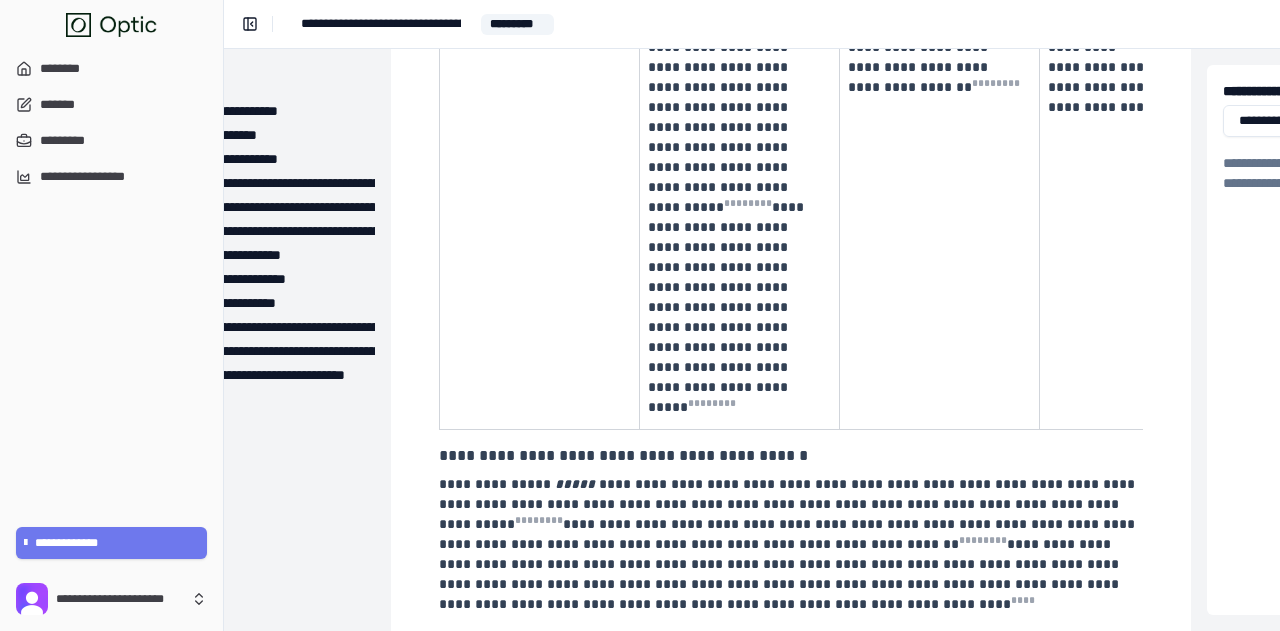 drag, startPoint x: 788, startPoint y: 488, endPoint x: 769, endPoint y: 477, distance: 21.954498 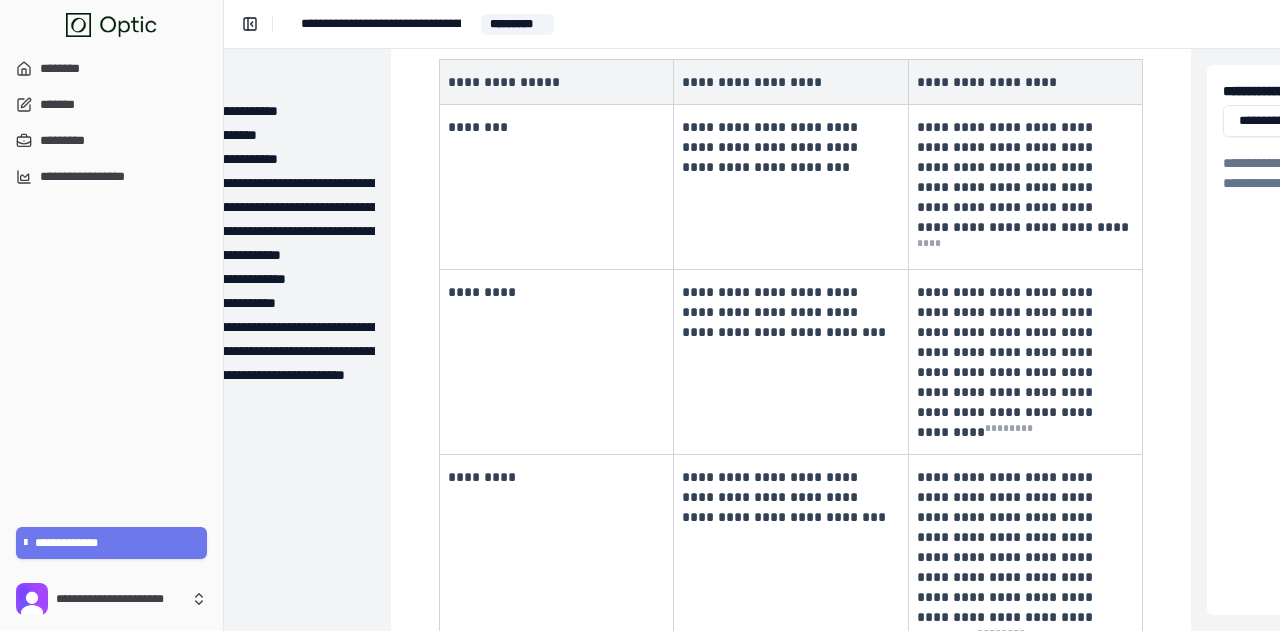 scroll, scrollTop: 5100, scrollLeft: 145, axis: both 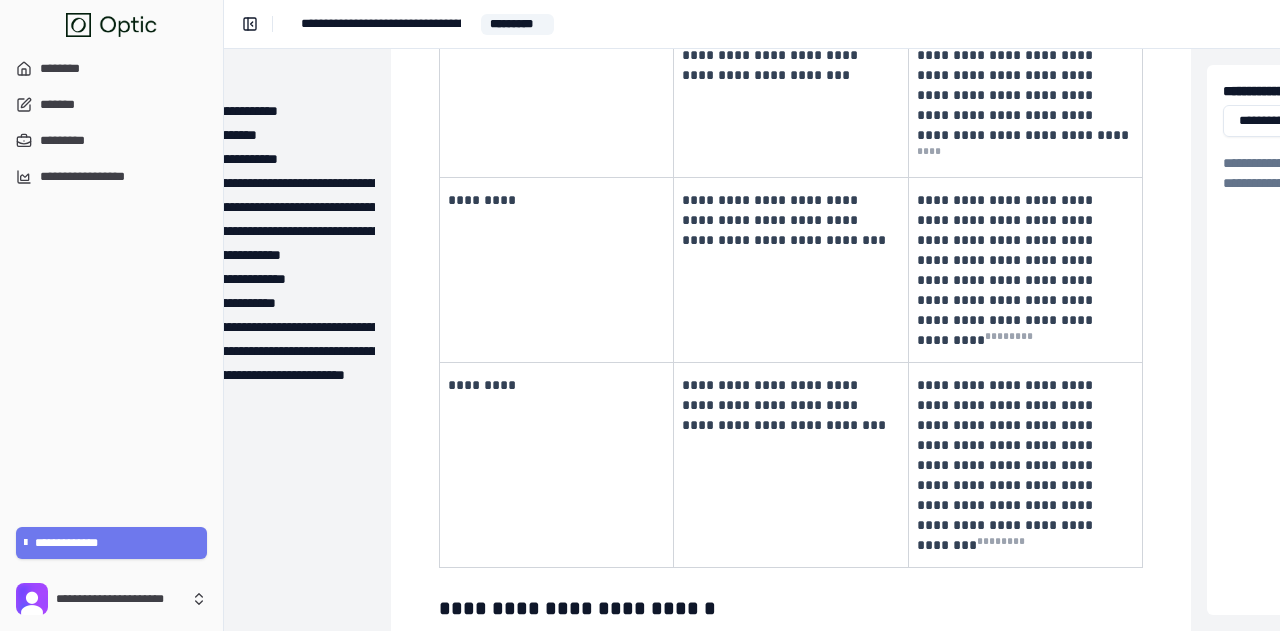 drag, startPoint x: 728, startPoint y: 309, endPoint x: 841, endPoint y: 333, distance: 115.52056 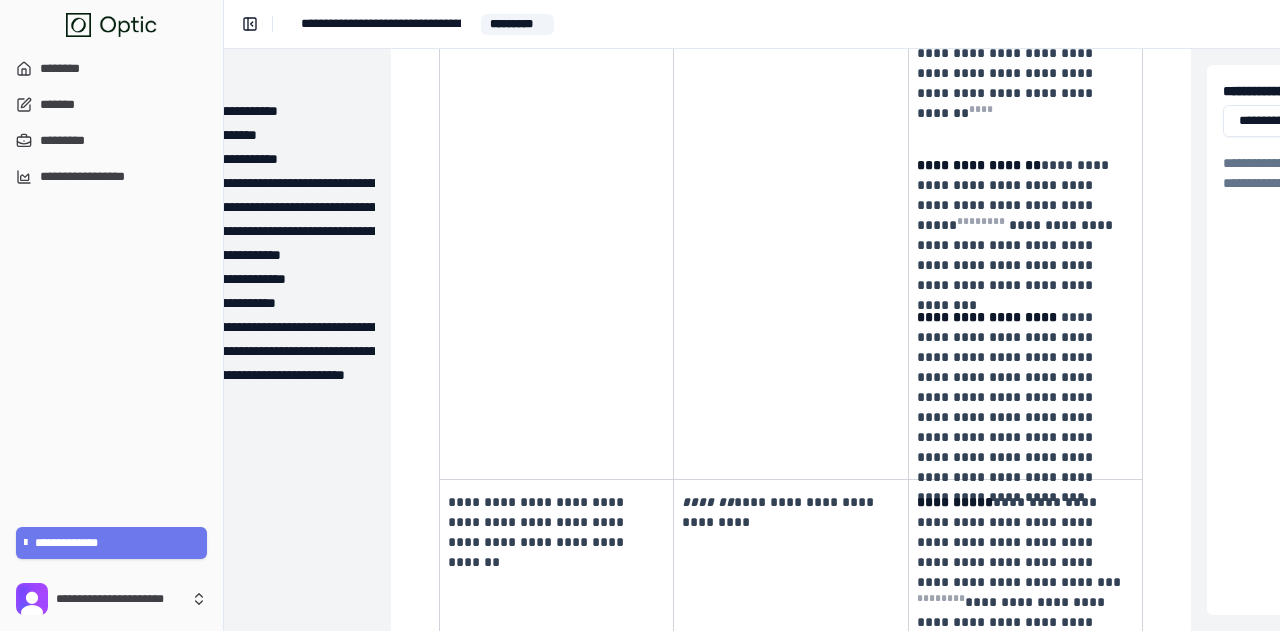 scroll, scrollTop: 6900, scrollLeft: 145, axis: both 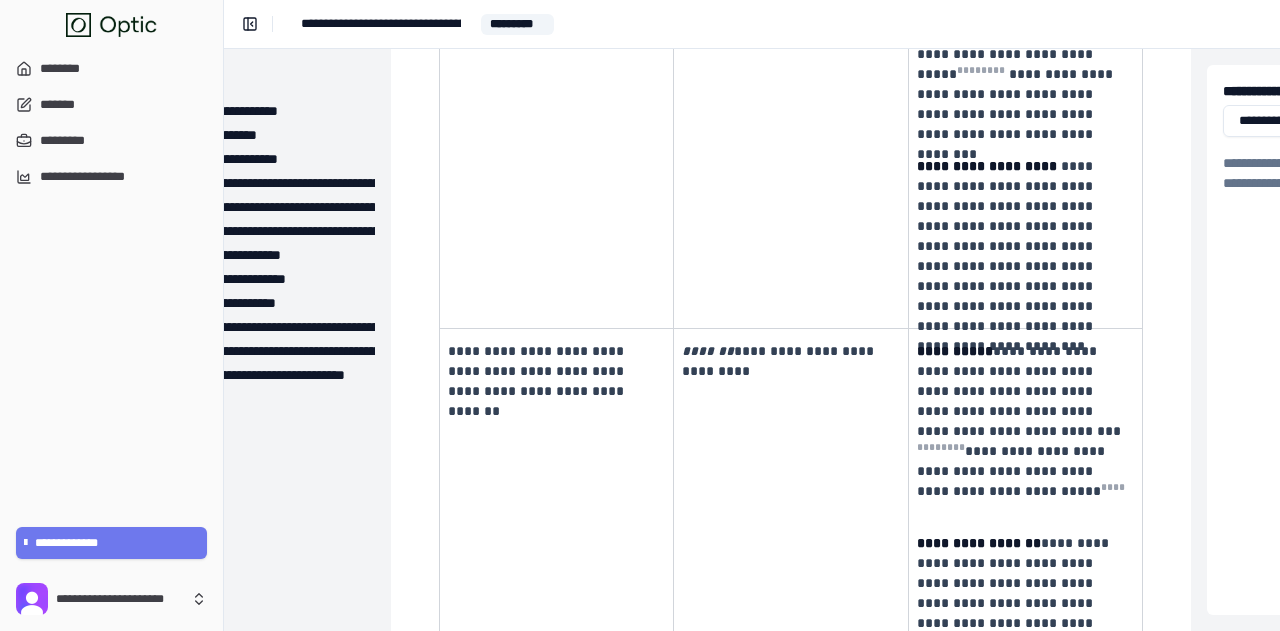 drag, startPoint x: 750, startPoint y: 405, endPoint x: 779, endPoint y: 429, distance: 37.64306 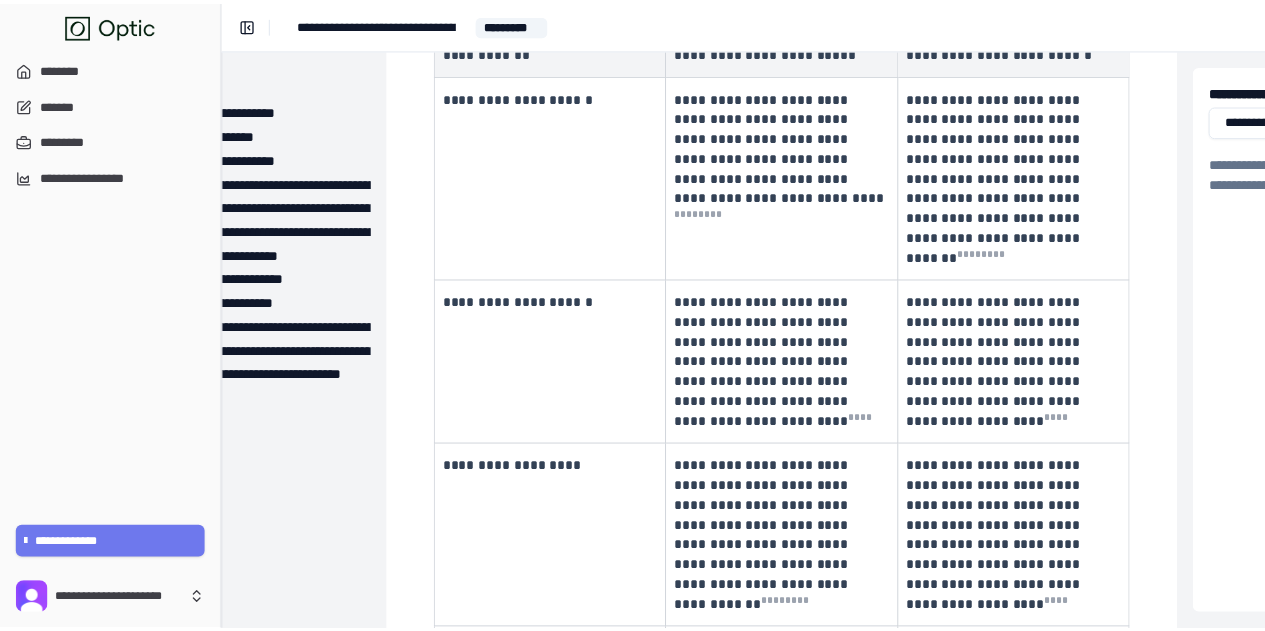 scroll, scrollTop: 7850, scrollLeft: 145, axis: both 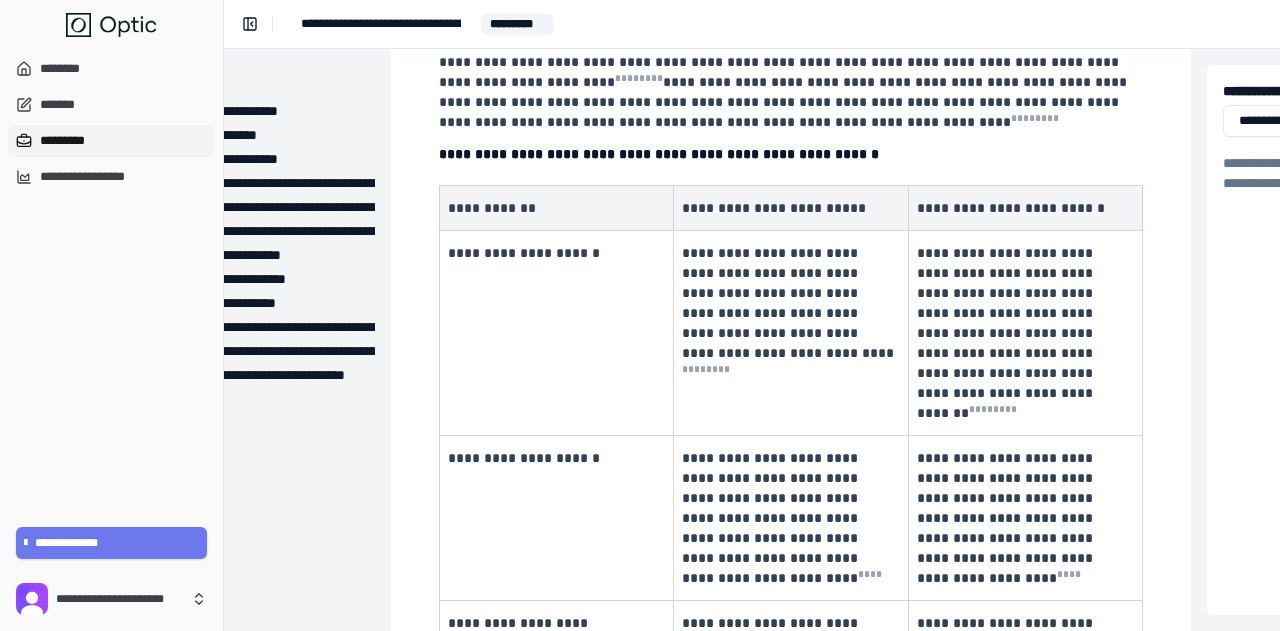 click on "*********" at bounding box center [111, 141] 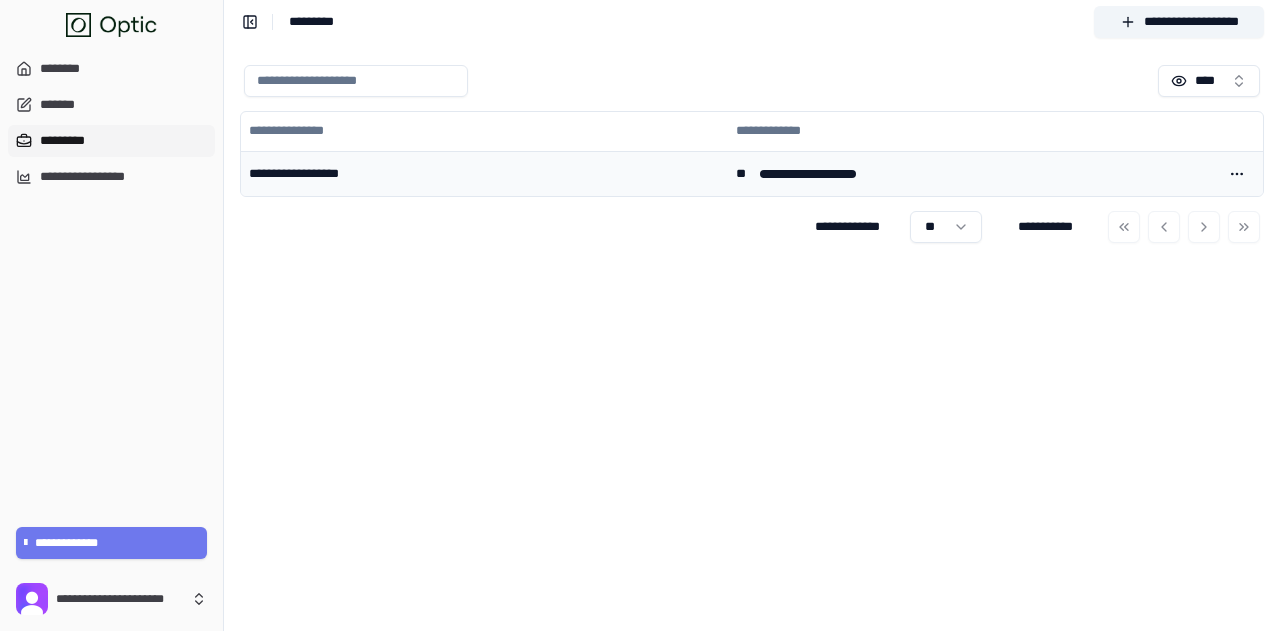 click on "**" at bounding box center (743, 174) 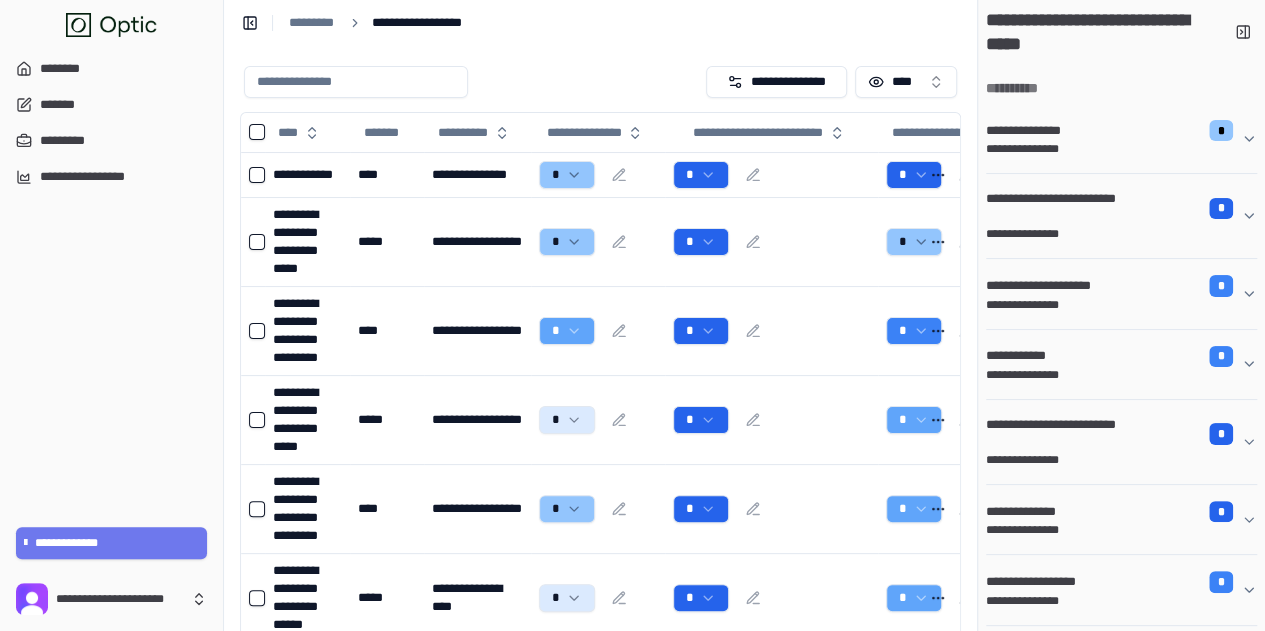 click on "**********" at bounding box center (1121, 32) 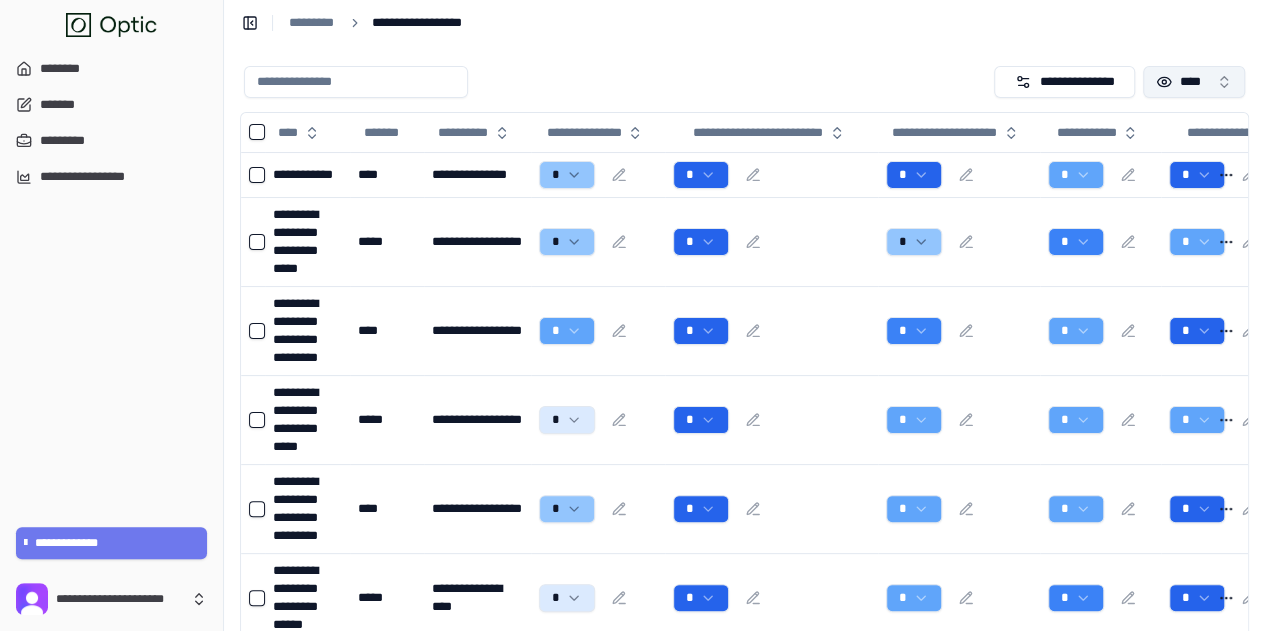 click on "****" at bounding box center (1194, 82) 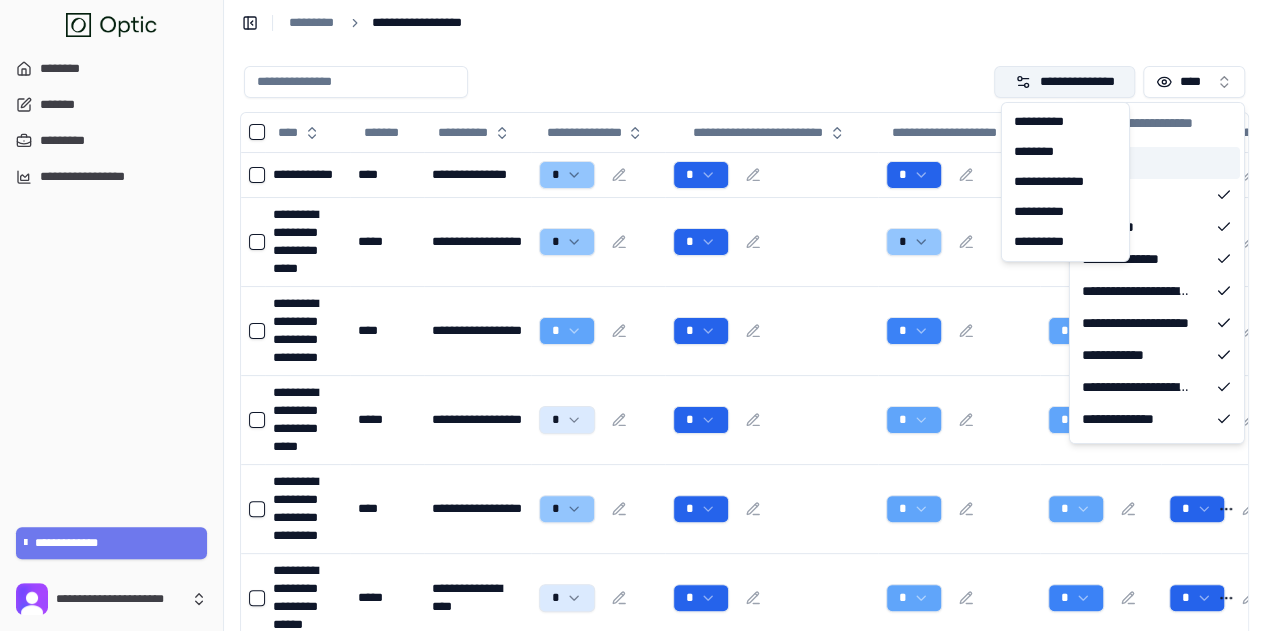 click on "**********" at bounding box center [1064, 82] 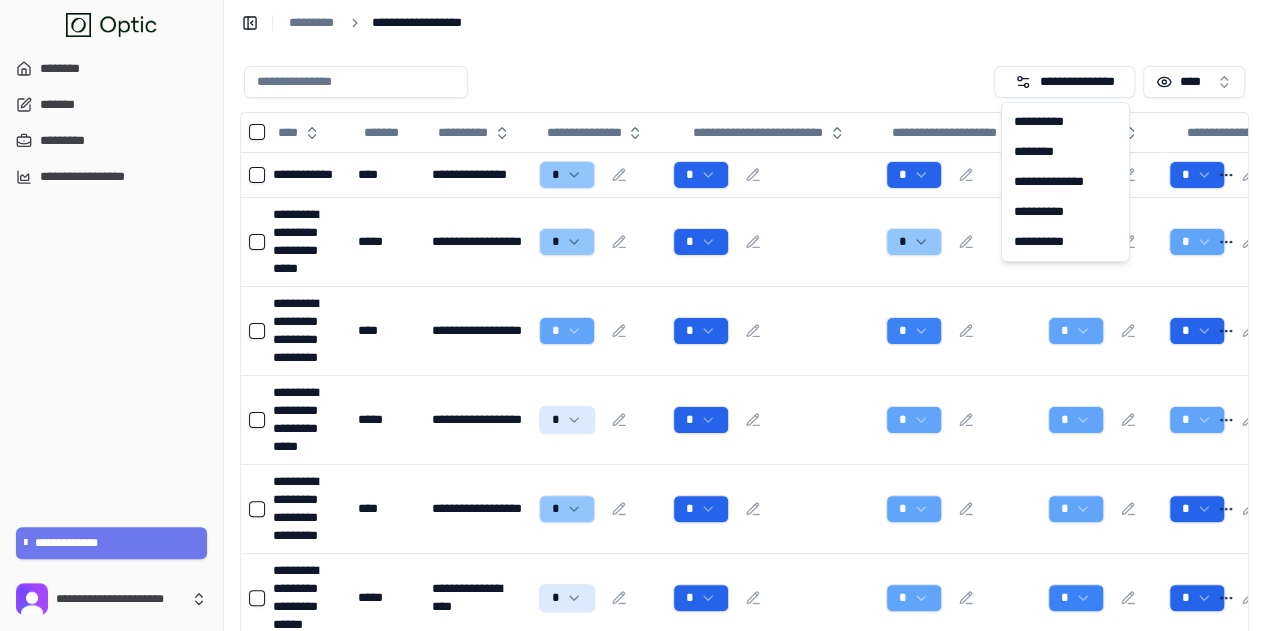 click on "**********" at bounding box center (744, 23) 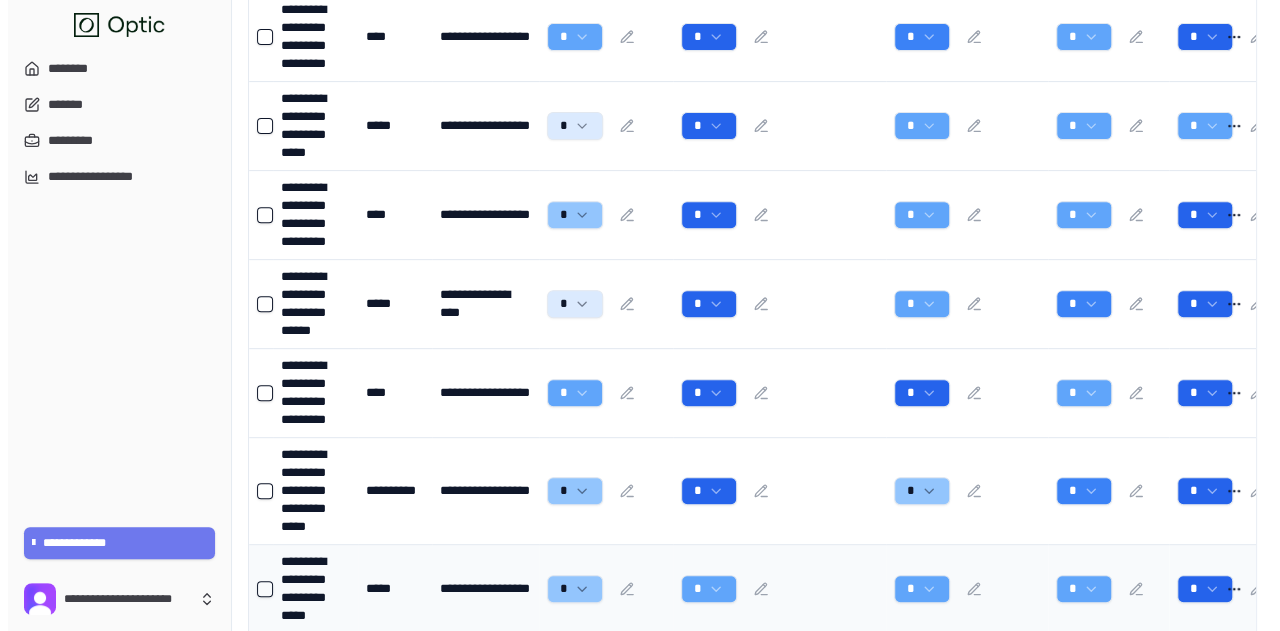 scroll, scrollTop: 300, scrollLeft: 0, axis: vertical 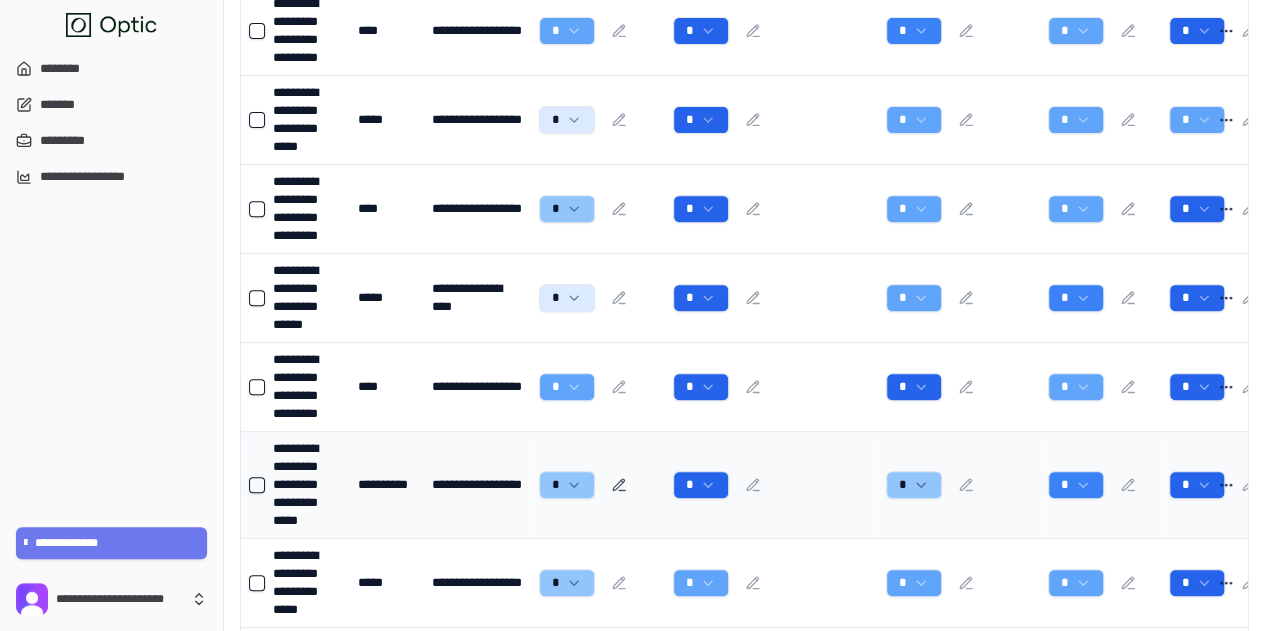 click 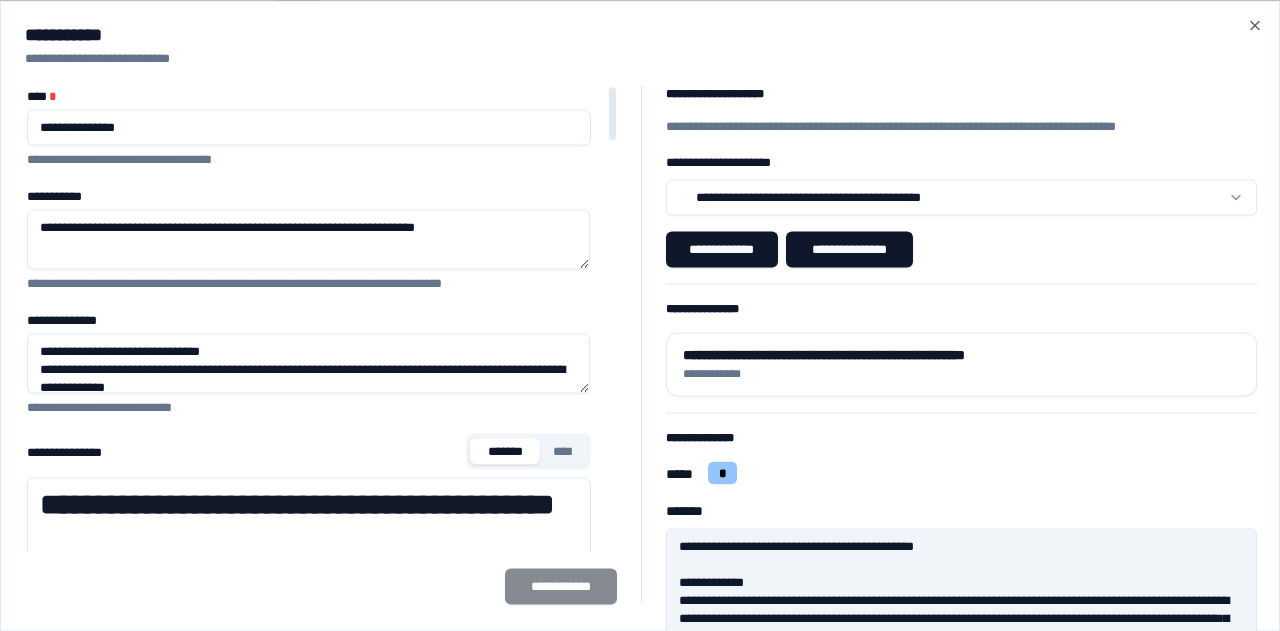 scroll, scrollTop: 200, scrollLeft: 0, axis: vertical 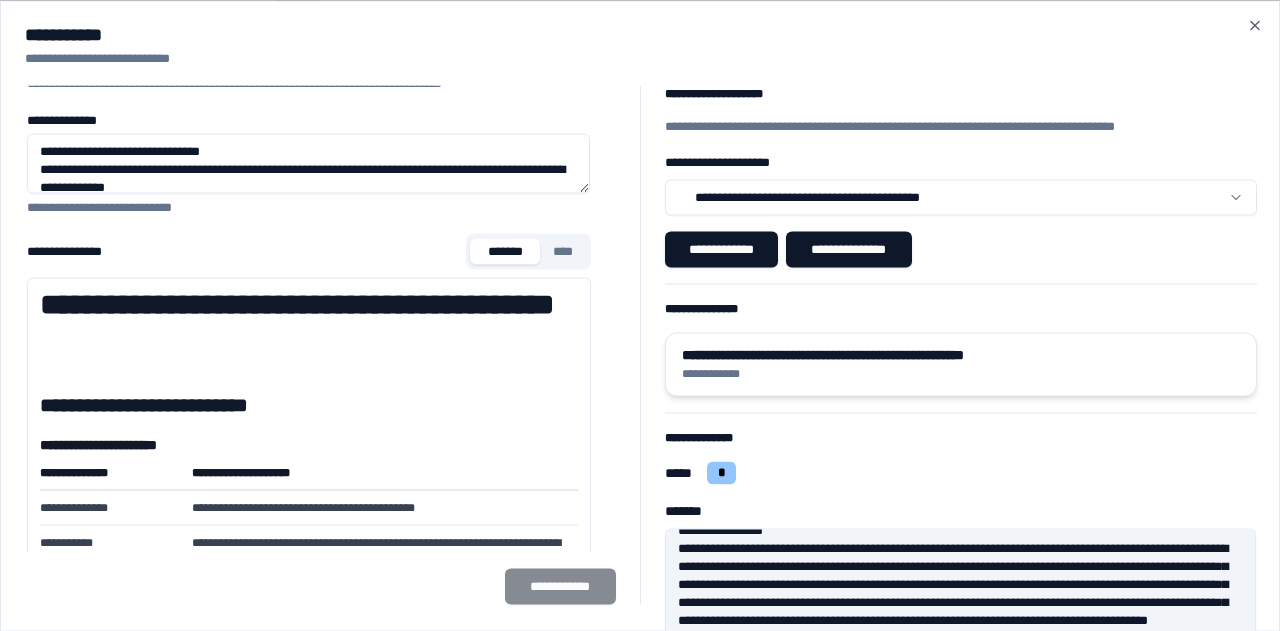 click on "**********" at bounding box center (961, 364) 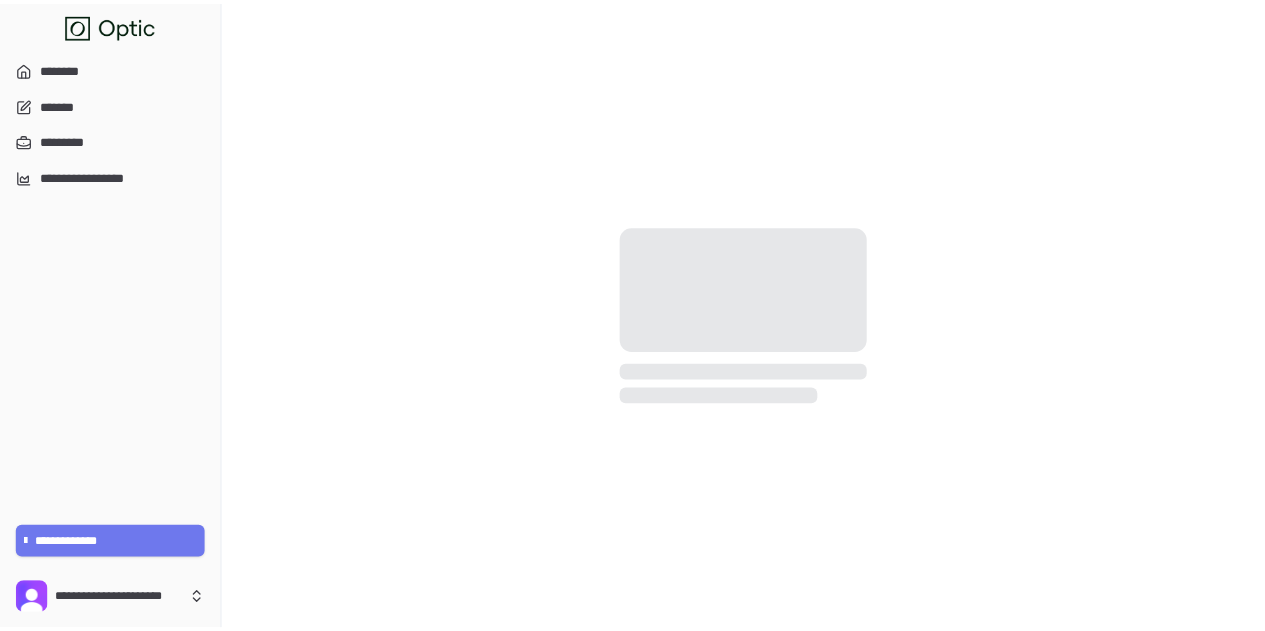 scroll, scrollTop: 0, scrollLeft: 0, axis: both 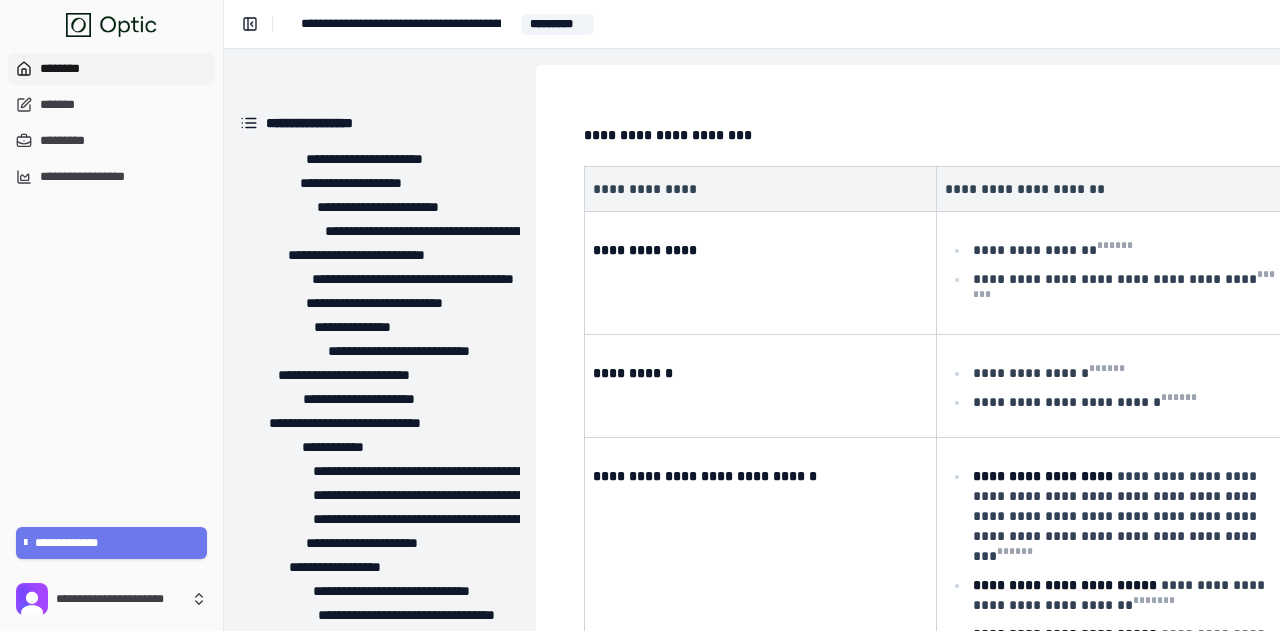 click on "********" at bounding box center (111, 69) 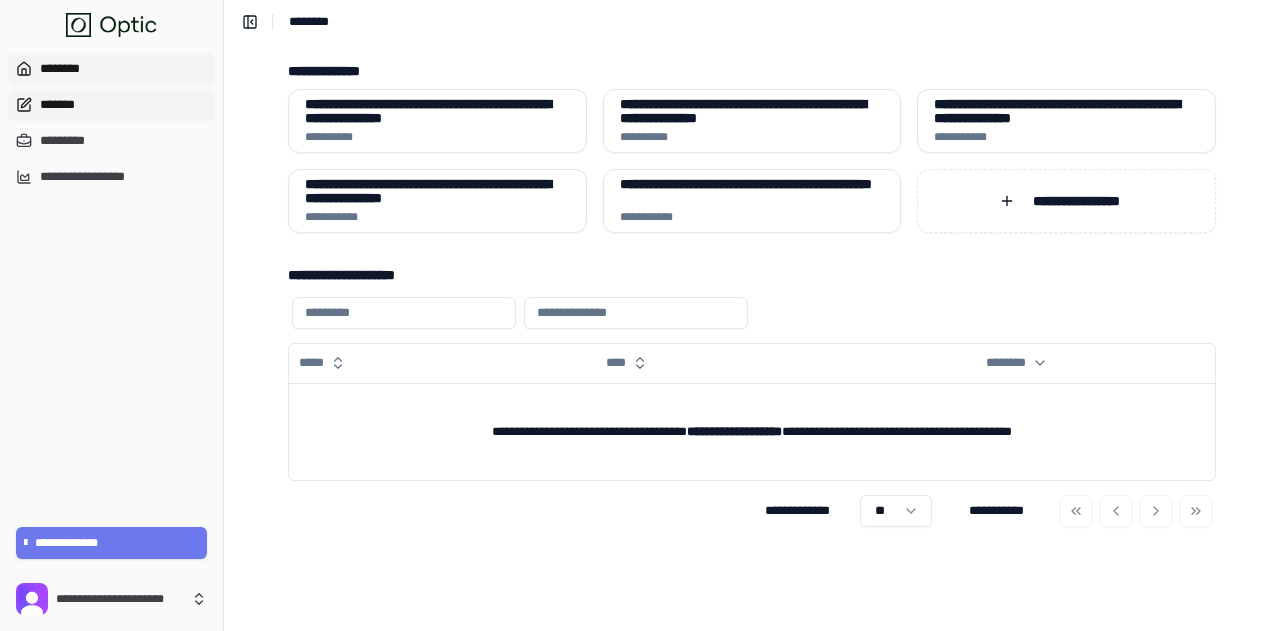 click on "*******" at bounding box center (111, 105) 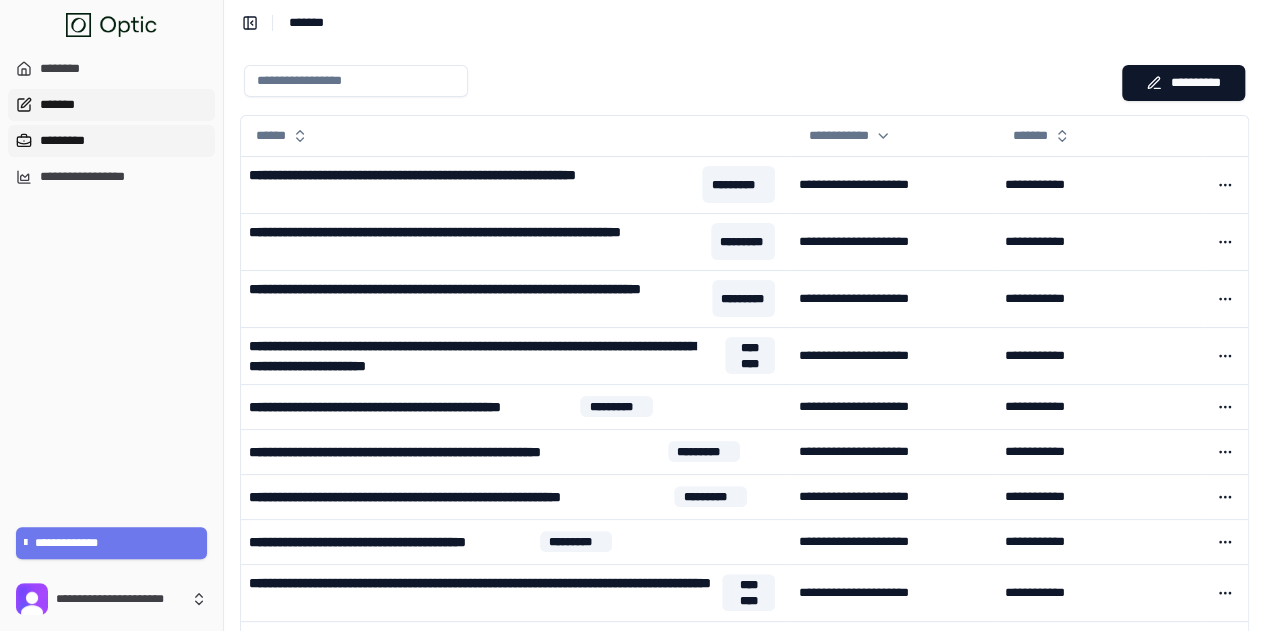 click on "*********" at bounding box center [111, 141] 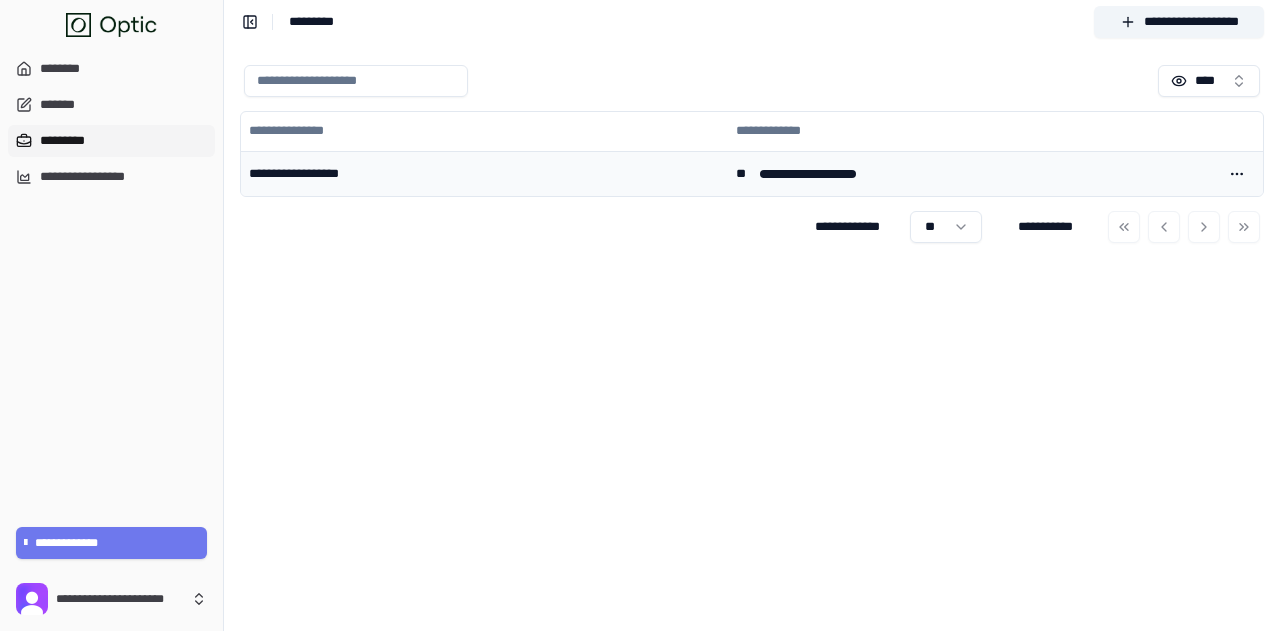 click on "**********" at bounding box center [484, 174] 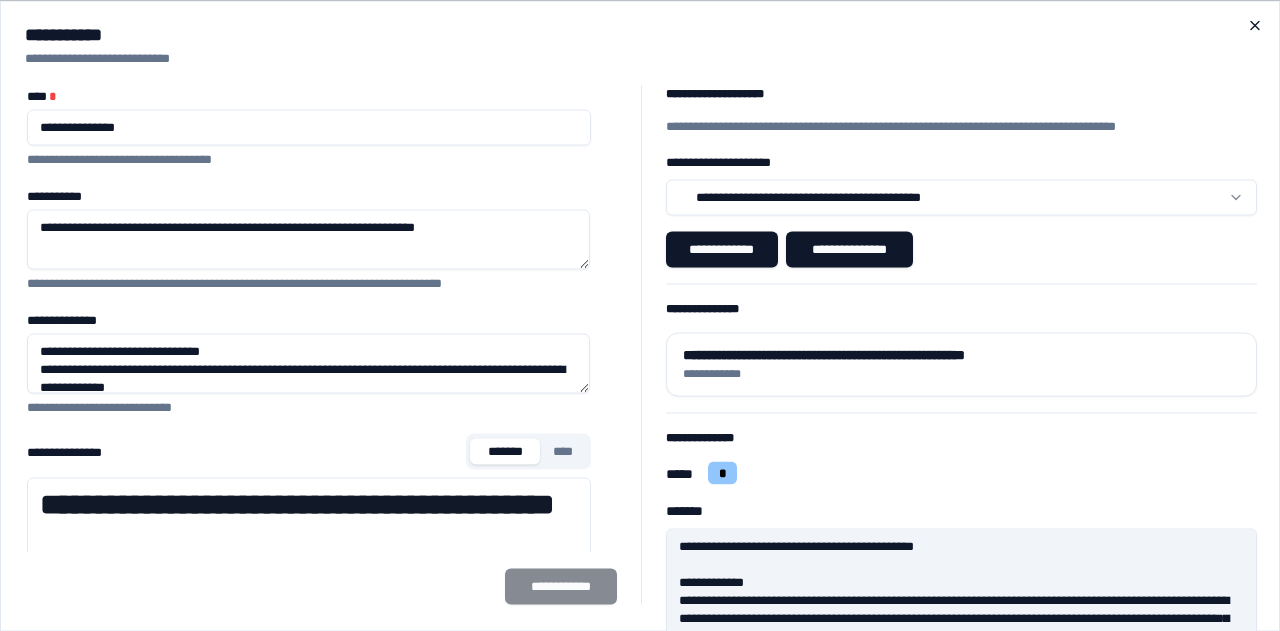 click 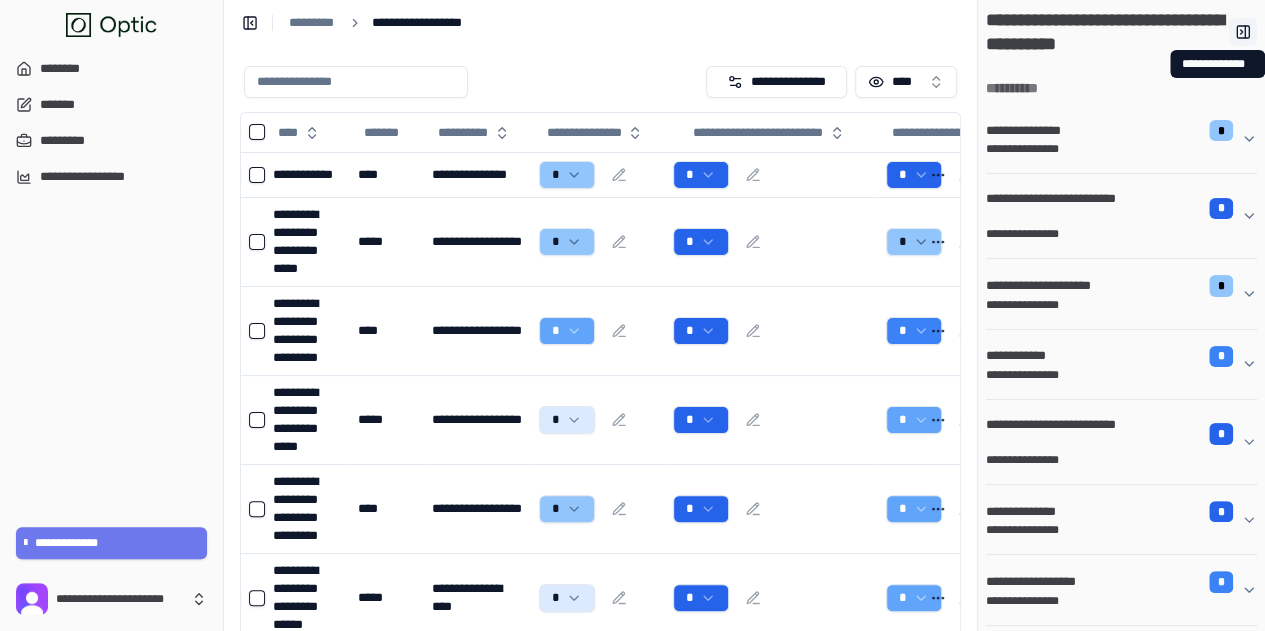 click at bounding box center (1243, 32) 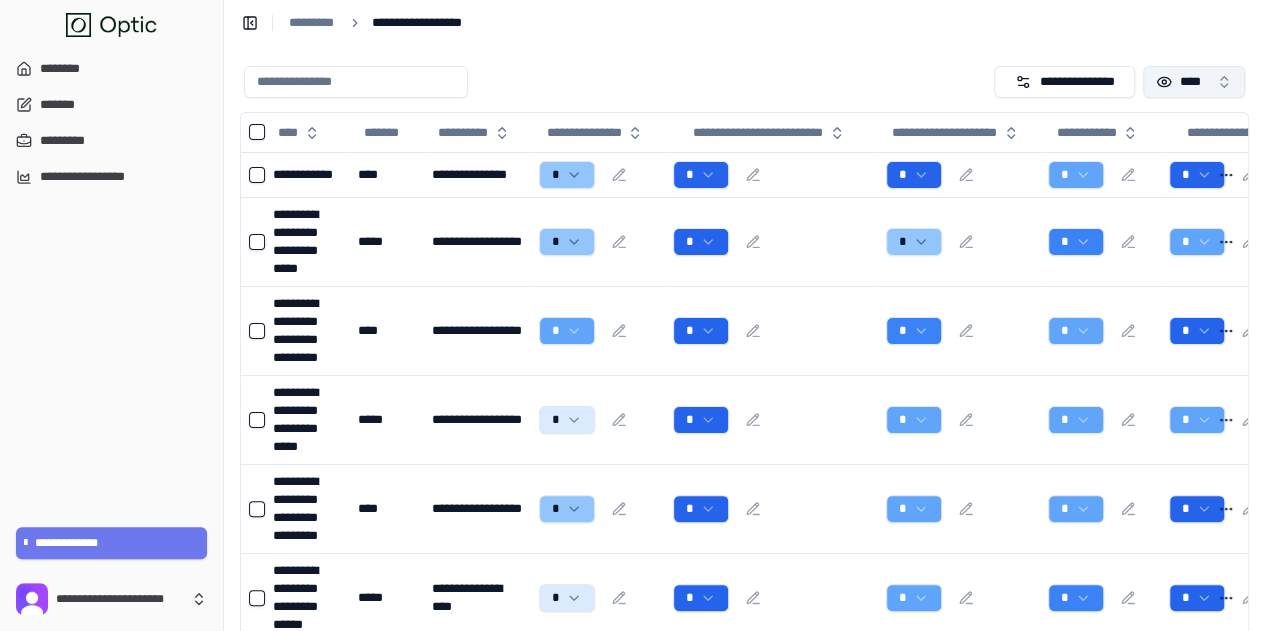 click on "****" at bounding box center (1194, 82) 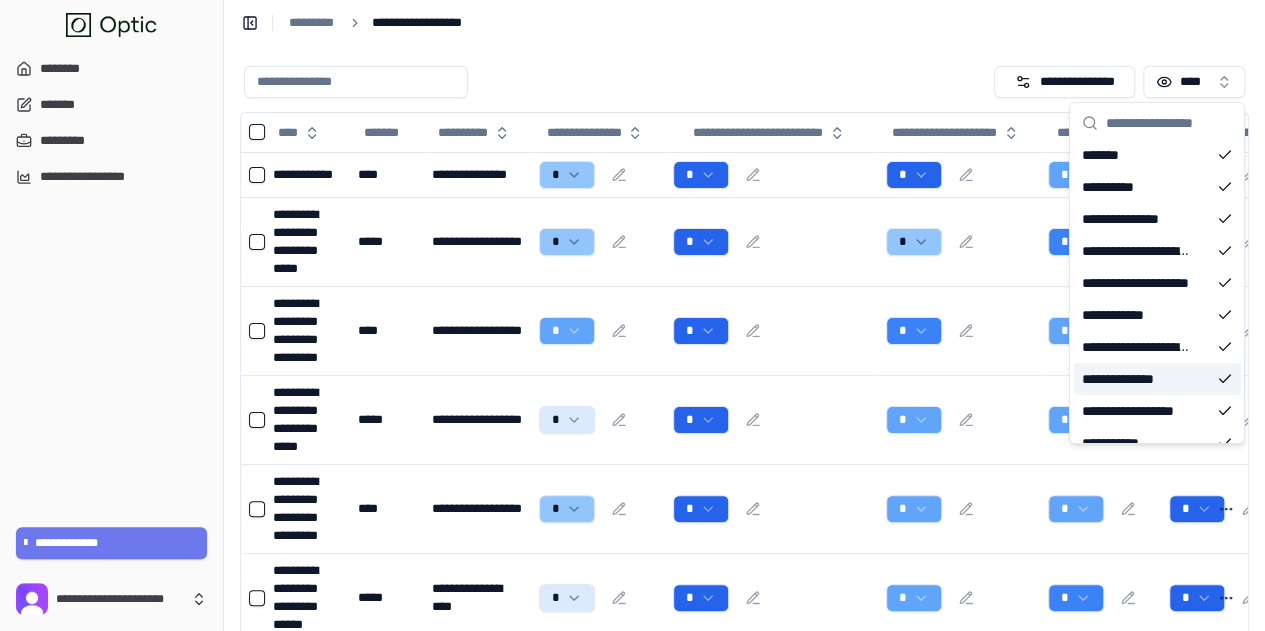 scroll, scrollTop: 60, scrollLeft: 0, axis: vertical 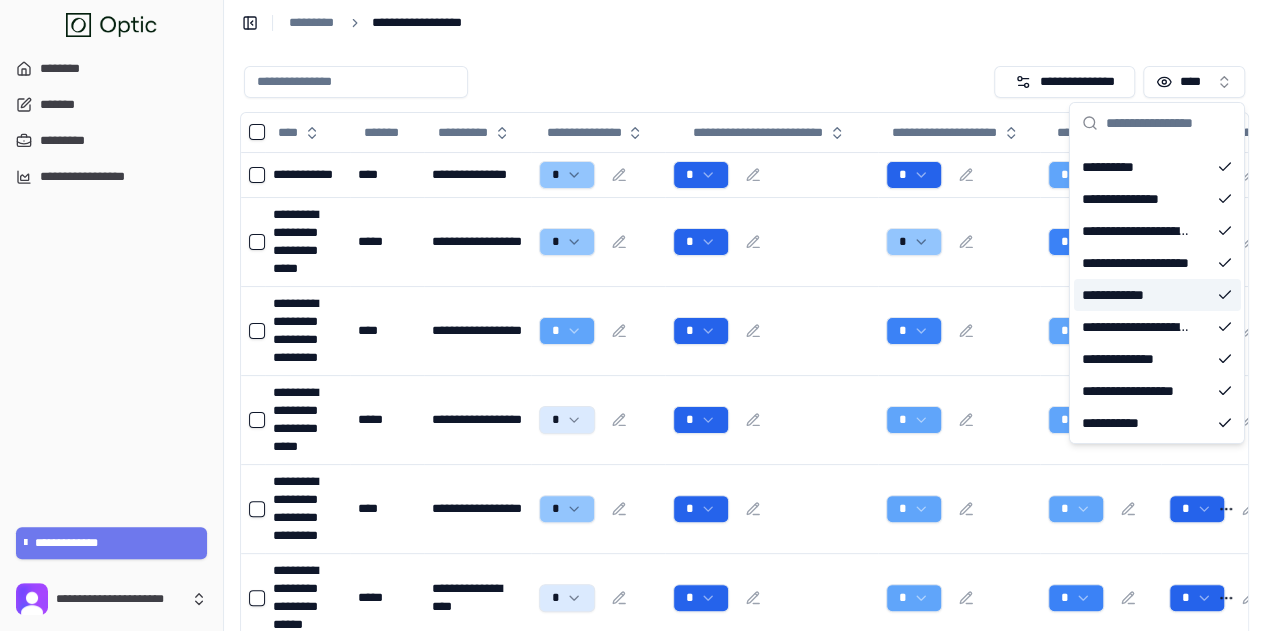 click on "**********" at bounding box center (744, 566) 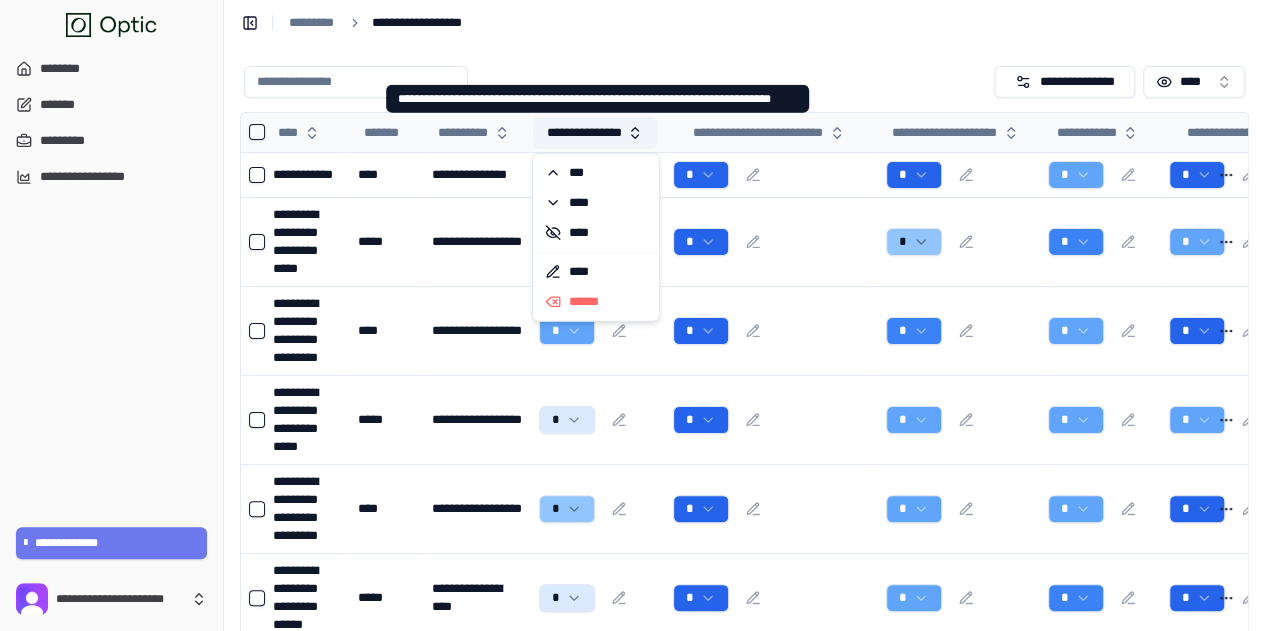 click on "**********" at bounding box center (595, 133) 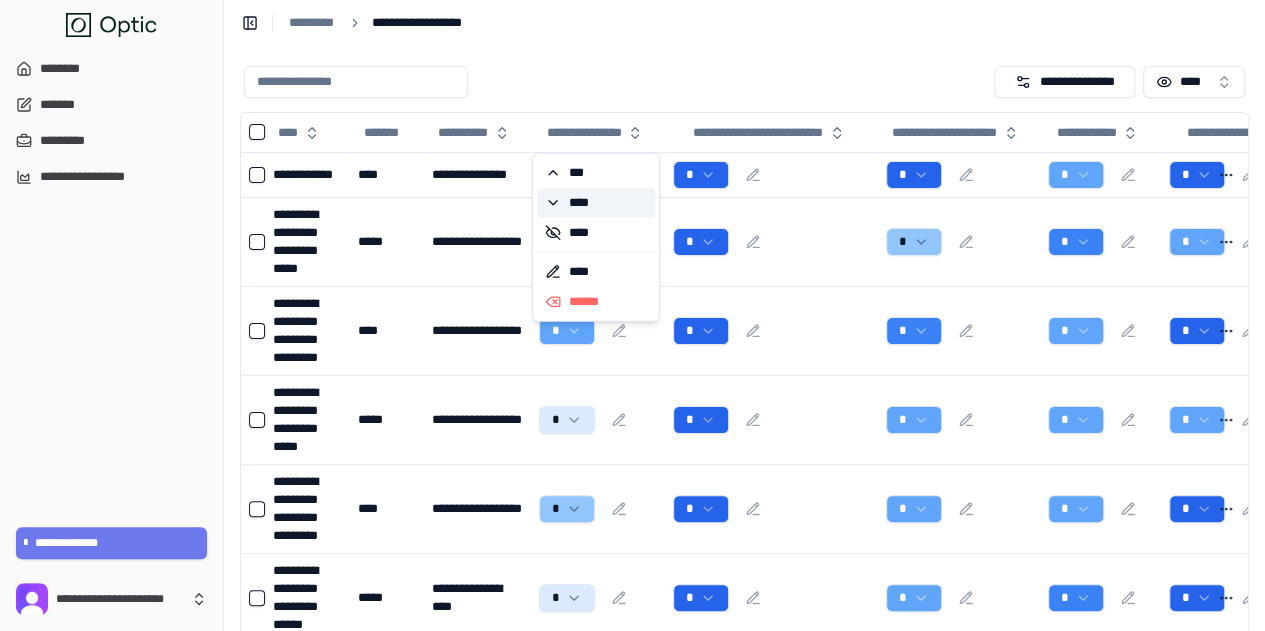 click on "****" at bounding box center [596, 203] 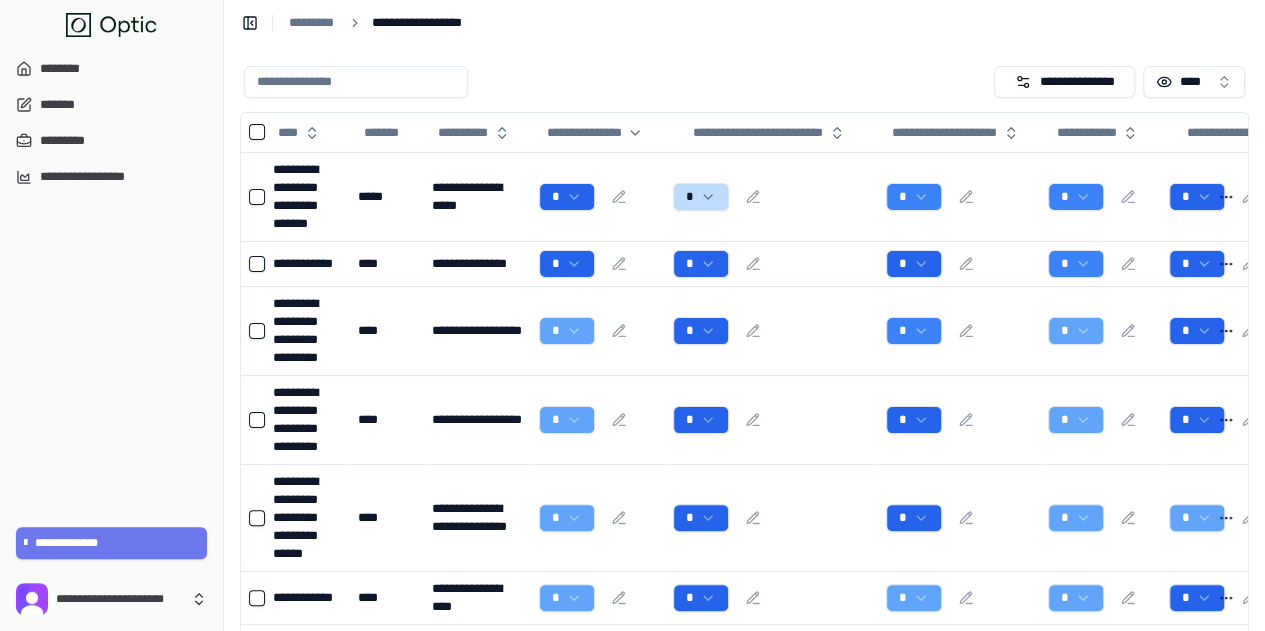 click on "**********" at bounding box center [744, 82] 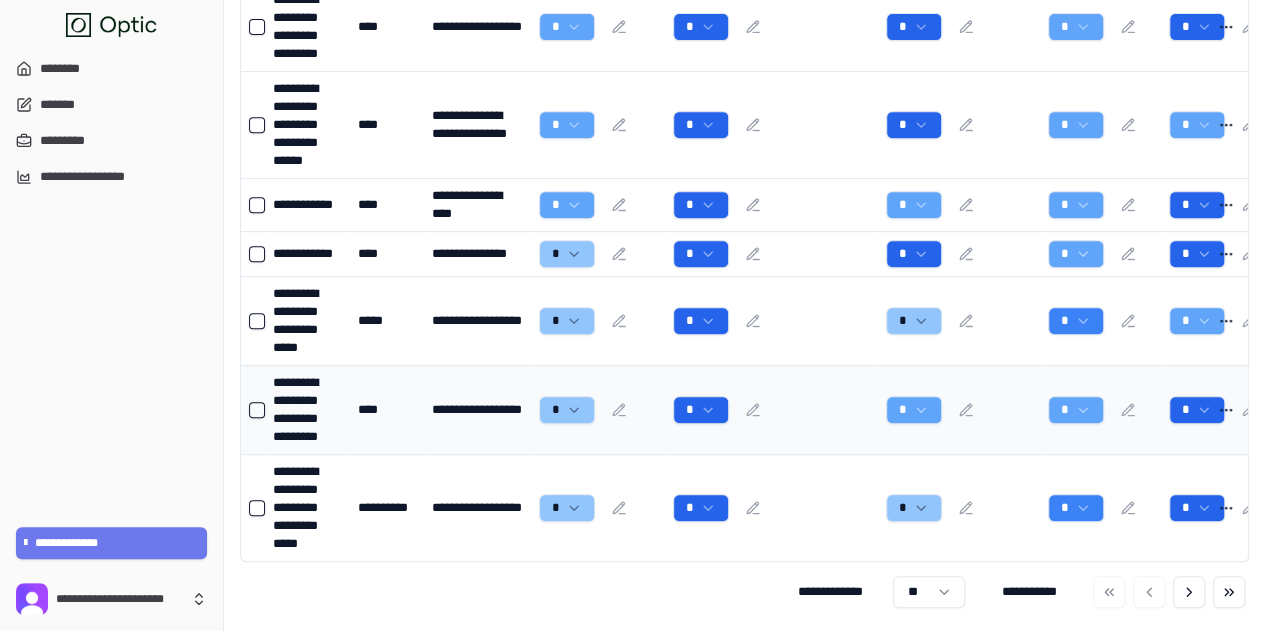 scroll, scrollTop: 402, scrollLeft: 0, axis: vertical 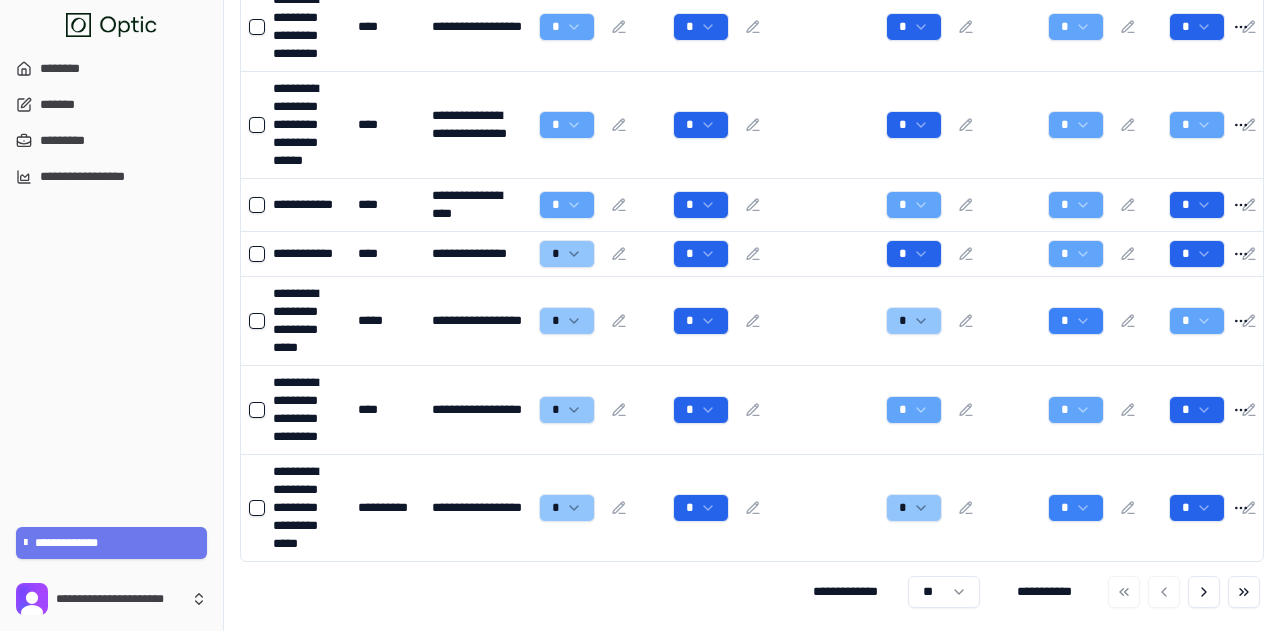 click on "**********" at bounding box center (640, 119) 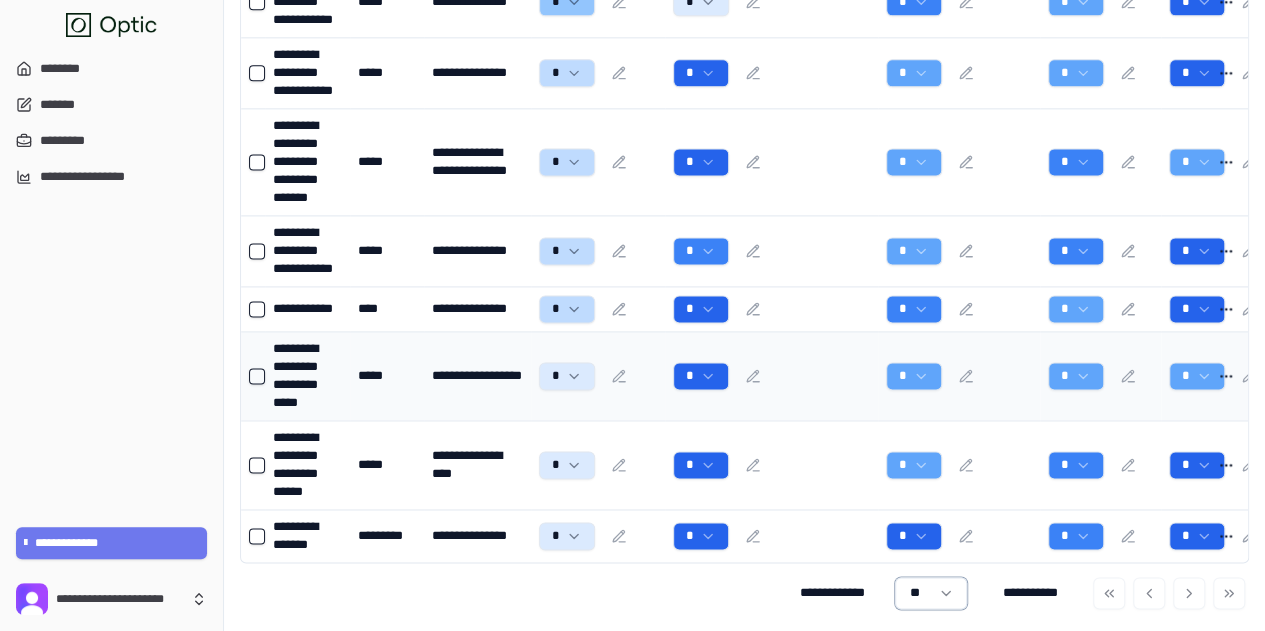 scroll, scrollTop: 1376, scrollLeft: 0, axis: vertical 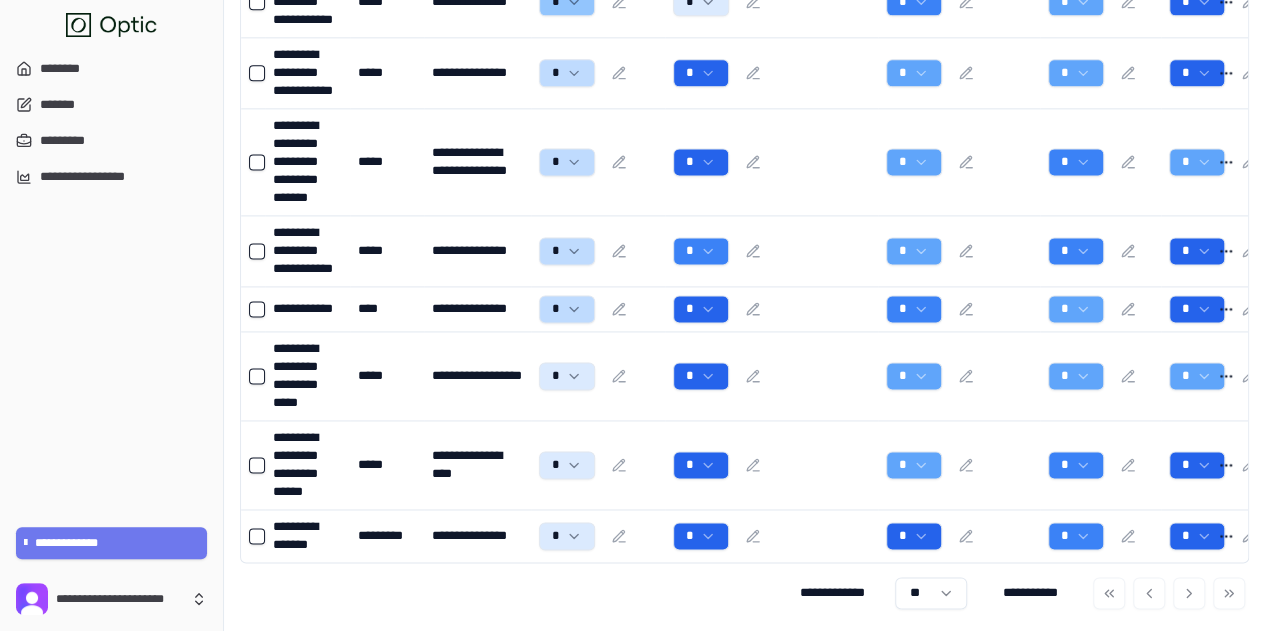 drag, startPoint x: 455, startPoint y: 523, endPoint x: 542, endPoint y: 593, distance: 111.66467 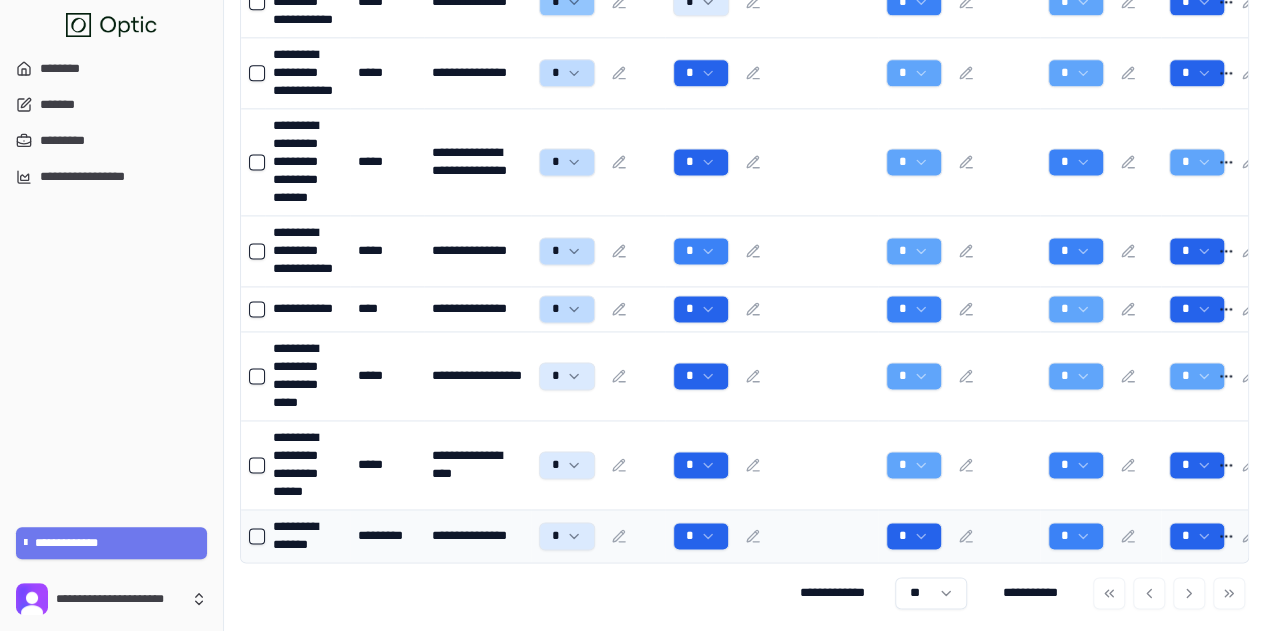 click on "**********" at bounding box center (477, 536) 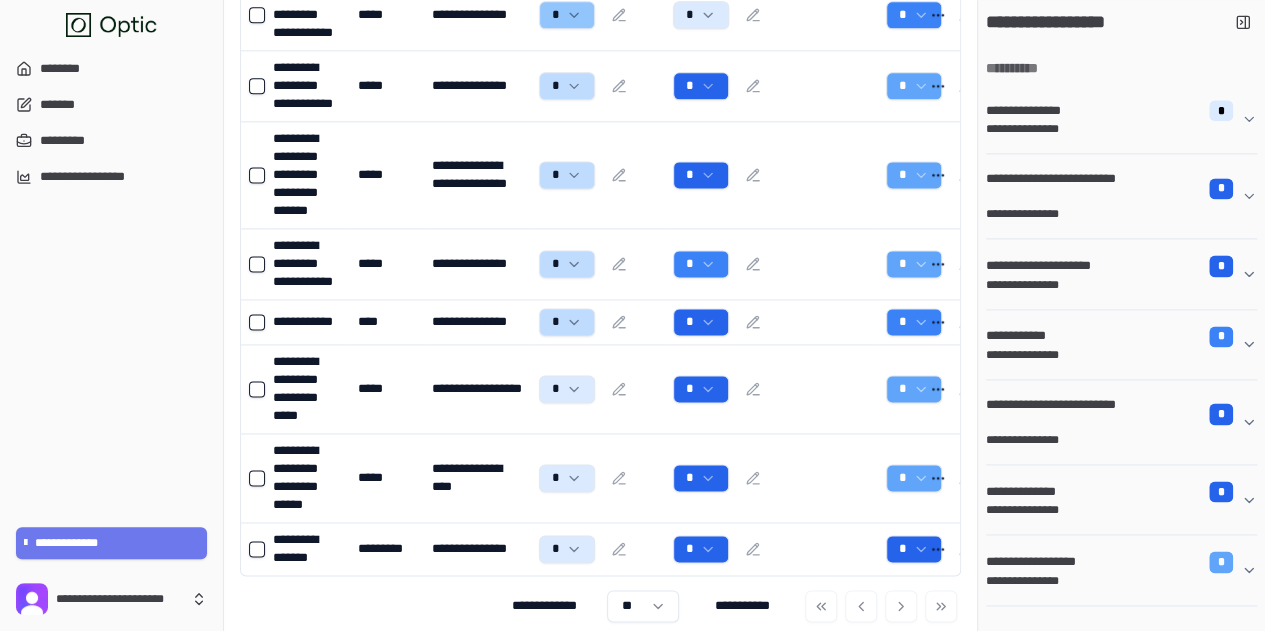 scroll, scrollTop: 1176, scrollLeft: 0, axis: vertical 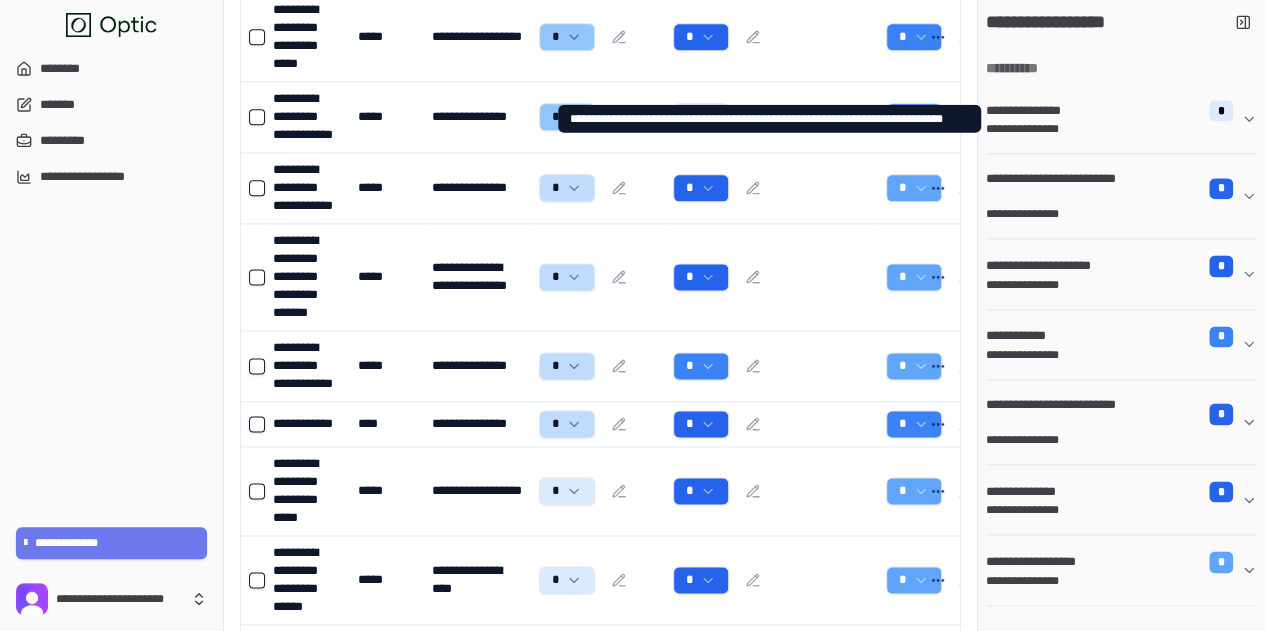 click on "**********" at bounding box center (1029, 111) 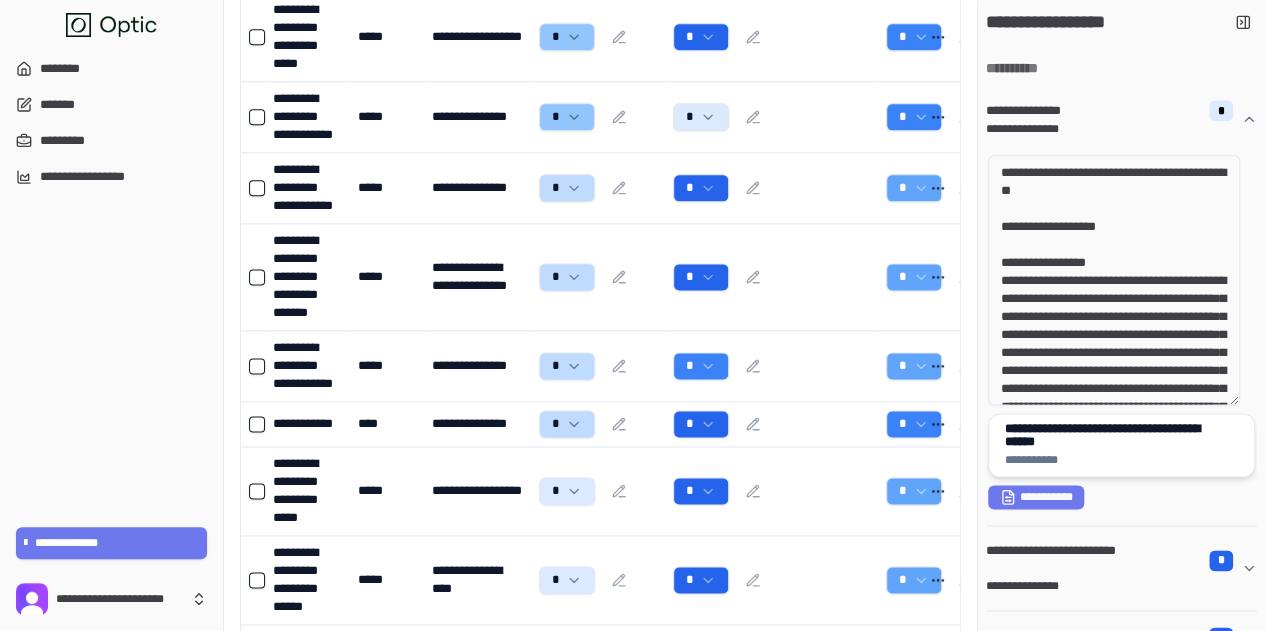 click on "**********" at bounding box center [1114, 435] 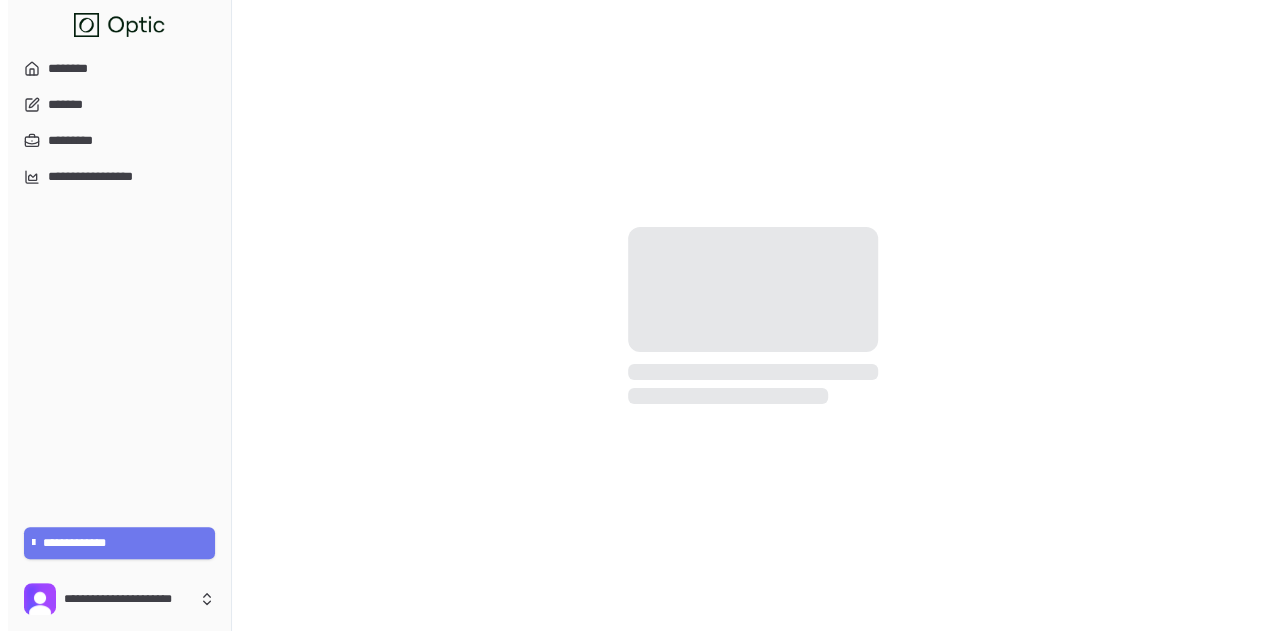 scroll, scrollTop: 0, scrollLeft: 0, axis: both 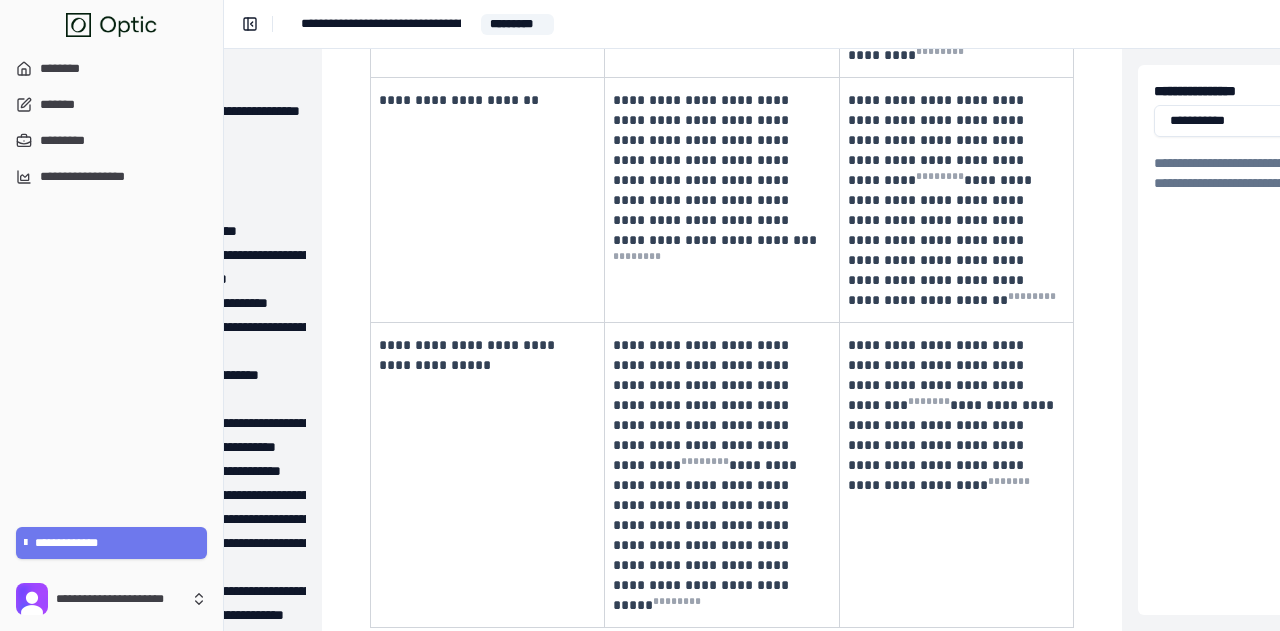 drag, startPoint x: 770, startPoint y: 330, endPoint x: 934, endPoint y: 351, distance: 165.33905 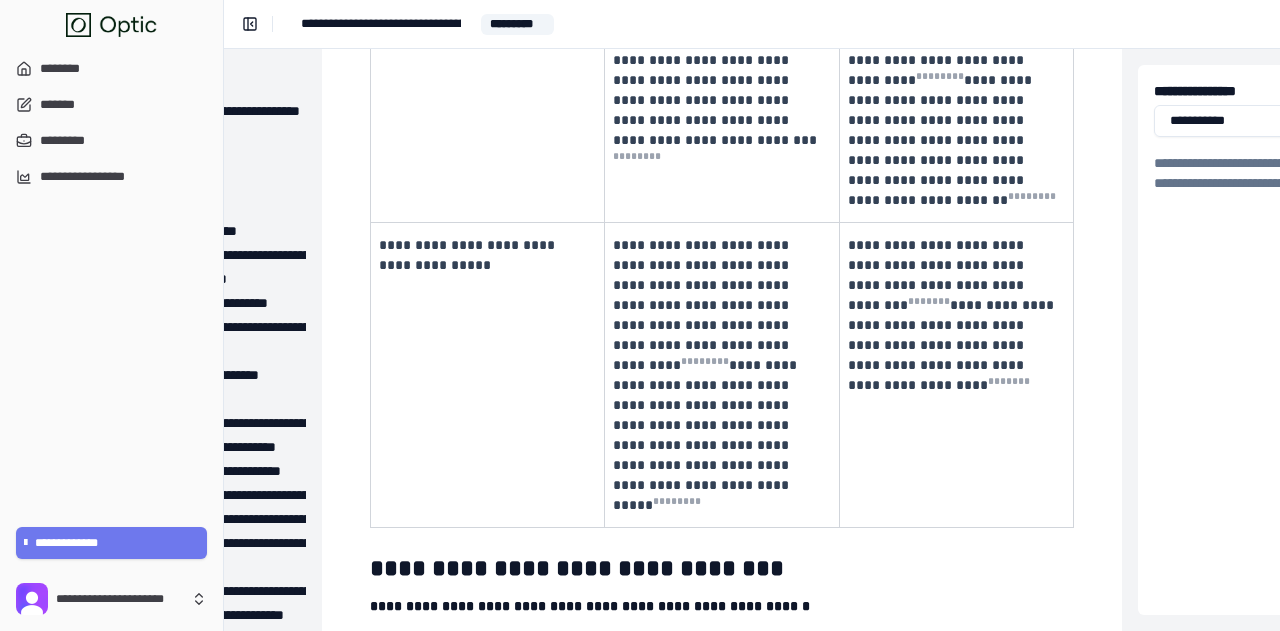 drag, startPoint x: 754, startPoint y: 411, endPoint x: 1049, endPoint y: 407, distance: 295.02713 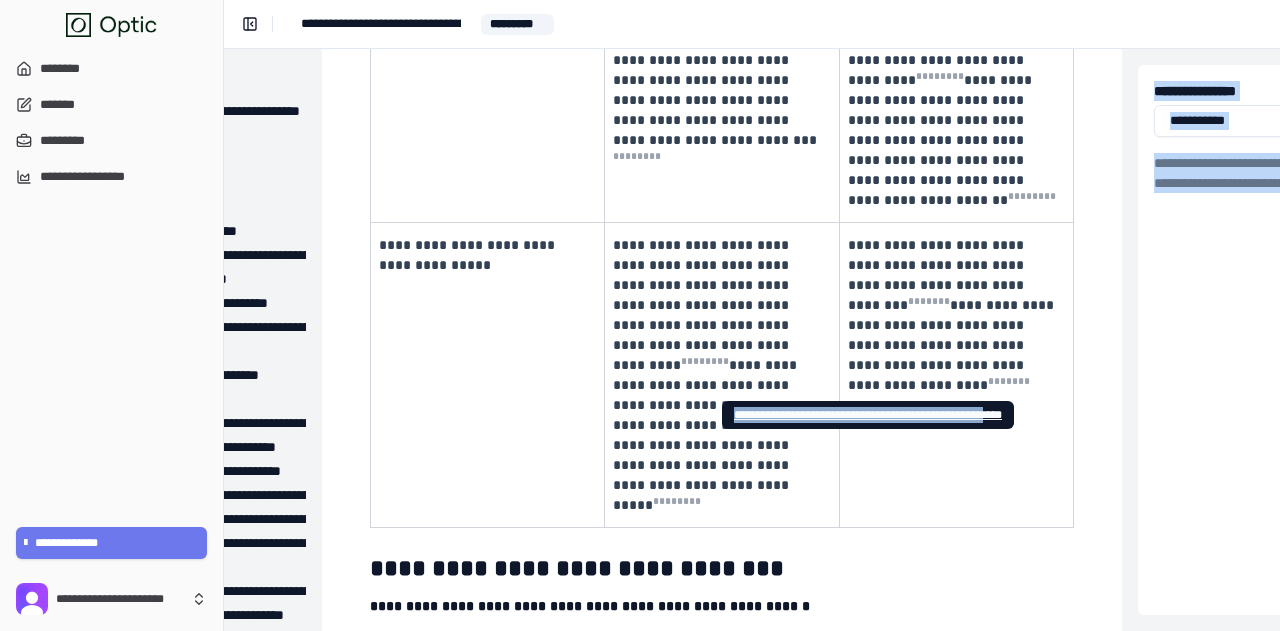 drag, startPoint x: 710, startPoint y: 431, endPoint x: 1008, endPoint y: 426, distance: 298.04193 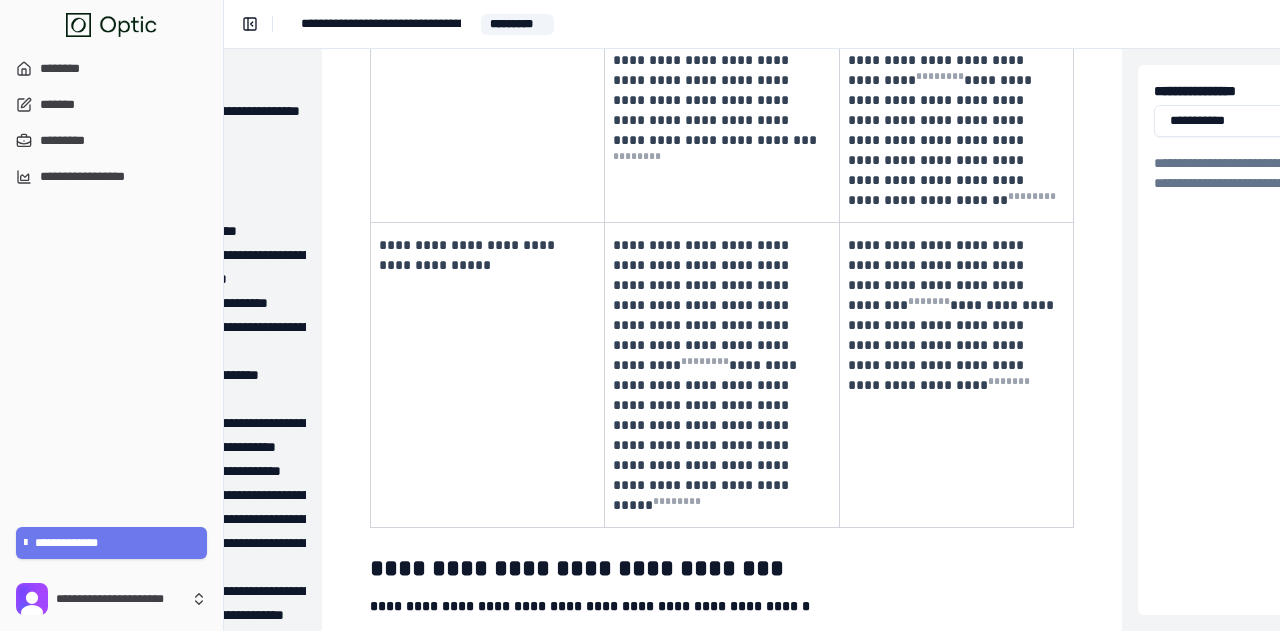 click on "**********" at bounding box center (712, 799) 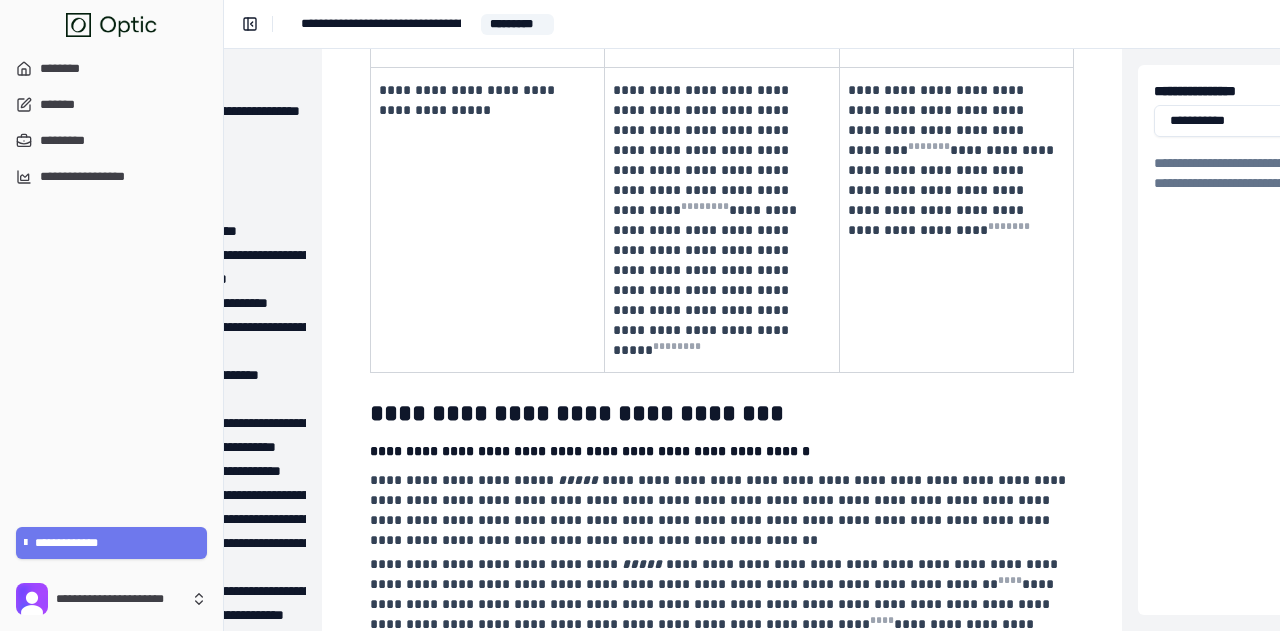 scroll, scrollTop: 3700, scrollLeft: 214, axis: both 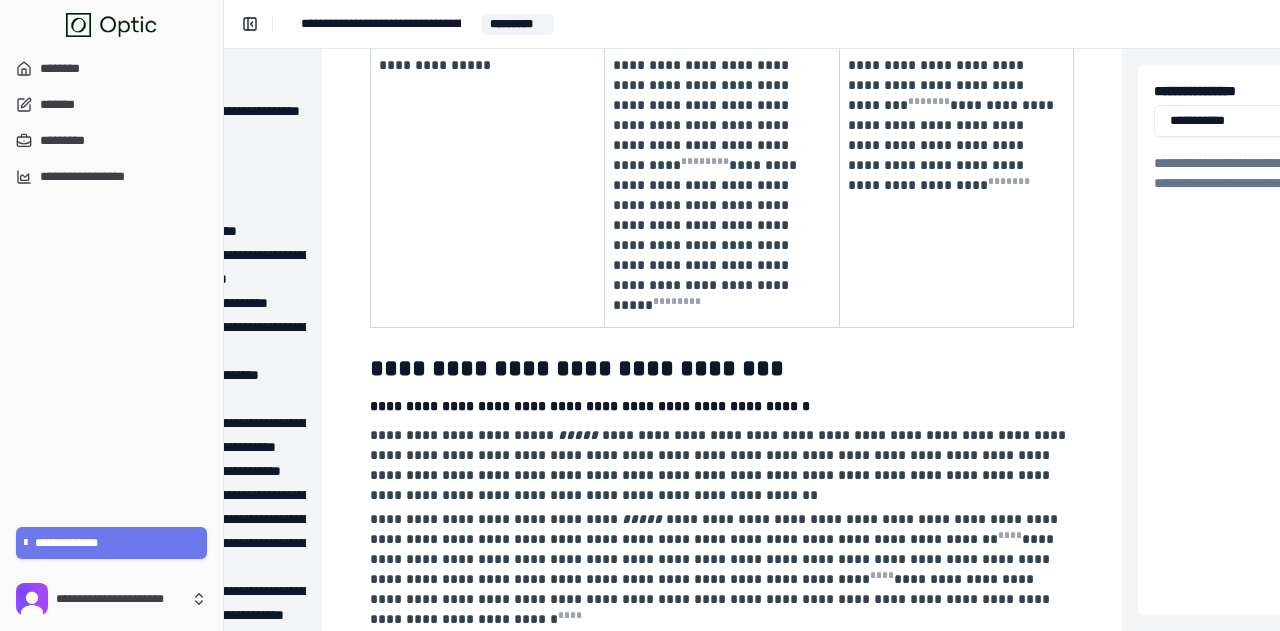 drag, startPoint x: 548, startPoint y: 322, endPoint x: 874, endPoint y: 337, distance: 326.3449 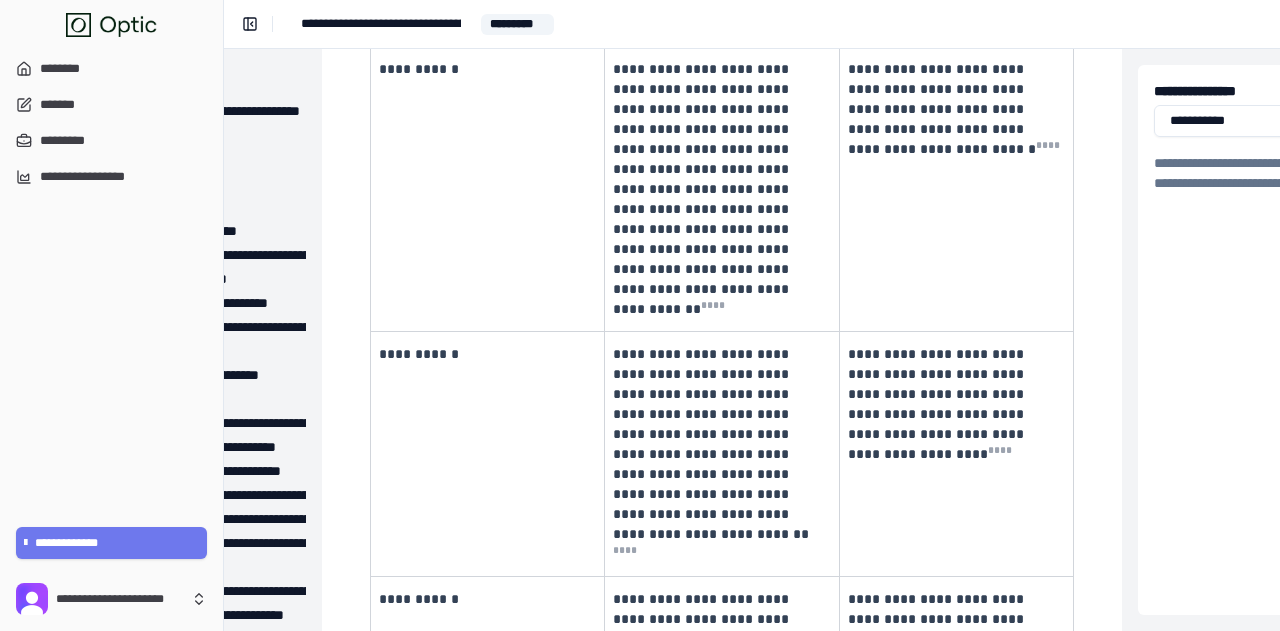 scroll, scrollTop: 5700, scrollLeft: 214, axis: both 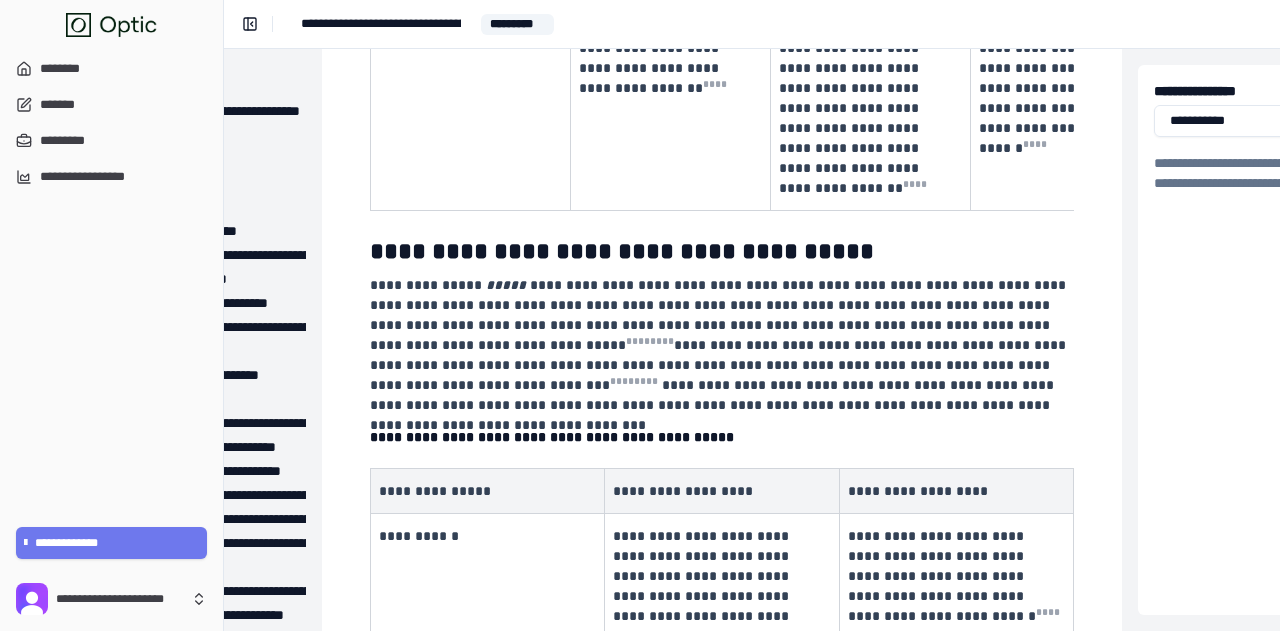 drag, startPoint x: 709, startPoint y: 221, endPoint x: 758, endPoint y: 236, distance: 51.24451 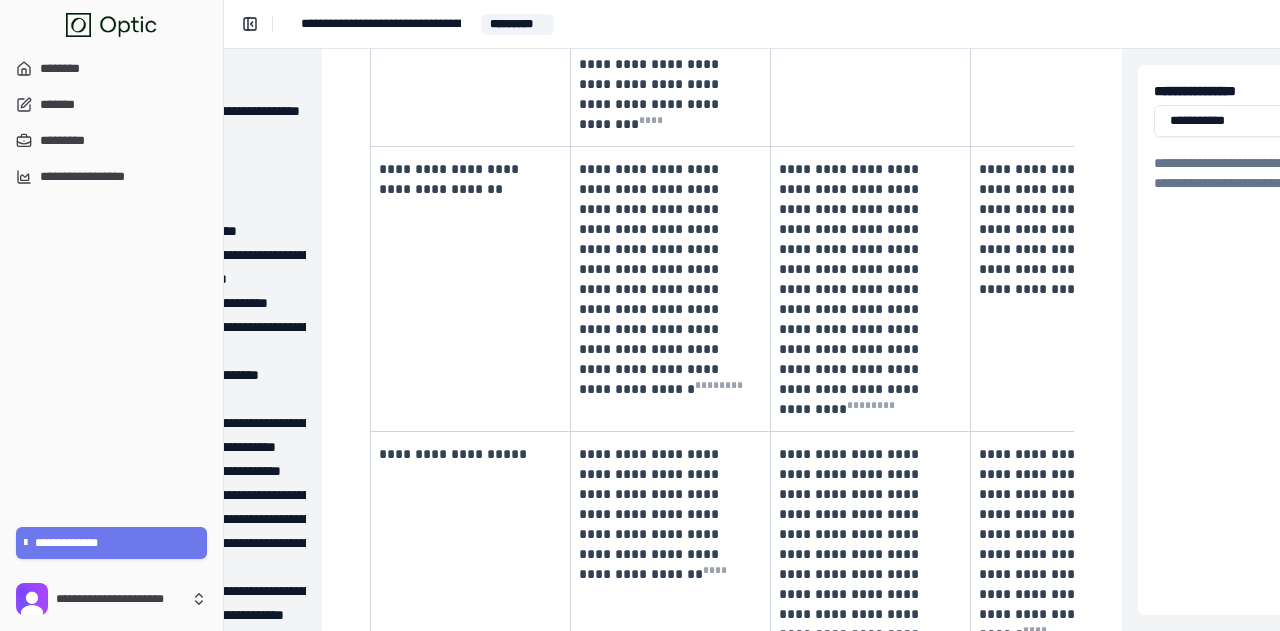 scroll, scrollTop: 4800, scrollLeft: 214, axis: both 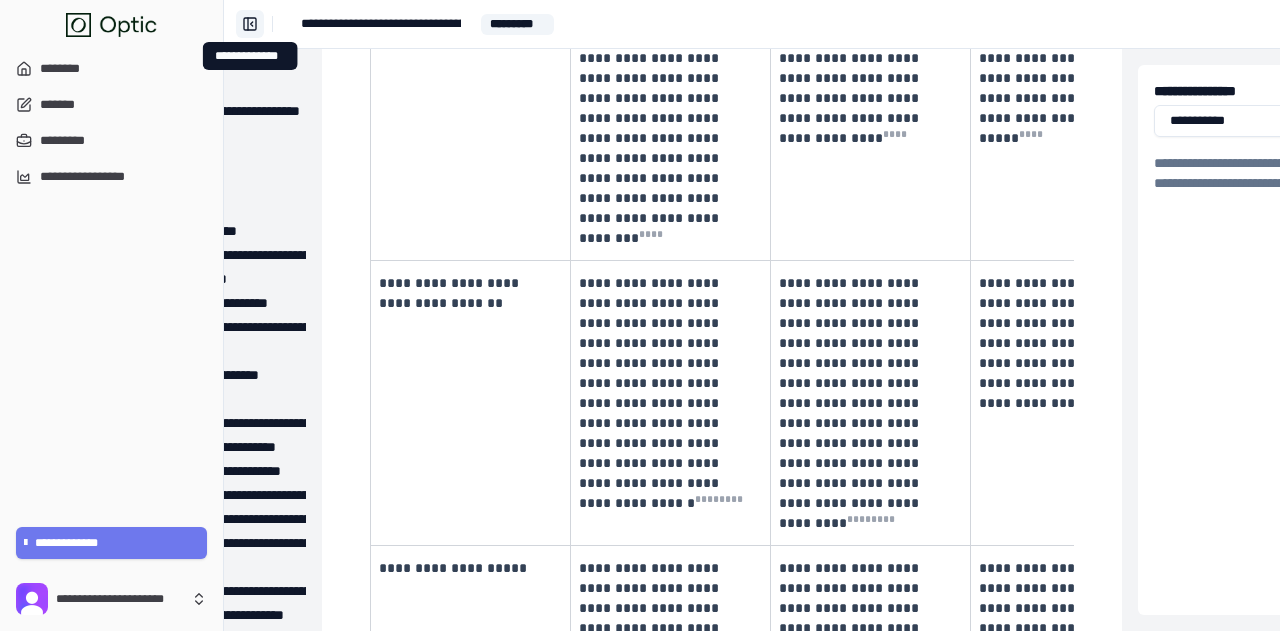 click on "**********" at bounding box center [250, 24] 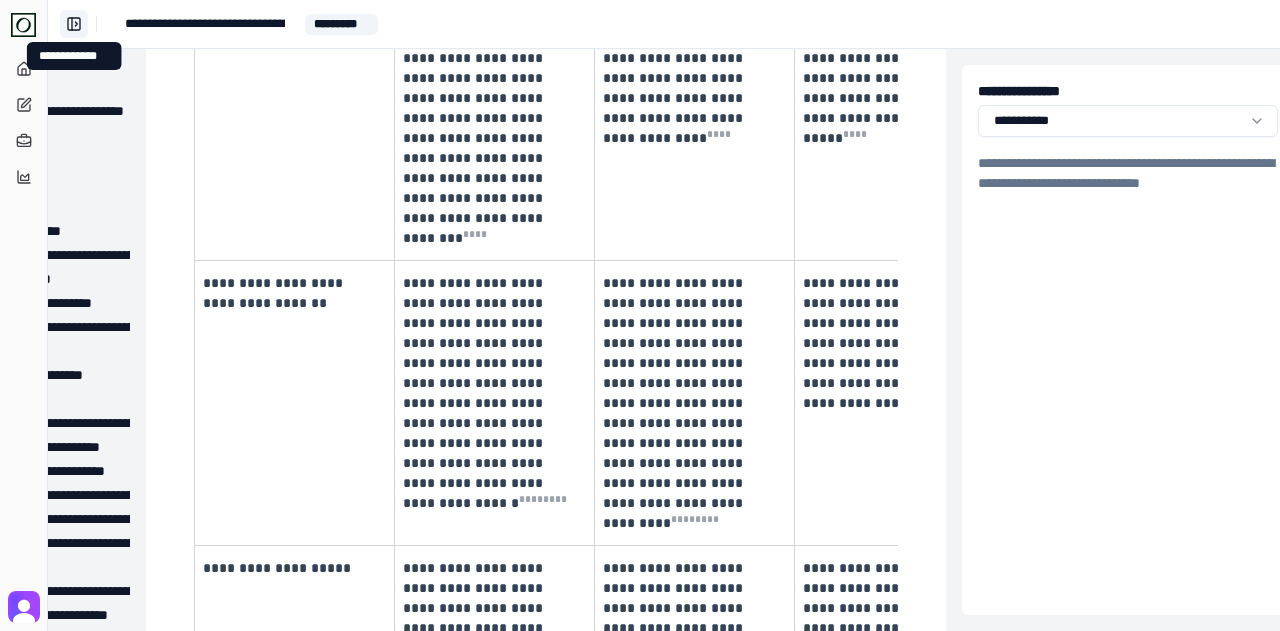 click on "**********" at bounding box center [74, 24] 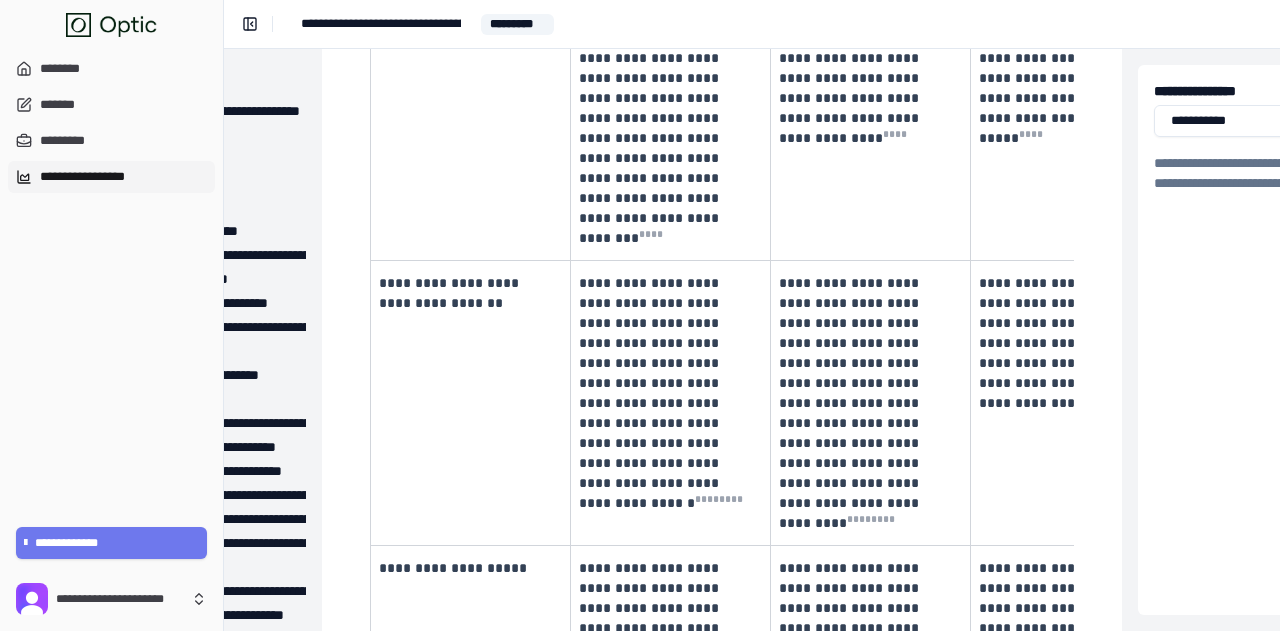 click on "**********" at bounding box center [111, 177] 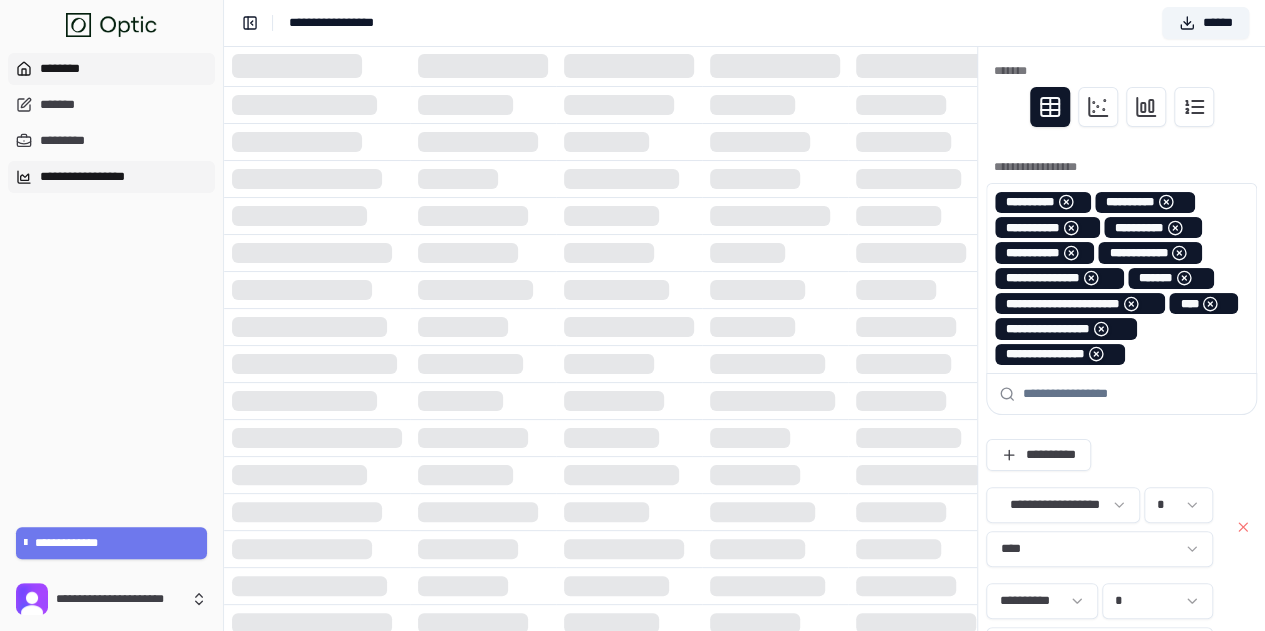 click on "********" at bounding box center [111, 69] 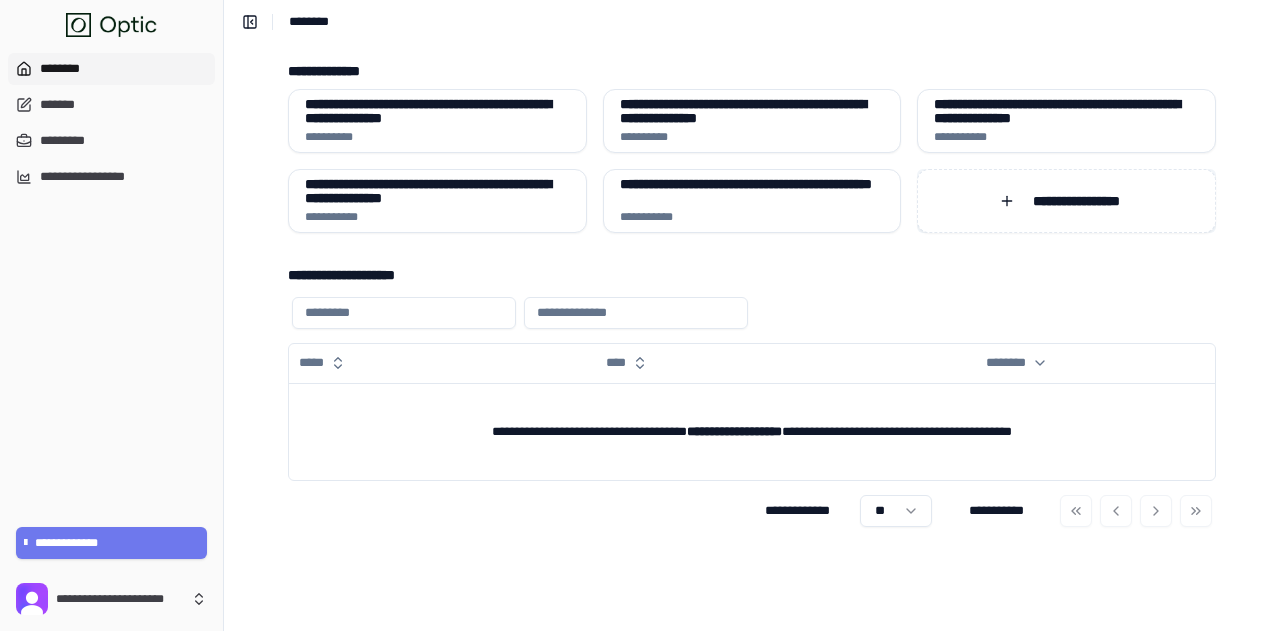 click on "**********" at bounding box center (1076, 201) 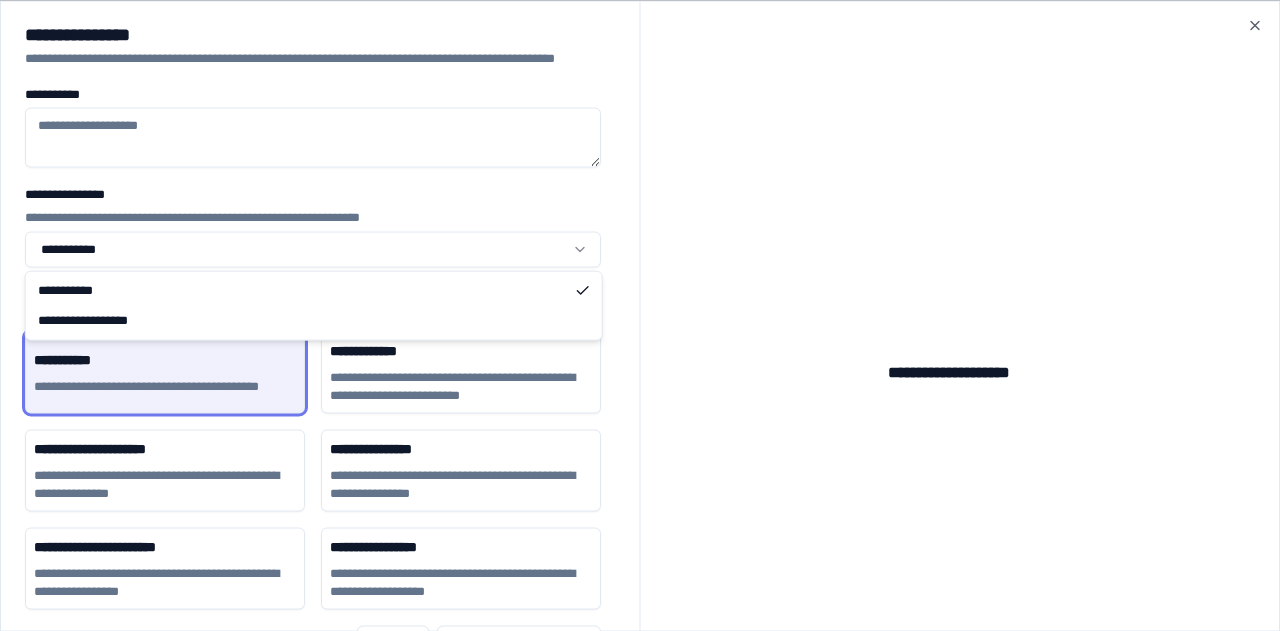 click on "**********" at bounding box center [640, 315] 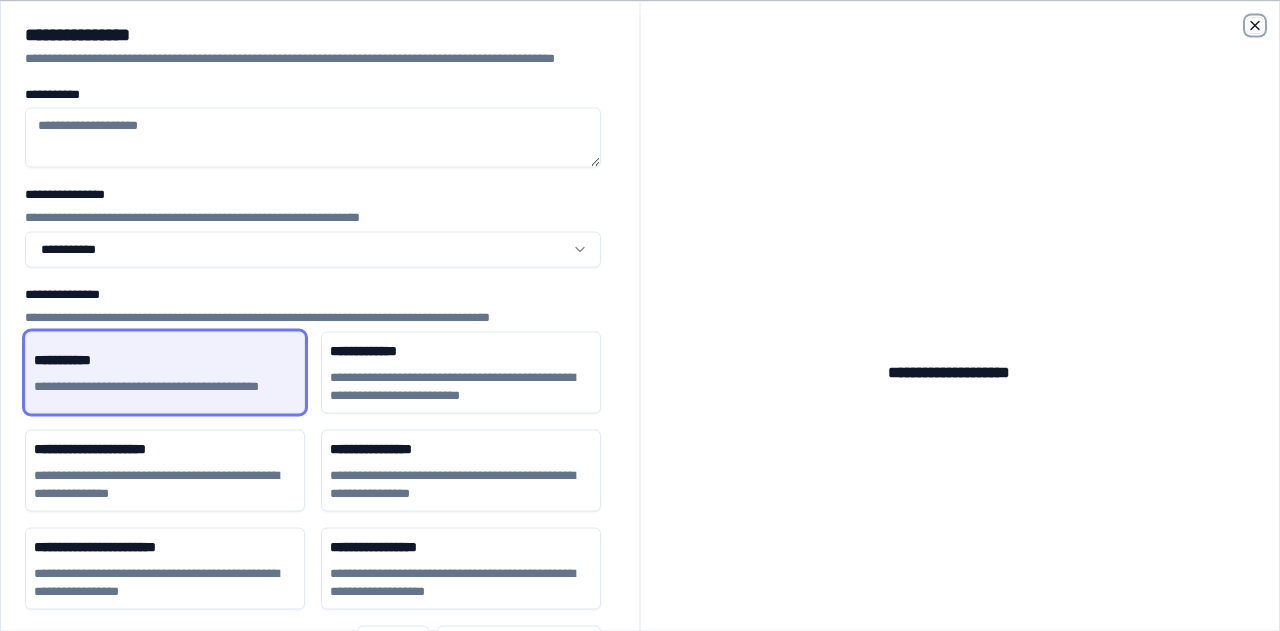 click 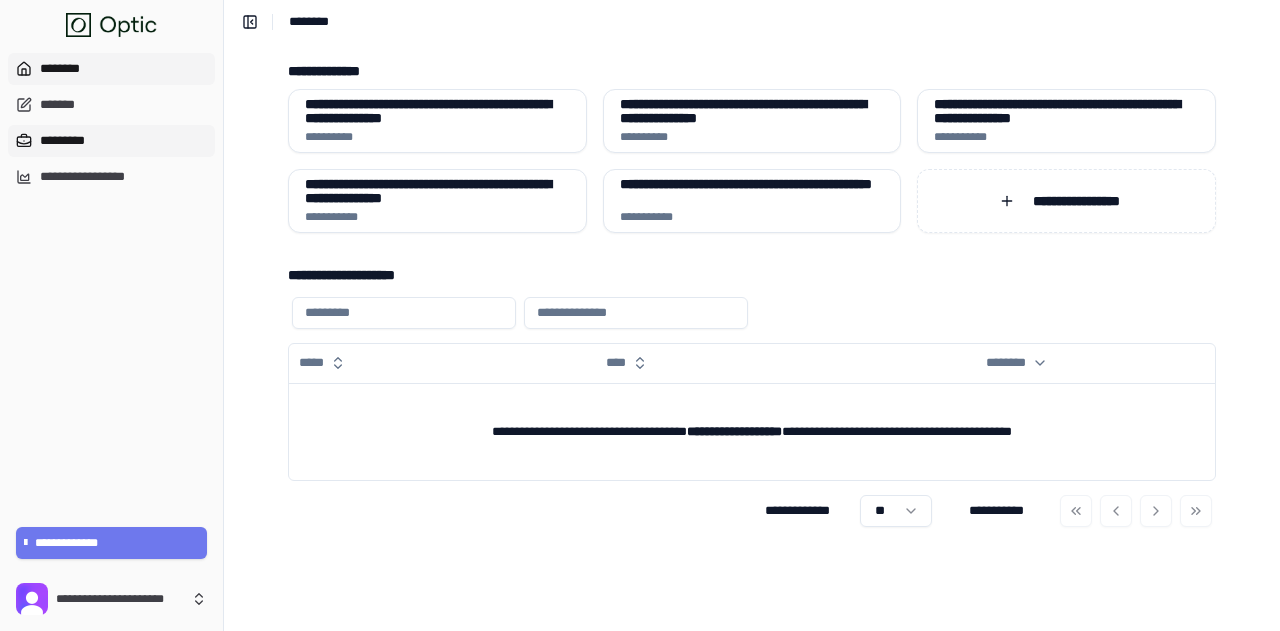 click on "*********" at bounding box center [111, 141] 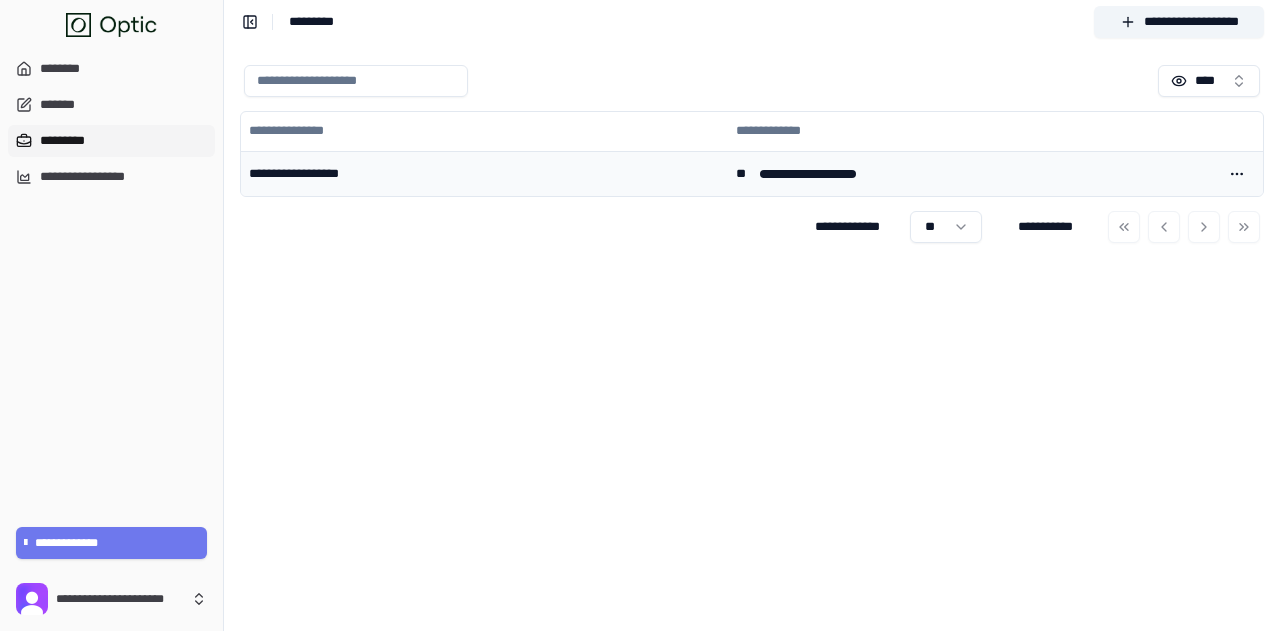 click on "**********" at bounding box center (484, 174) 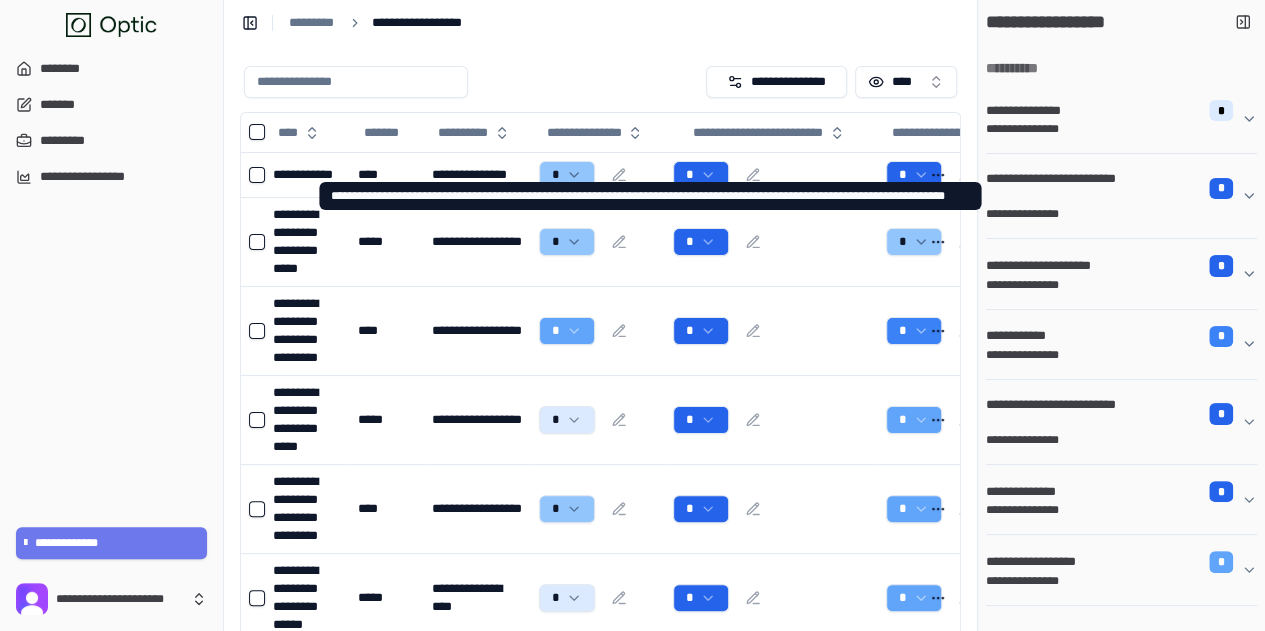 click on "**********" at bounding box center (1058, 188) 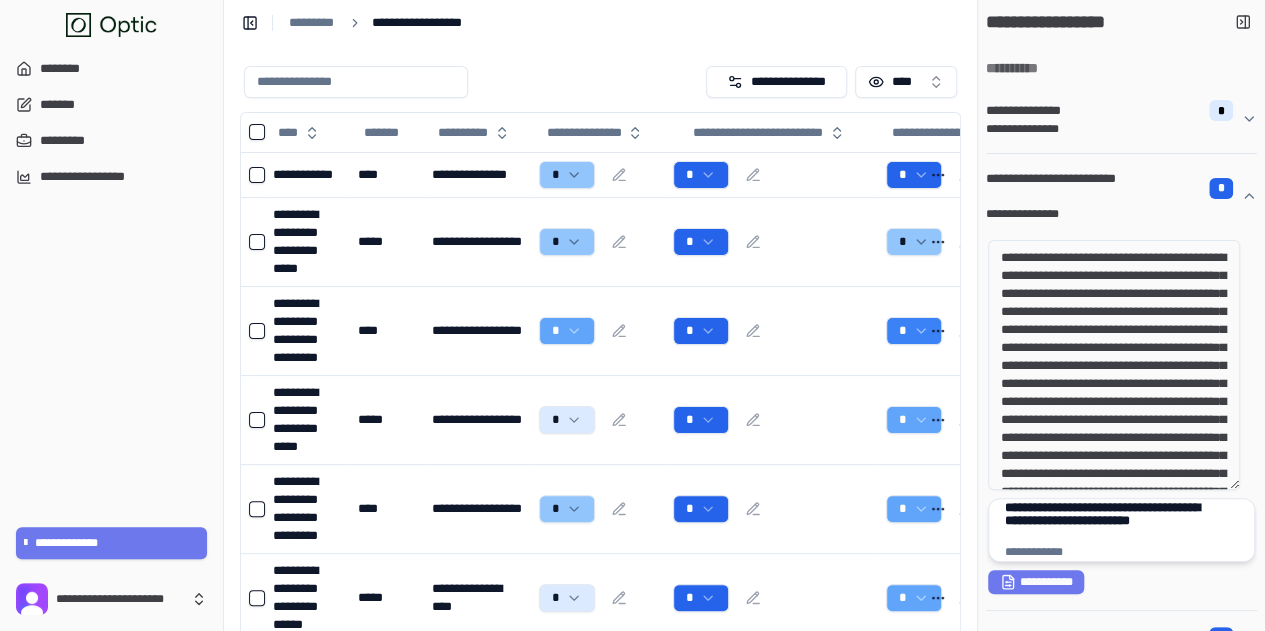 click on "**********" at bounding box center [1114, 520] 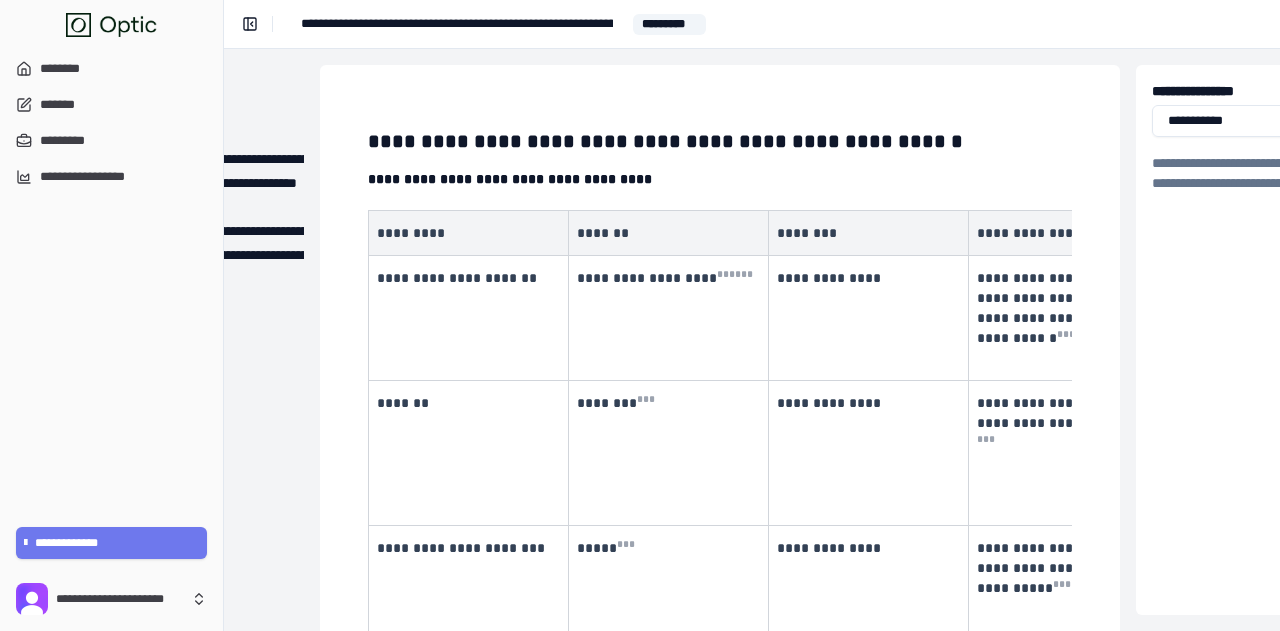 scroll, scrollTop: 0, scrollLeft: 210, axis: horizontal 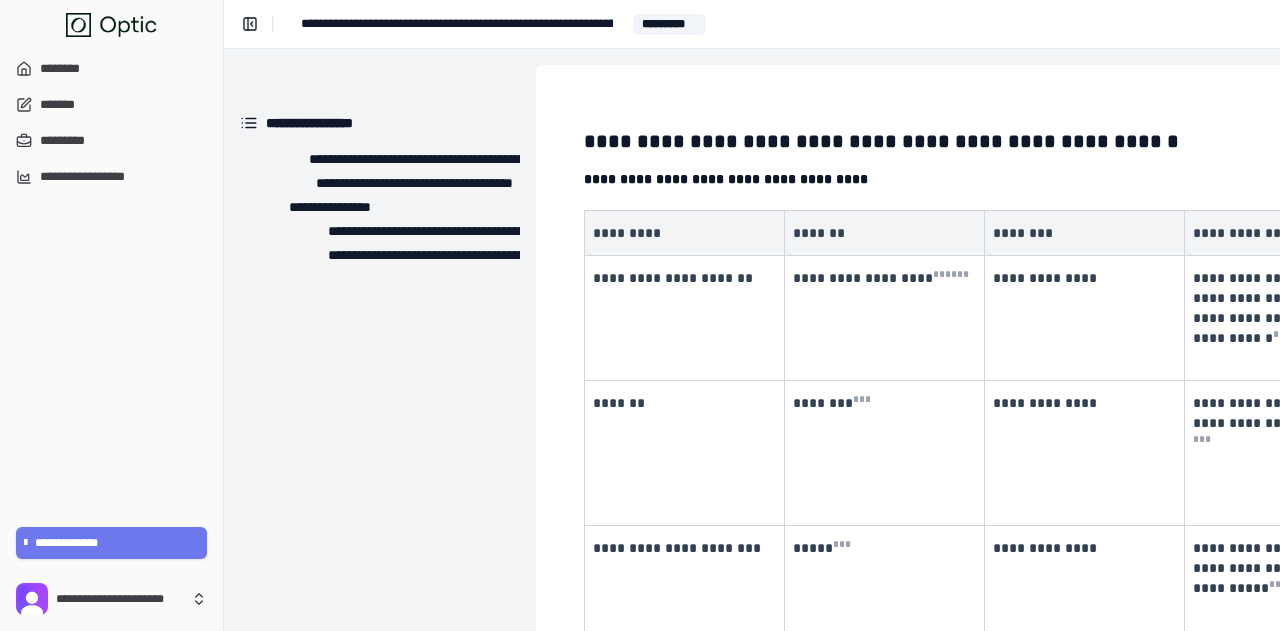 click 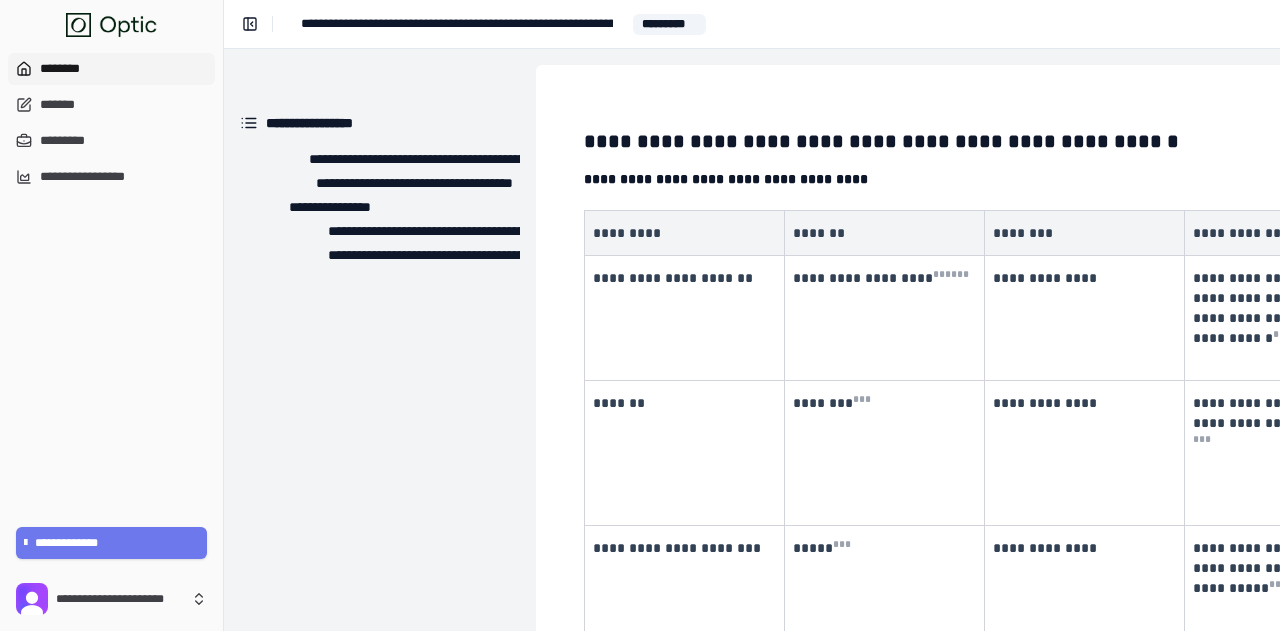 click on "********" at bounding box center (111, 69) 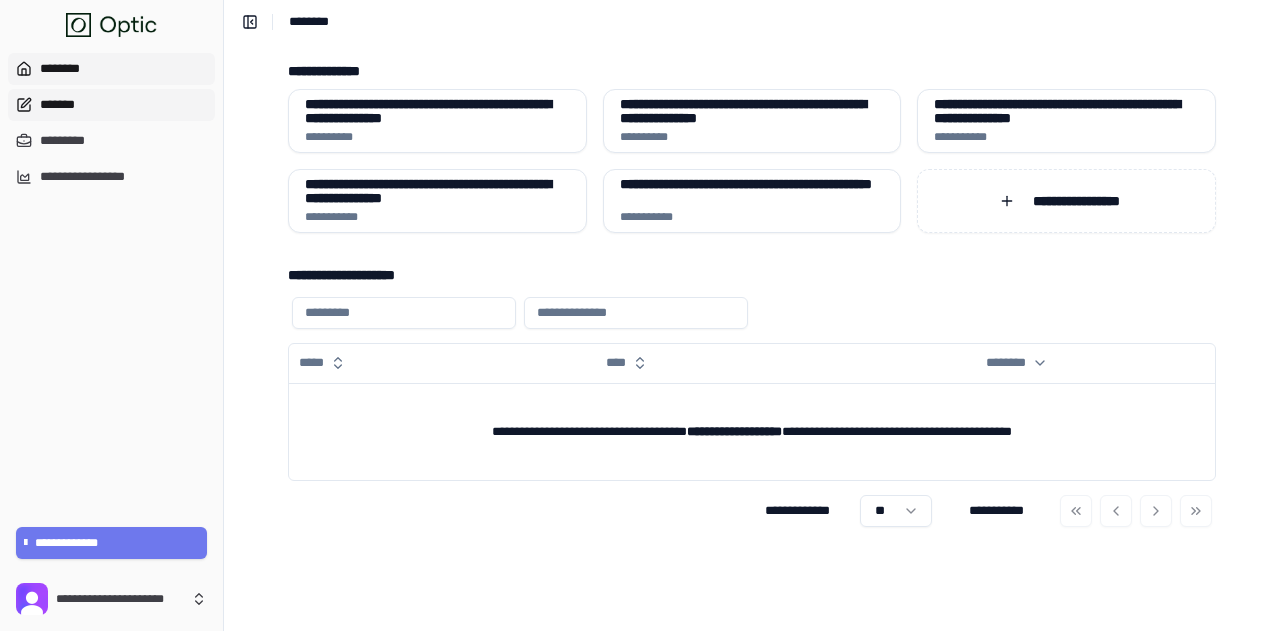 click on "*******" at bounding box center (111, 105) 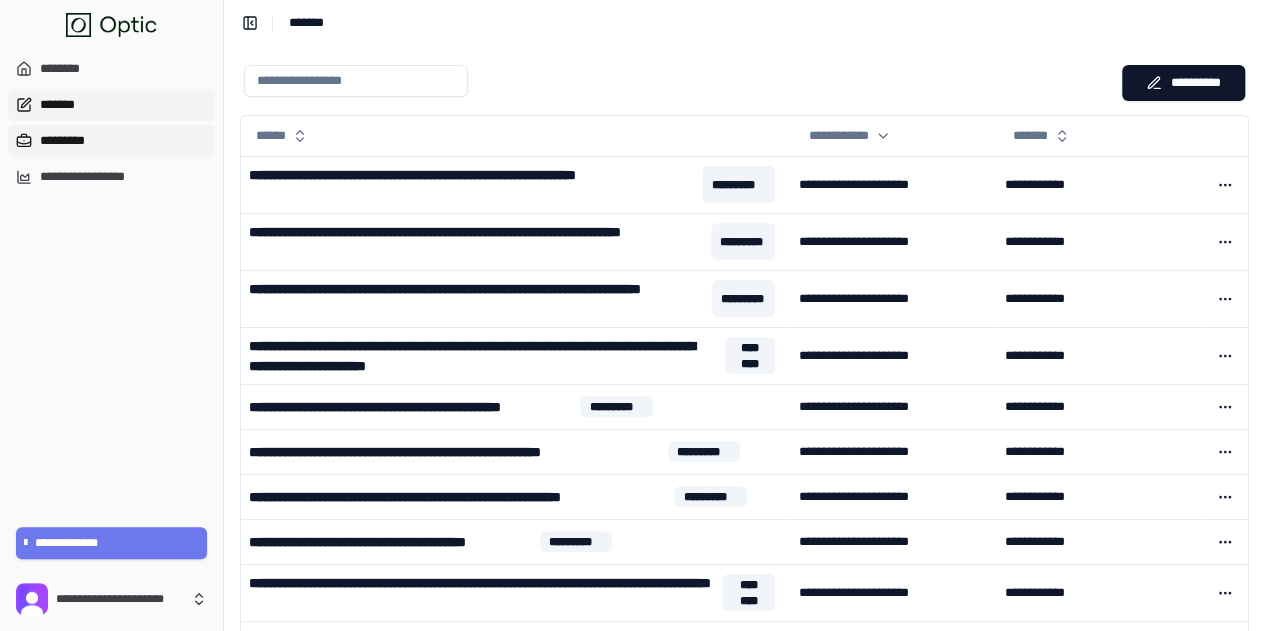 click on "*********" at bounding box center (111, 141) 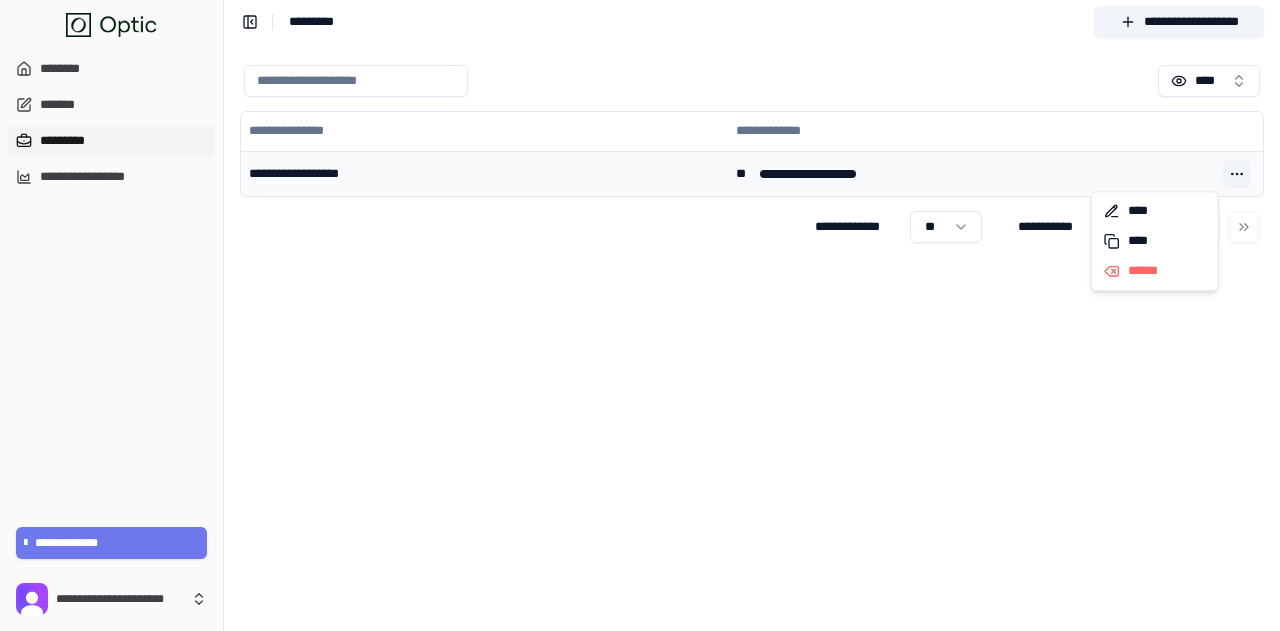 click at bounding box center (1237, 174) 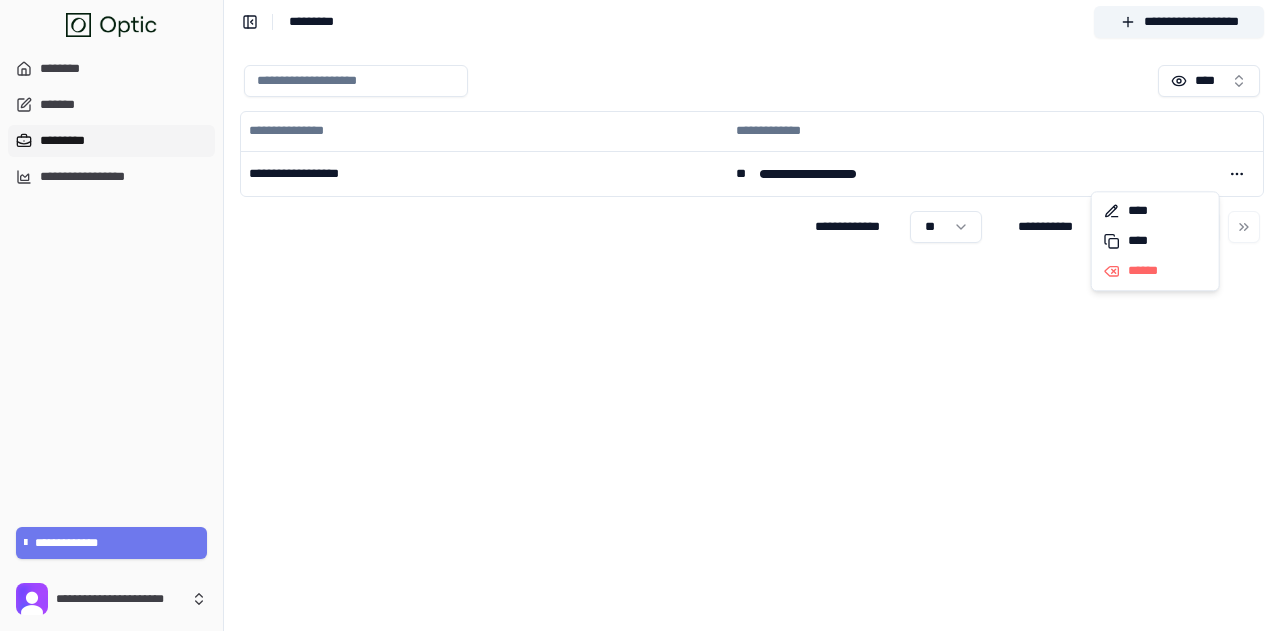 drag, startPoint x: 777, startPoint y: 345, endPoint x: 777, endPoint y: 334, distance: 11 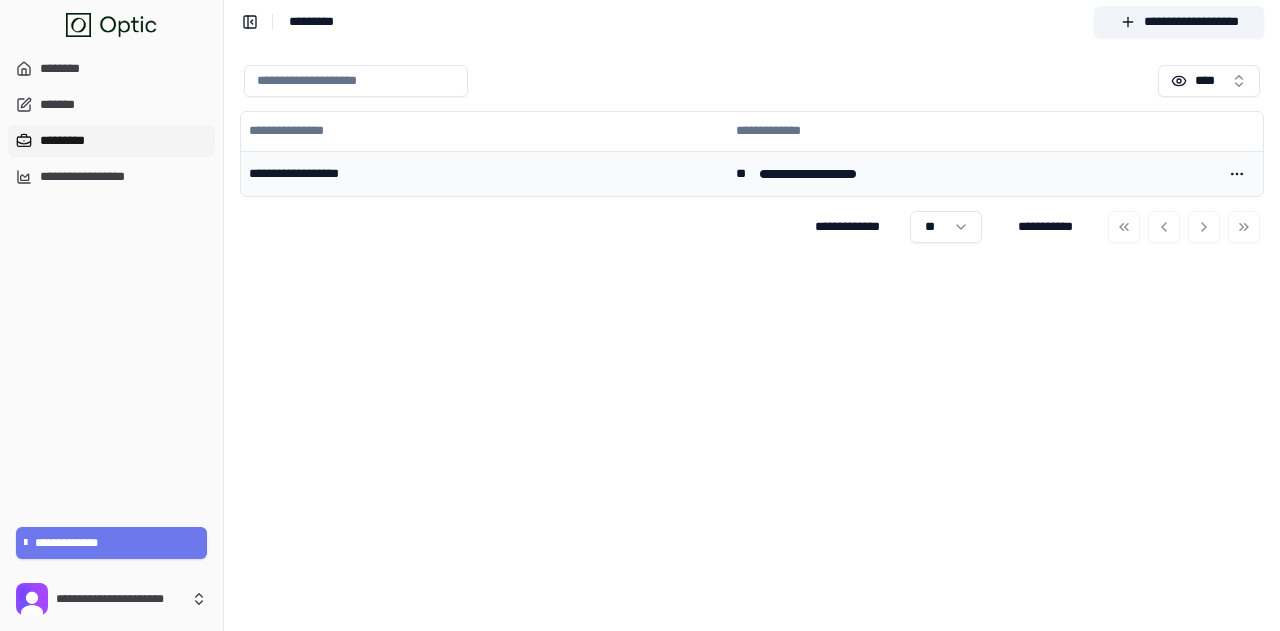 click at bounding box center [808, 174] 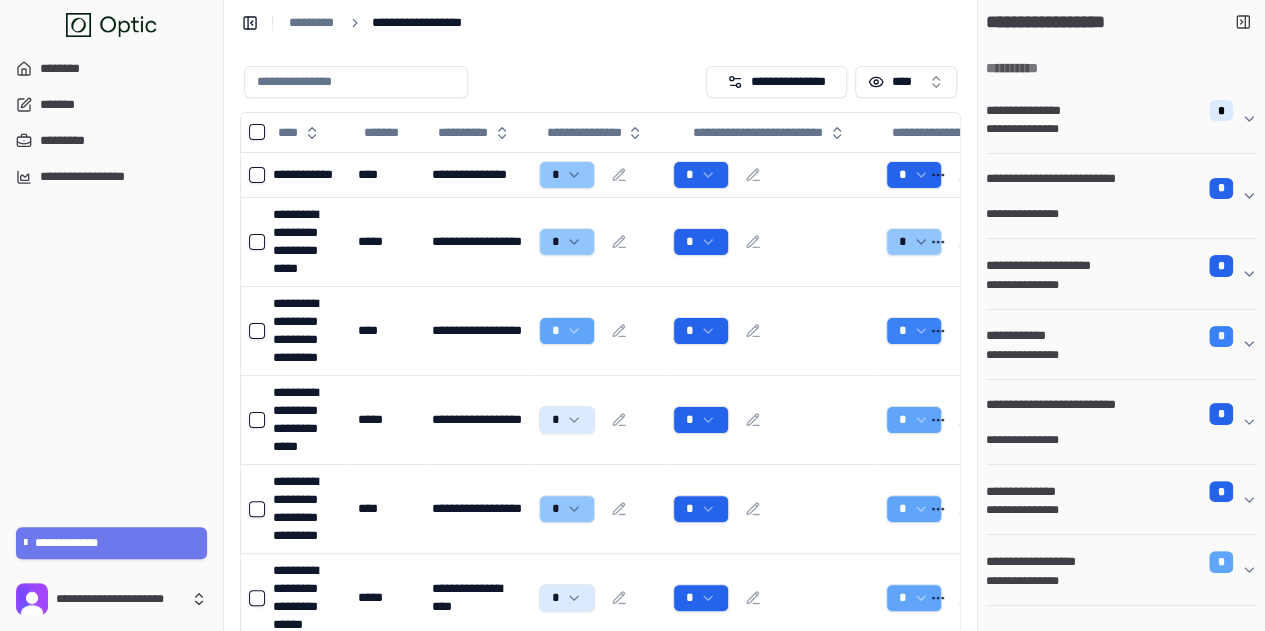 click on "**********" at bounding box center [425, 23] 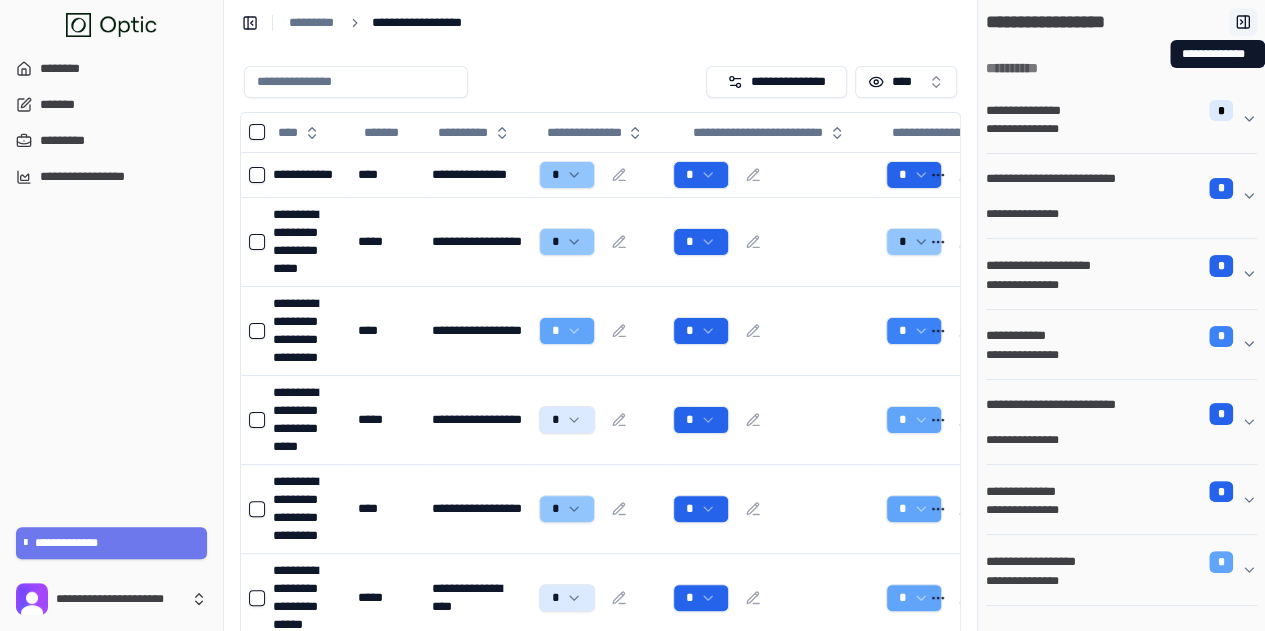 click at bounding box center (1243, 22) 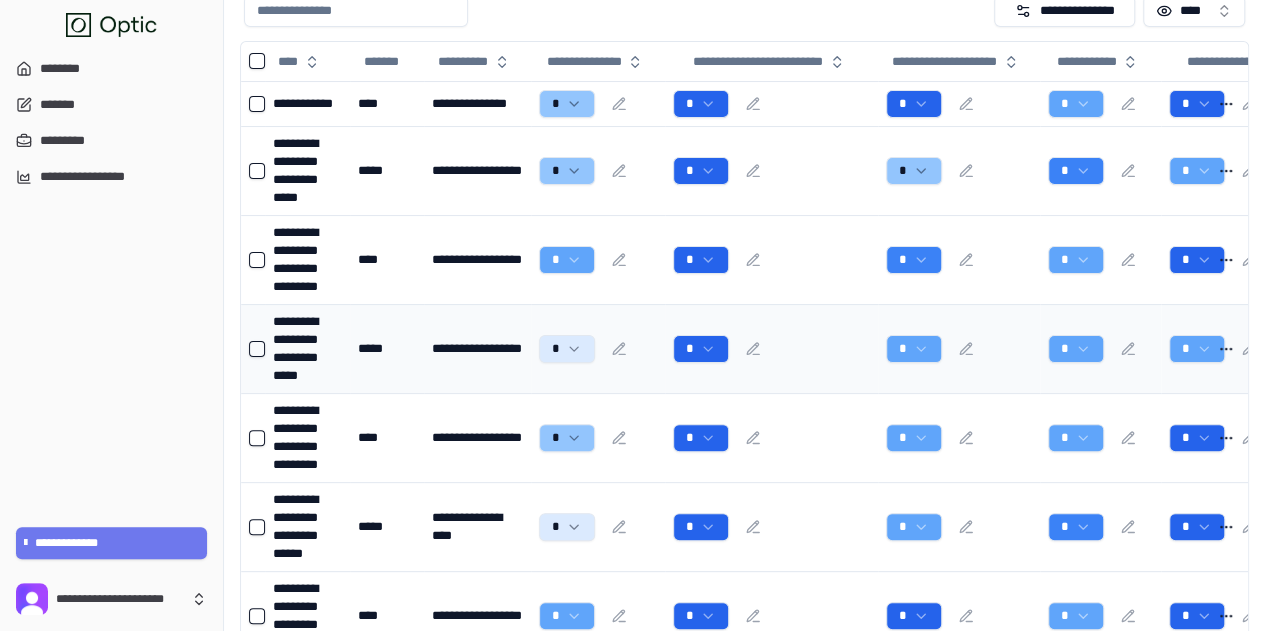 scroll, scrollTop: 100, scrollLeft: 0, axis: vertical 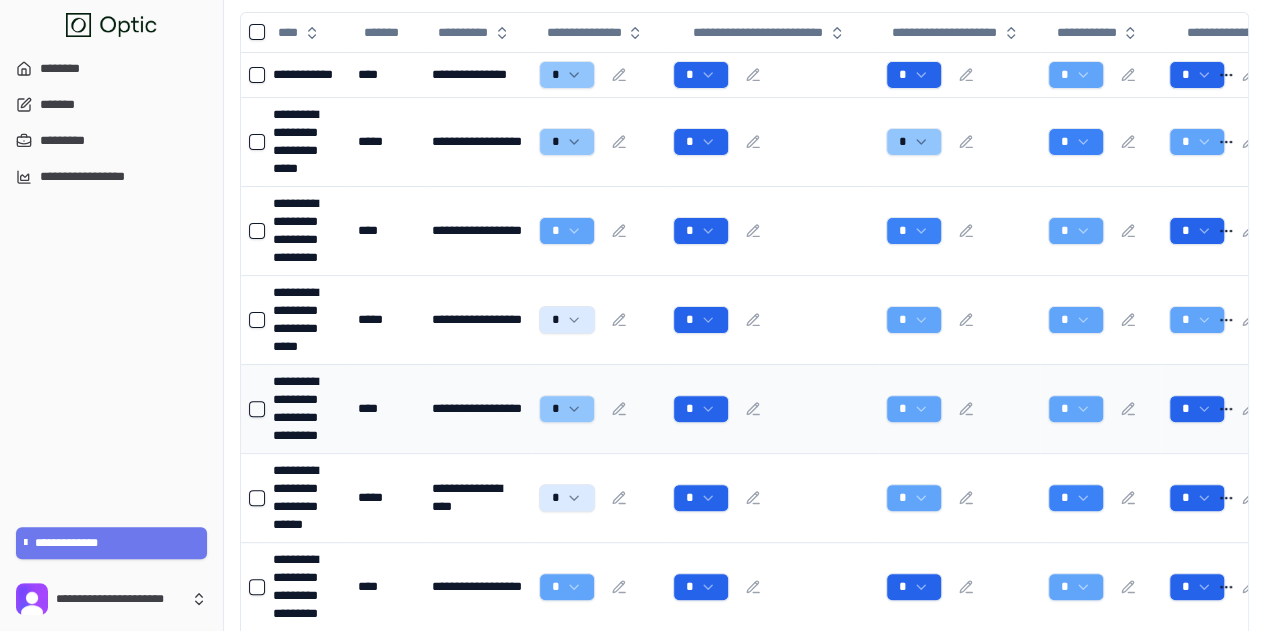 click on "**********" at bounding box center (307, 409) 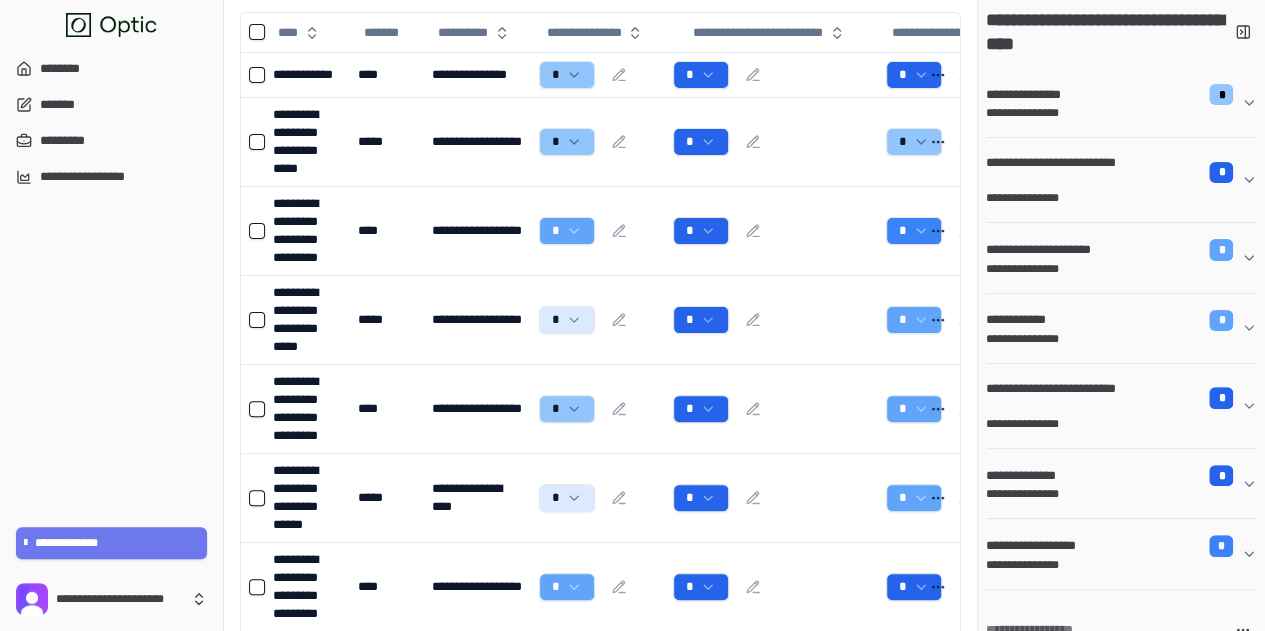 scroll, scrollTop: 56, scrollLeft: 0, axis: vertical 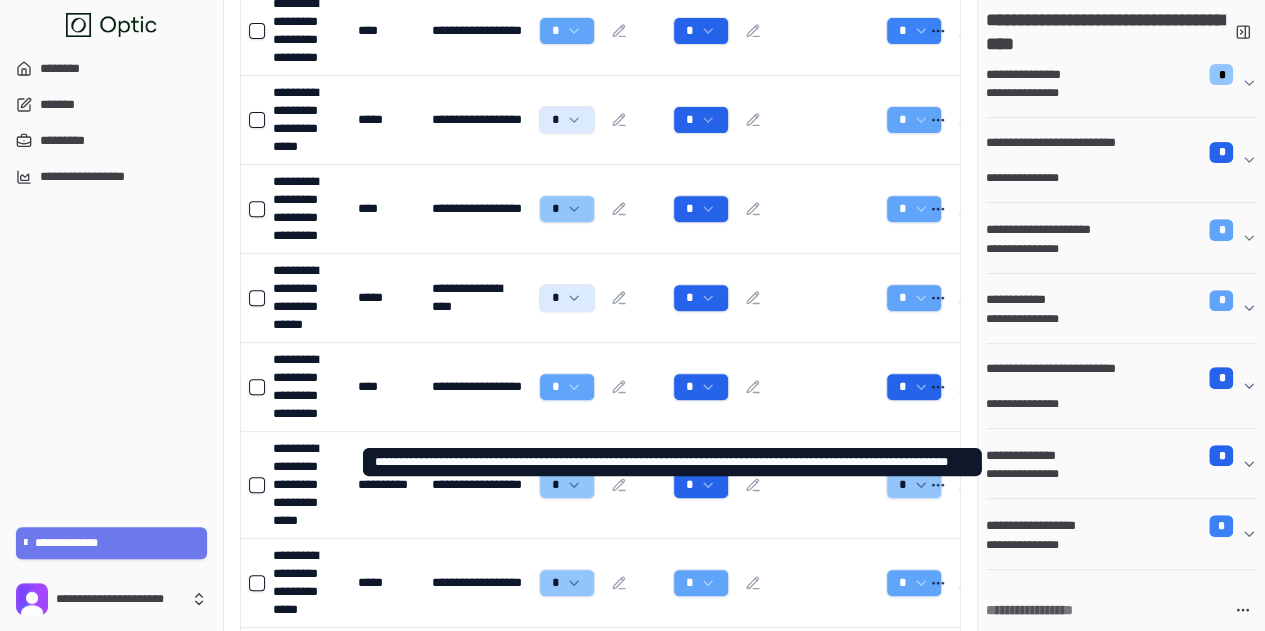 click on "**********" at bounding box center [1028, 456] 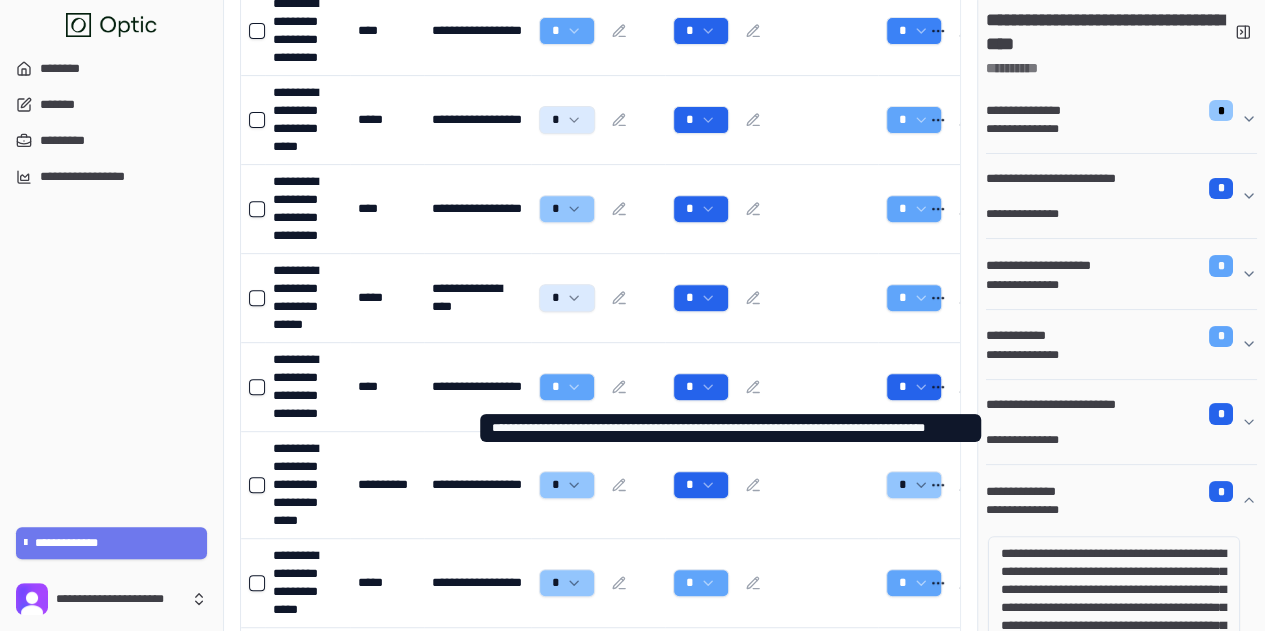 scroll, scrollTop: 0, scrollLeft: 0, axis: both 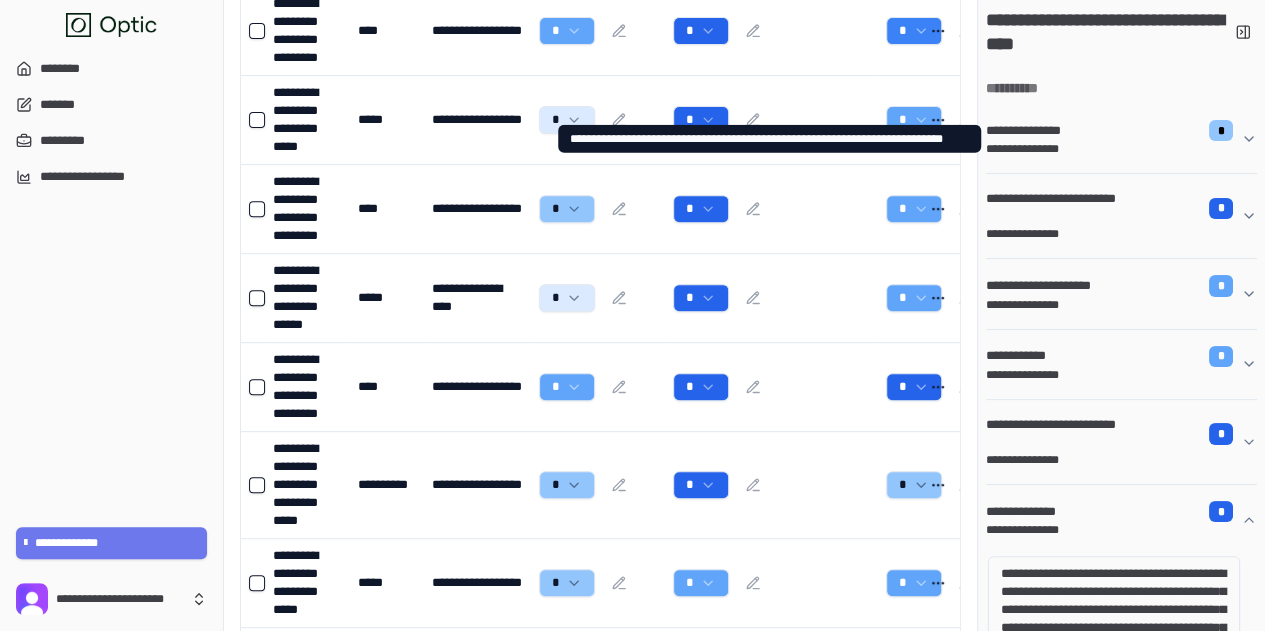 click on "**********" at bounding box center (1113, 130) 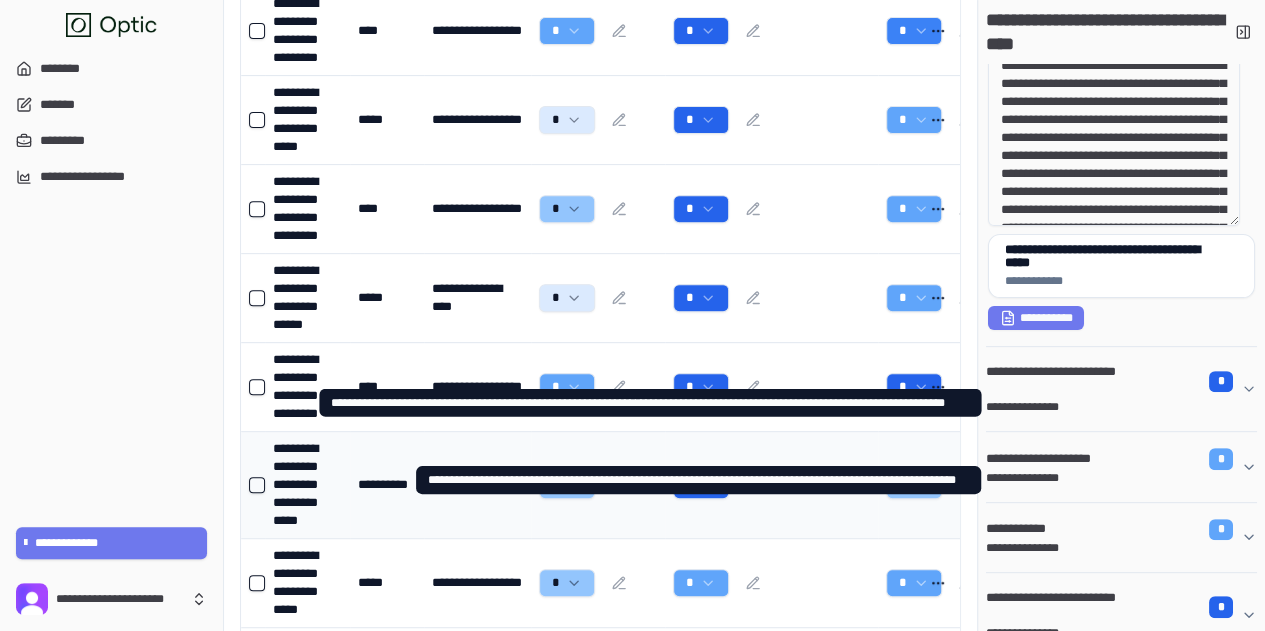 scroll, scrollTop: 200, scrollLeft: 0, axis: vertical 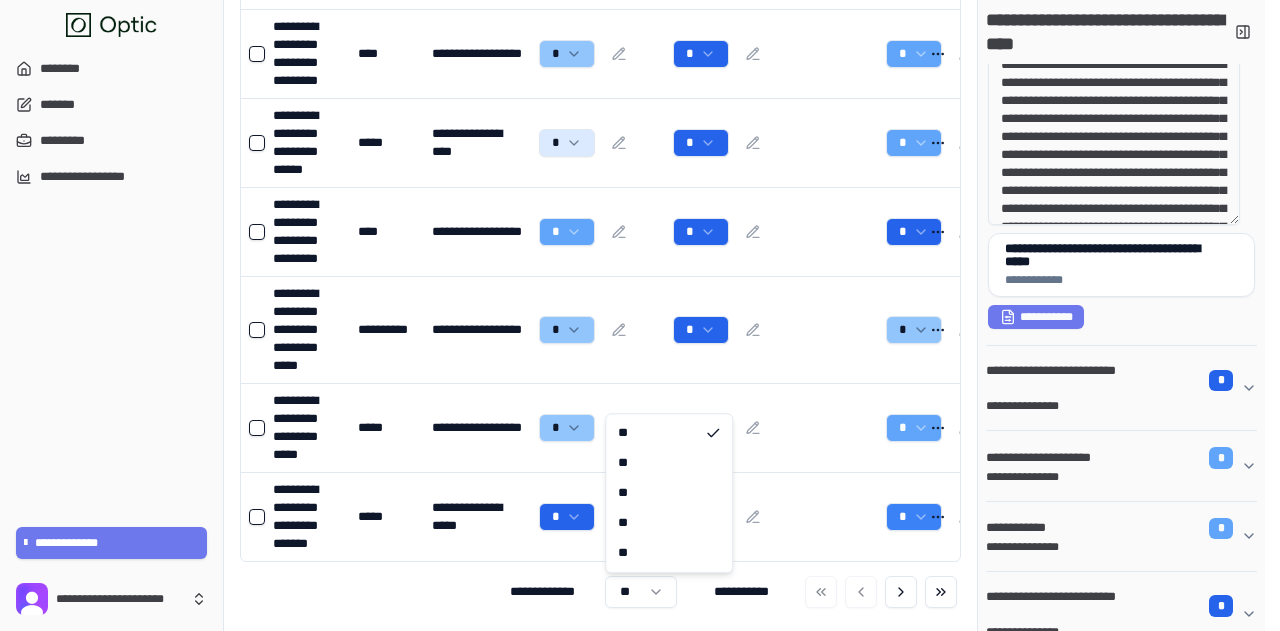 click on "**********" at bounding box center (640, 88) 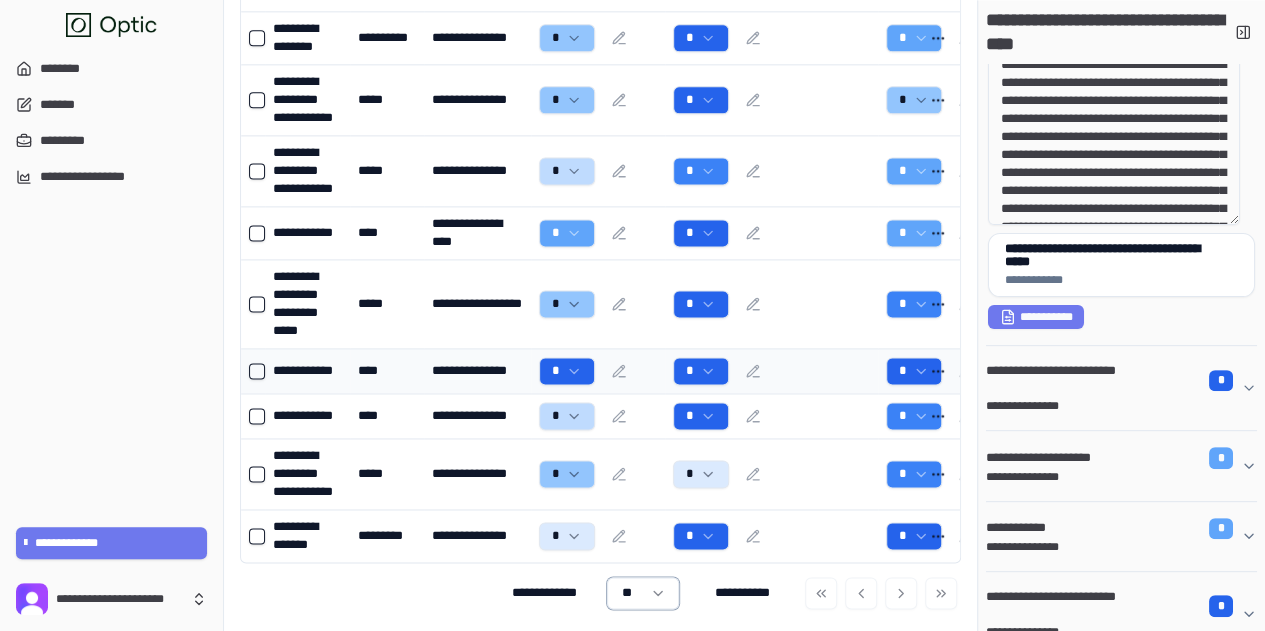 scroll, scrollTop: 1356, scrollLeft: 0, axis: vertical 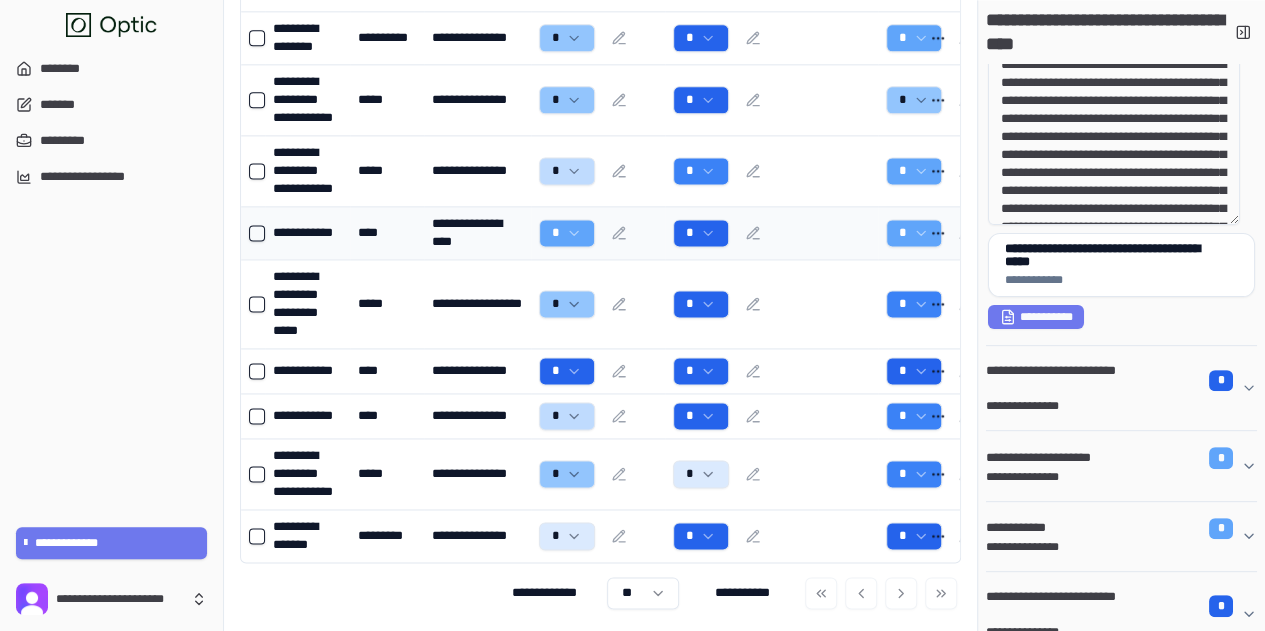 click on "**********" at bounding box center [307, 233] 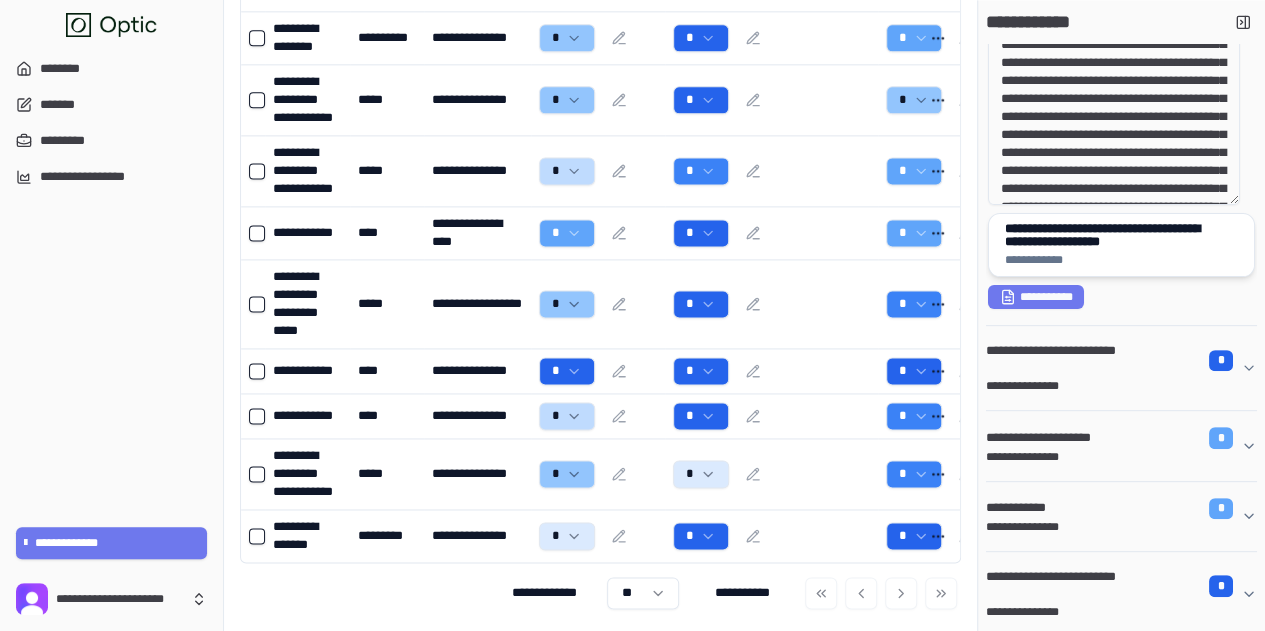 click on "**********" at bounding box center (1114, 235) 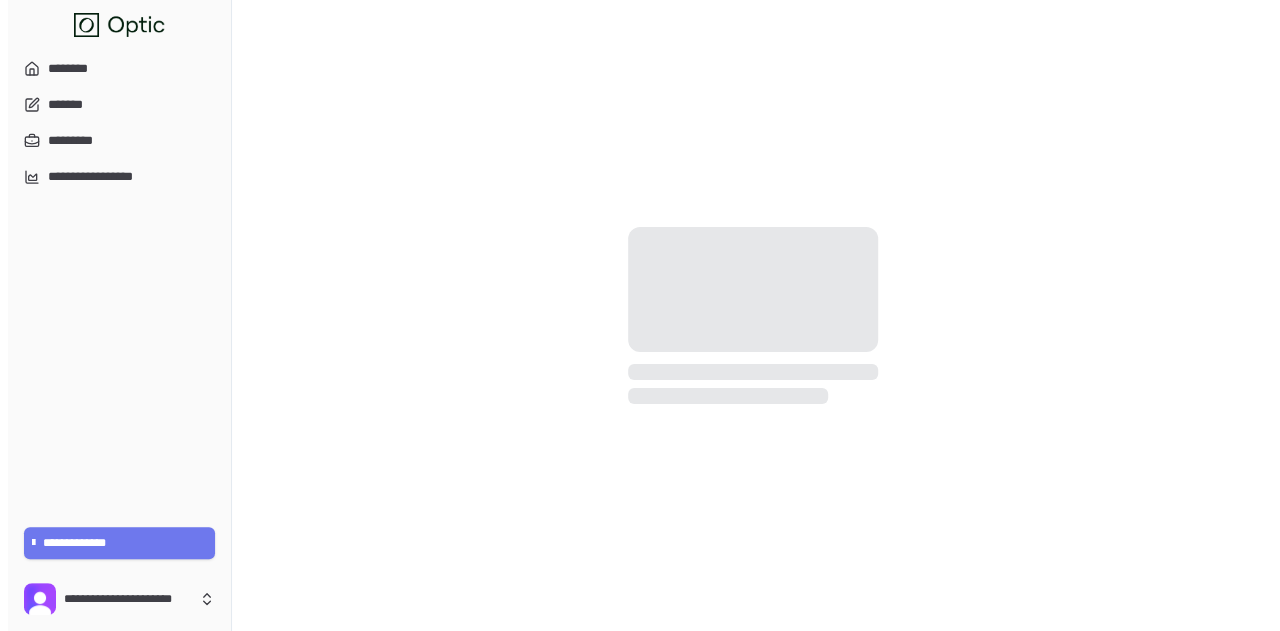 scroll, scrollTop: 0, scrollLeft: 0, axis: both 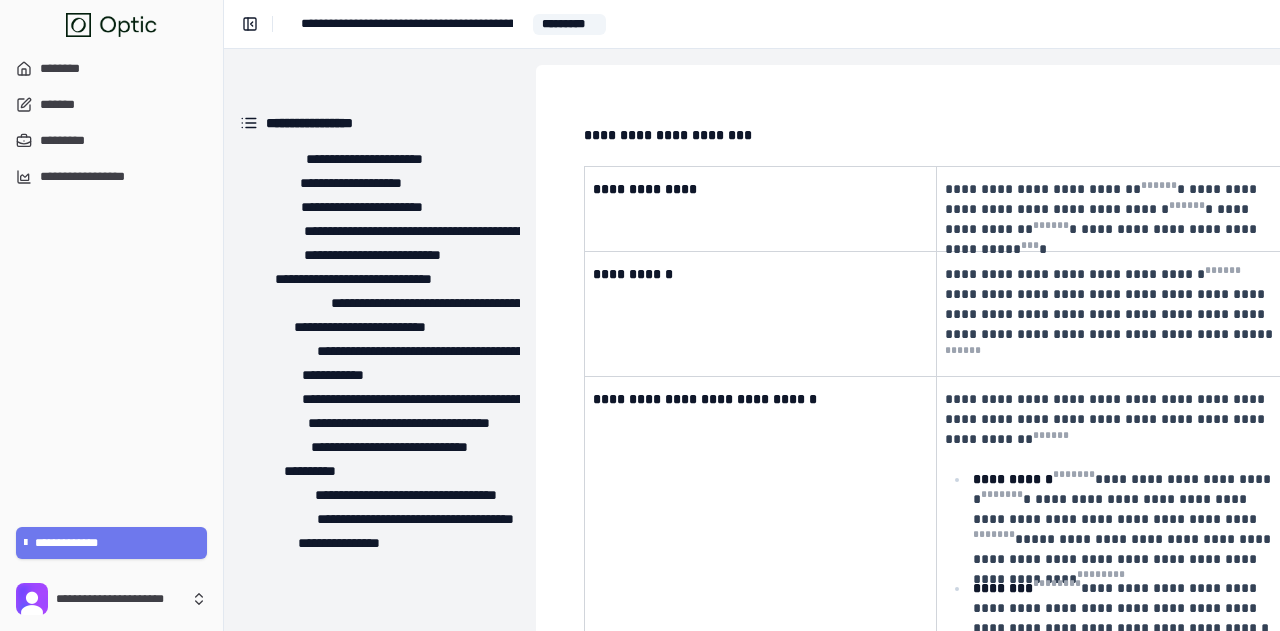 drag, startPoint x: 698, startPoint y: 182, endPoint x: 718, endPoint y: 197, distance: 25 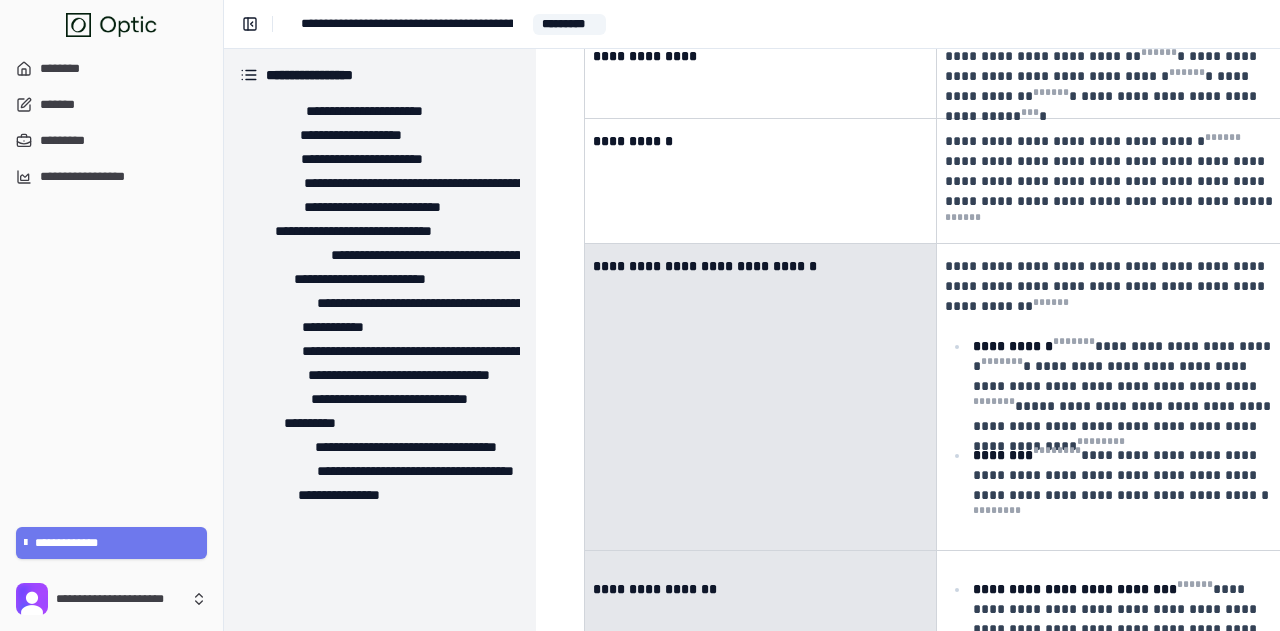 scroll, scrollTop: 154, scrollLeft: 0, axis: vertical 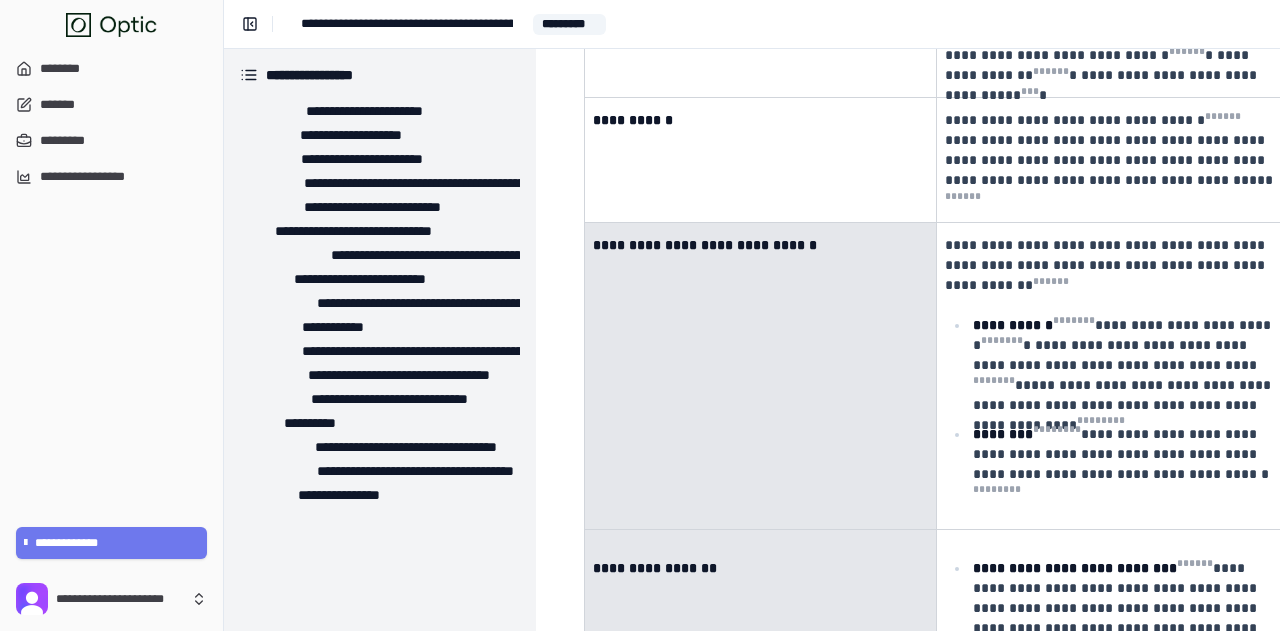 drag, startPoint x: 724, startPoint y: 619, endPoint x: 864, endPoint y: 597, distance: 141.71803 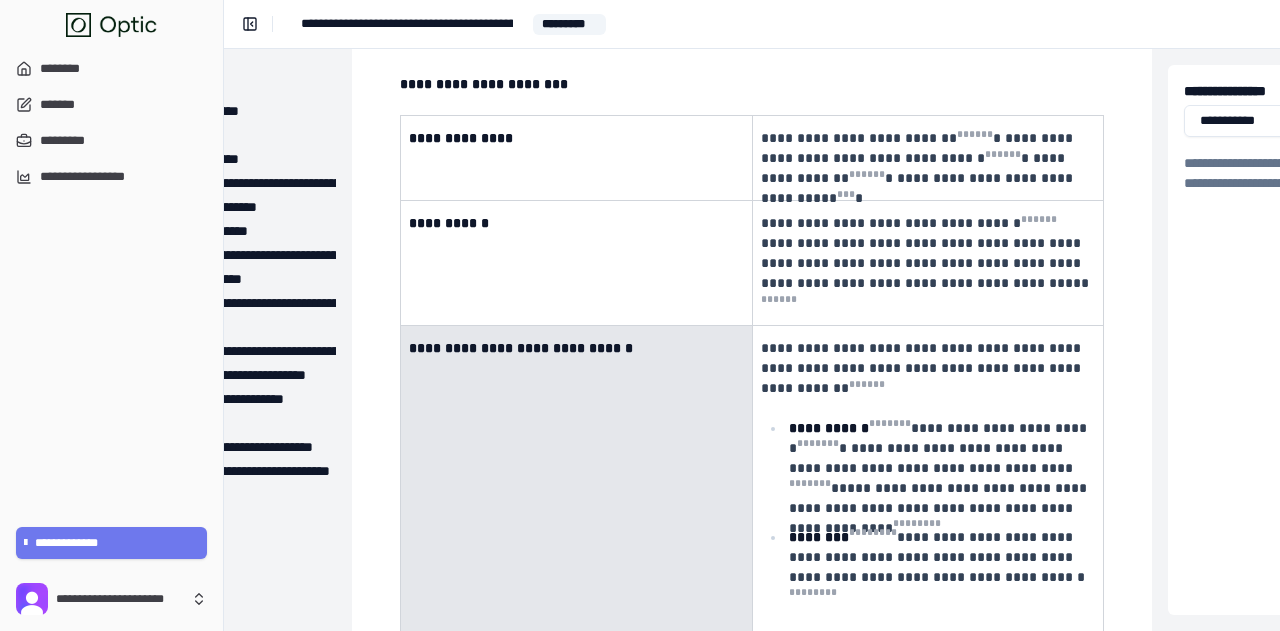 scroll, scrollTop: 0, scrollLeft: 184, axis: horizontal 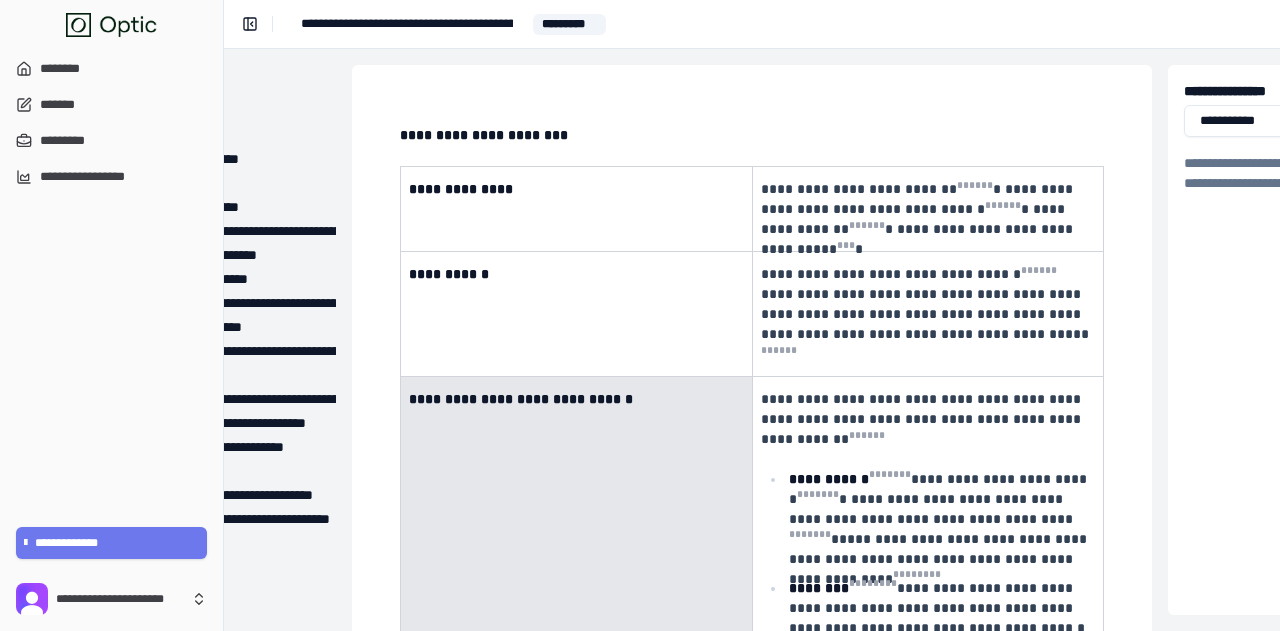 click on "**********" at bounding box center (577, 209) 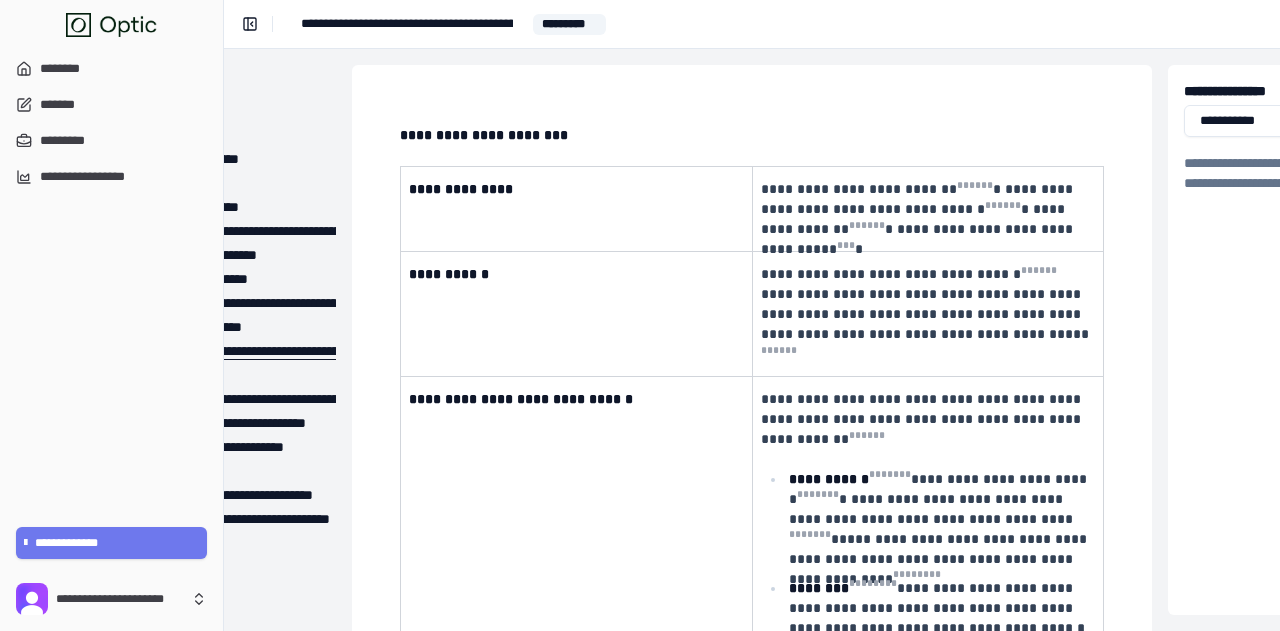 click on "**********" at bounding box center [235, 351] 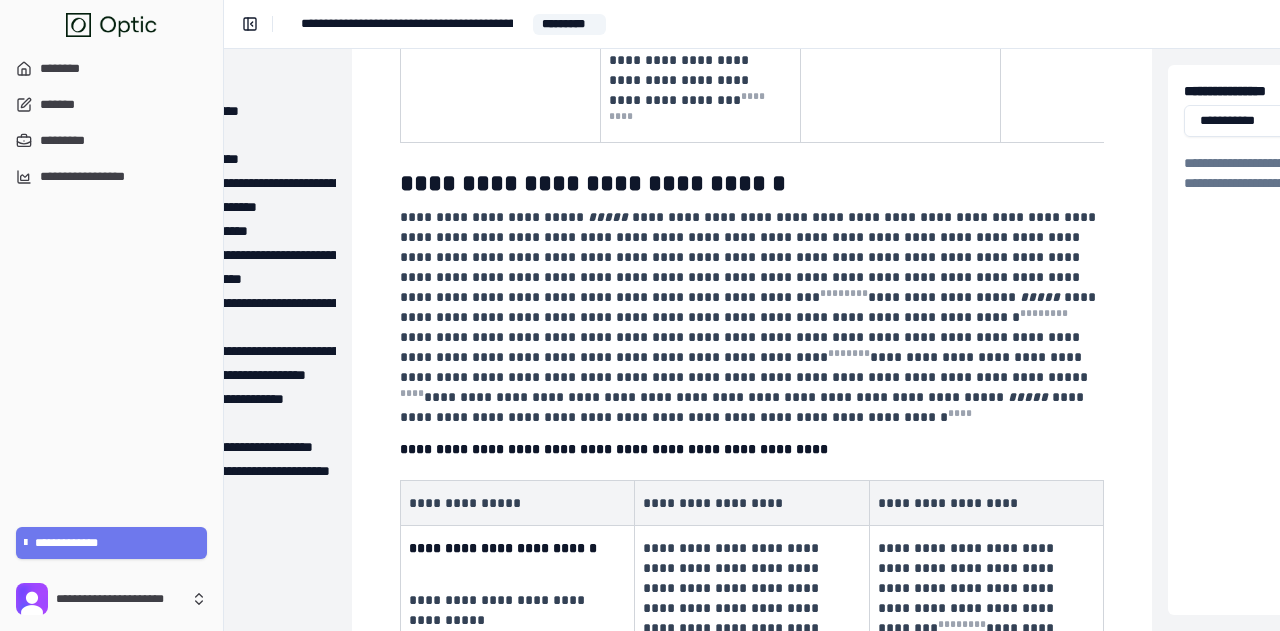 scroll, scrollTop: 3683, scrollLeft: 184, axis: both 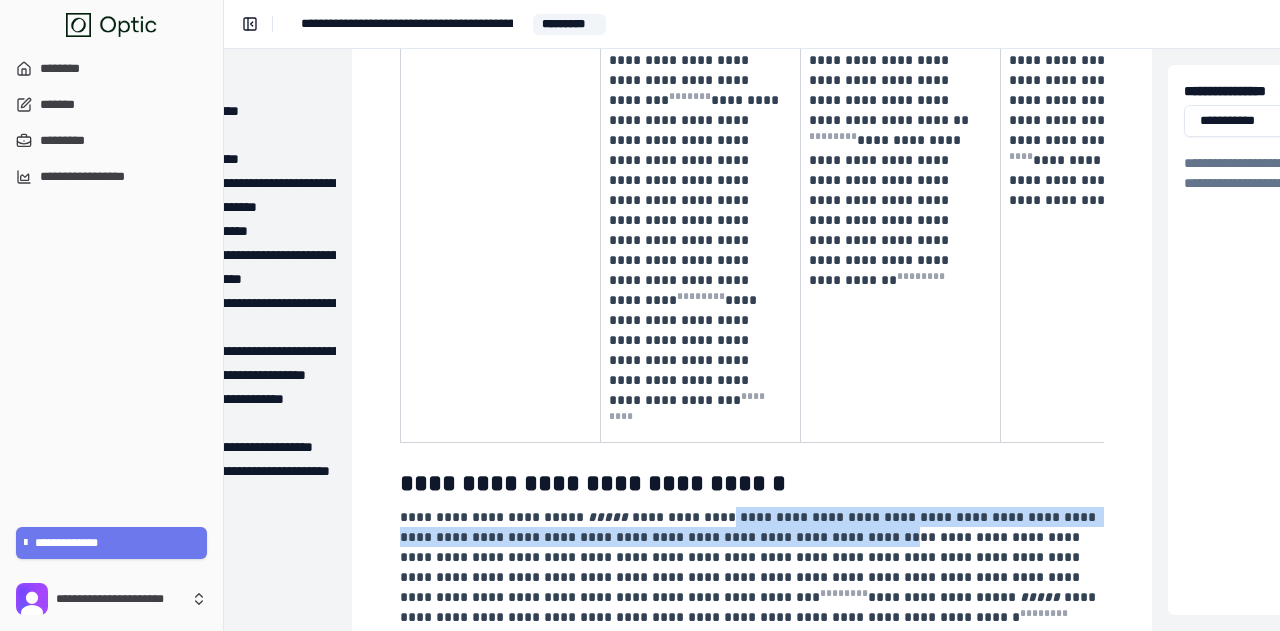 drag, startPoint x: 686, startPoint y: 102, endPoint x: 808, endPoint y: 113, distance: 122.494896 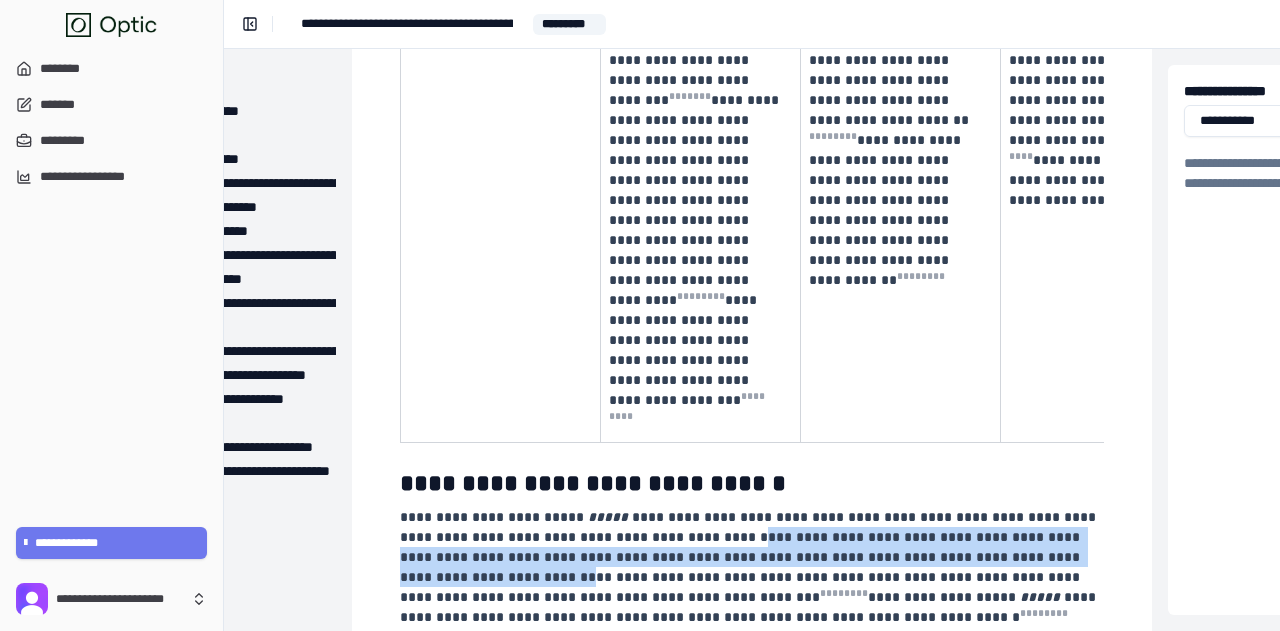 drag, startPoint x: 678, startPoint y: 119, endPoint x: 994, endPoint y: 137, distance: 316.51224 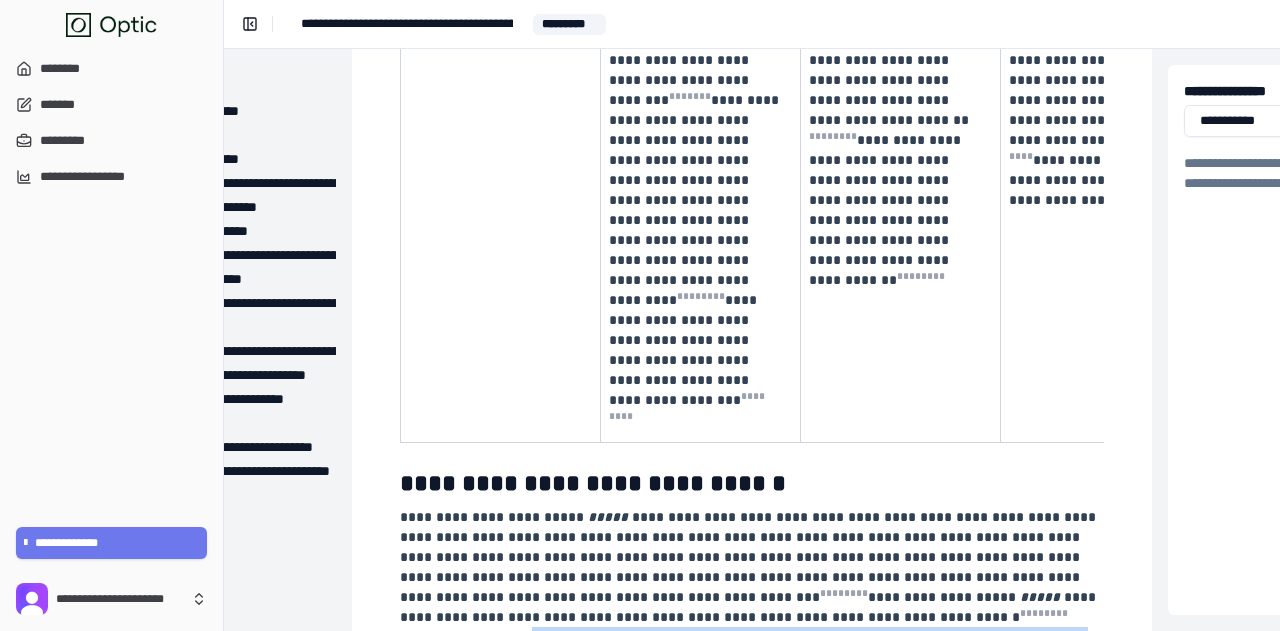 drag, startPoint x: 688, startPoint y: 198, endPoint x: 796, endPoint y: 211, distance: 108.779594 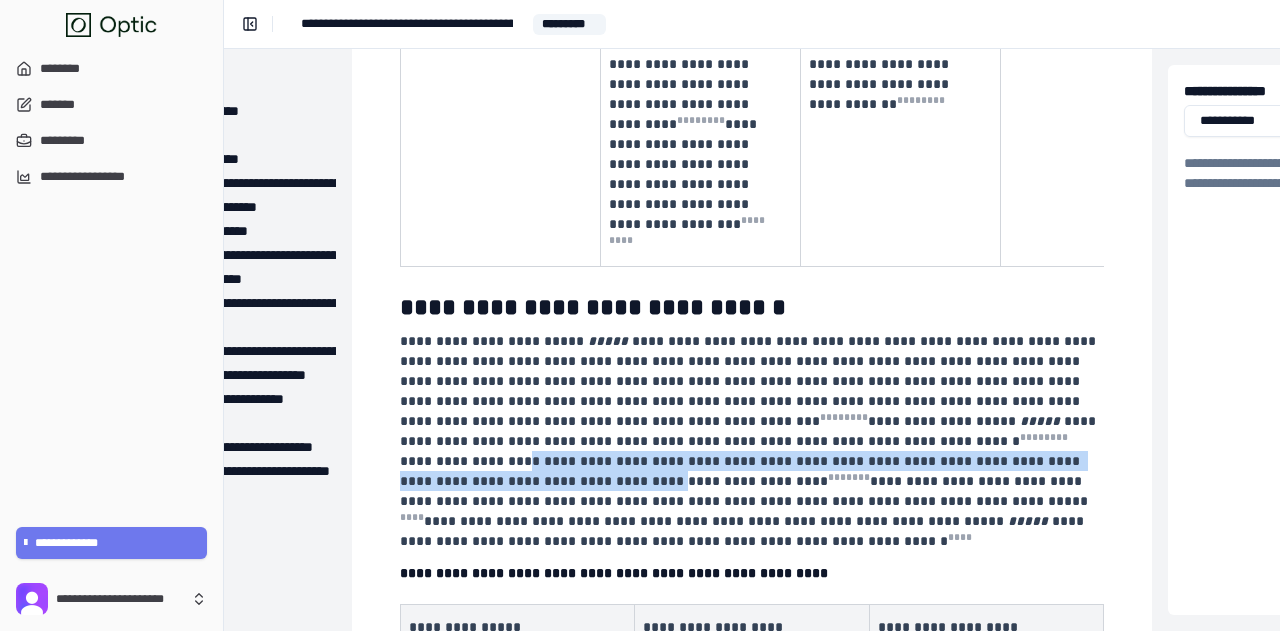 scroll, scrollTop: 3883, scrollLeft: 184, axis: both 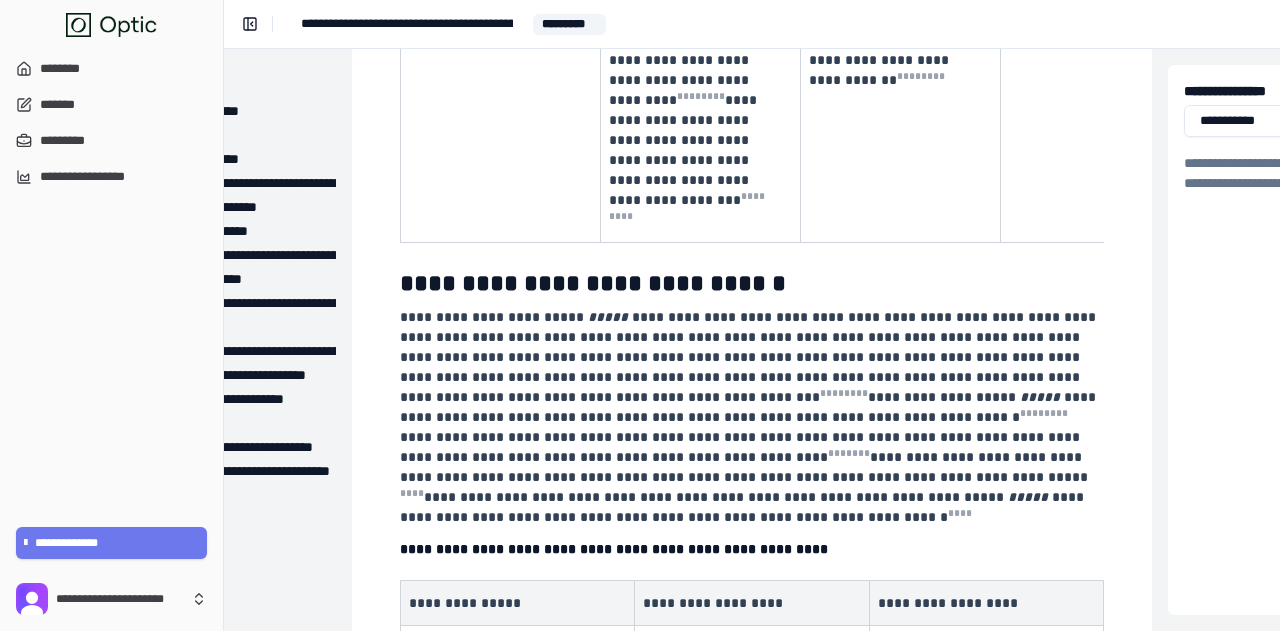 drag, startPoint x: 681, startPoint y: 223, endPoint x: 703, endPoint y: 237, distance: 26.076809 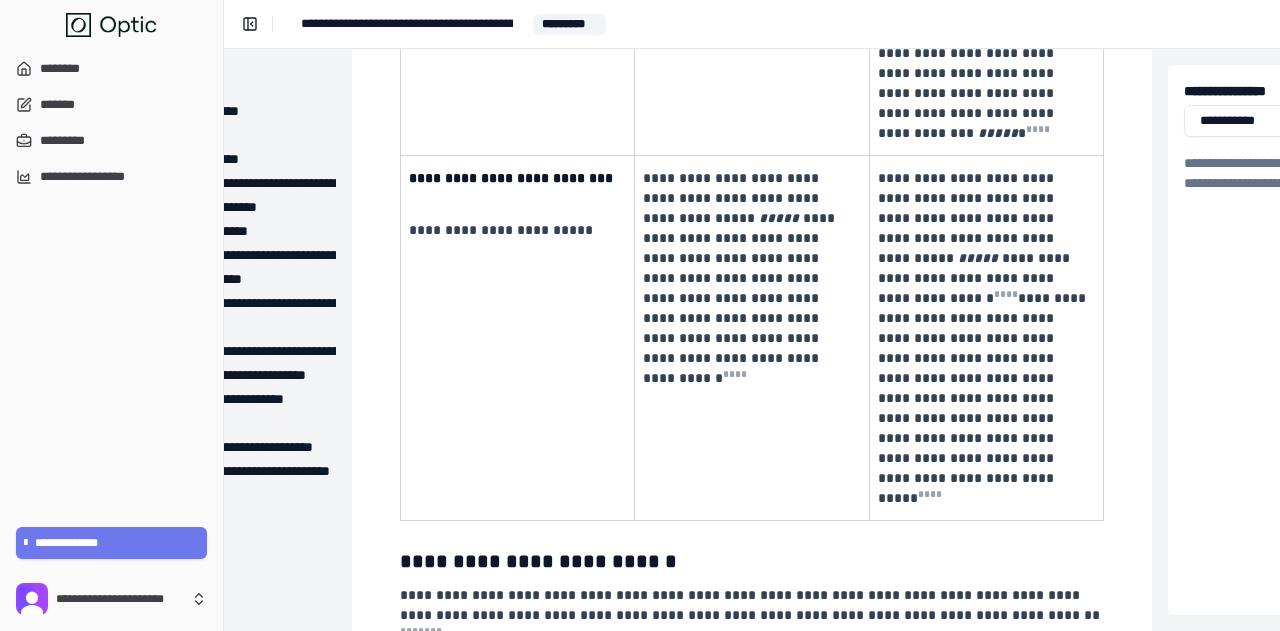 scroll, scrollTop: 5183, scrollLeft: 184, axis: both 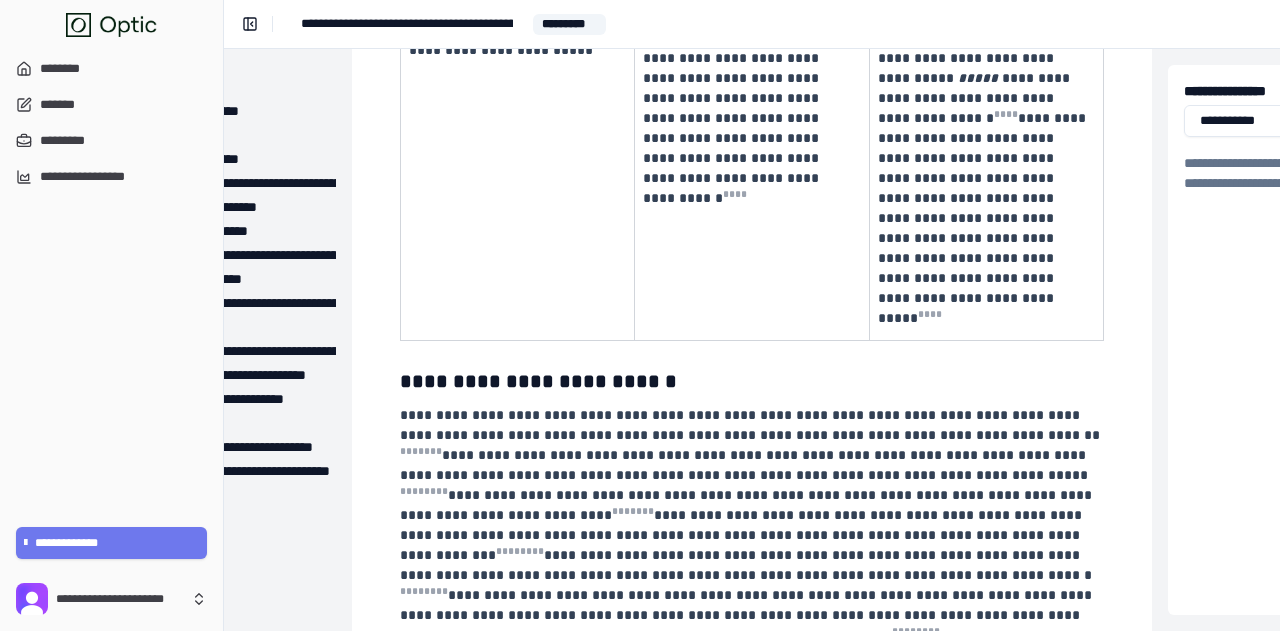 drag, startPoint x: 960, startPoint y: 313, endPoint x: 1084, endPoint y: 369, distance: 136.0588 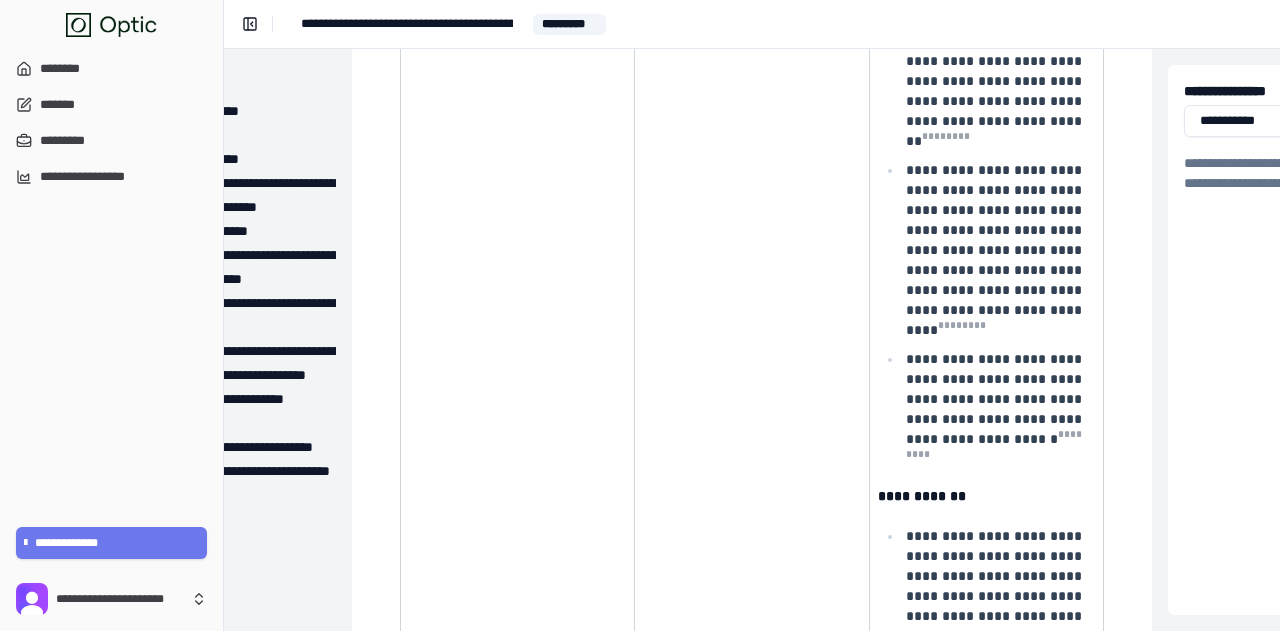 scroll, scrollTop: 7183, scrollLeft: 184, axis: both 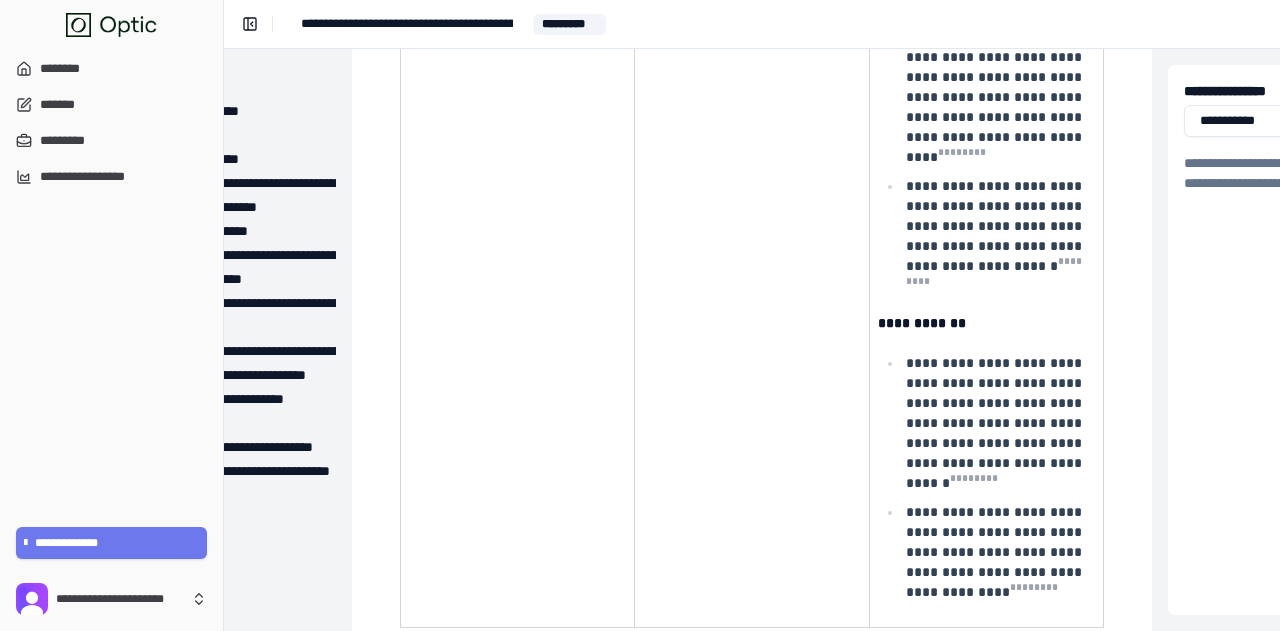 drag, startPoint x: 683, startPoint y: 329, endPoint x: 745, endPoint y: 367, distance: 72.718636 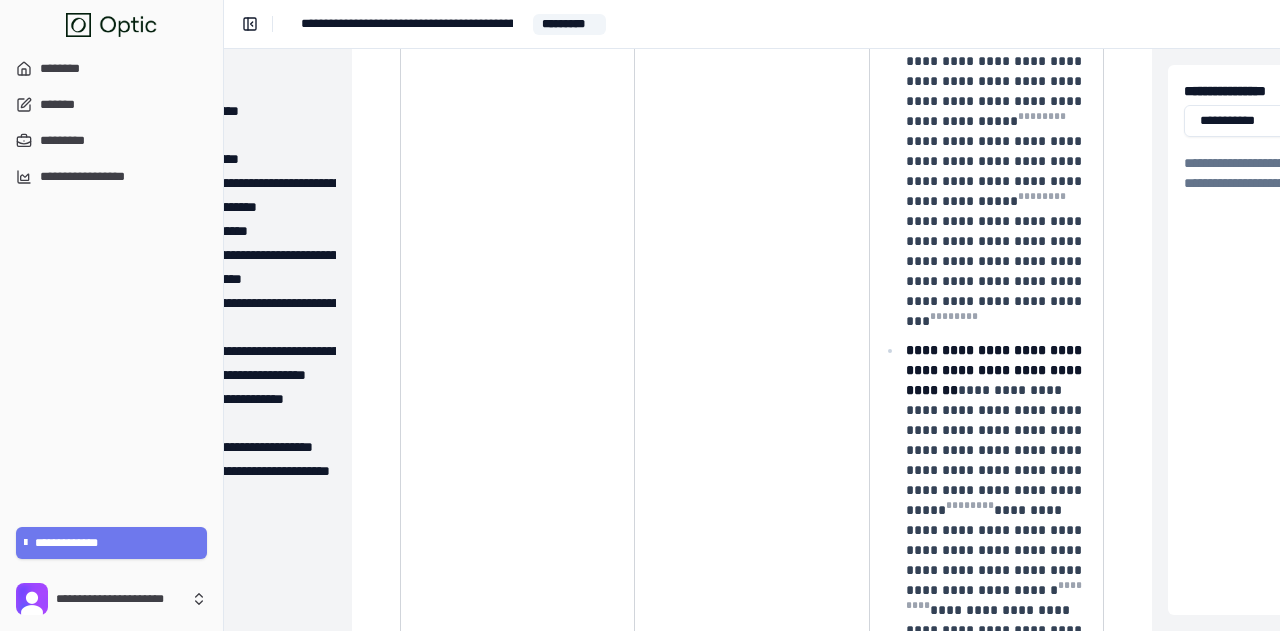 scroll, scrollTop: 8483, scrollLeft: 184, axis: both 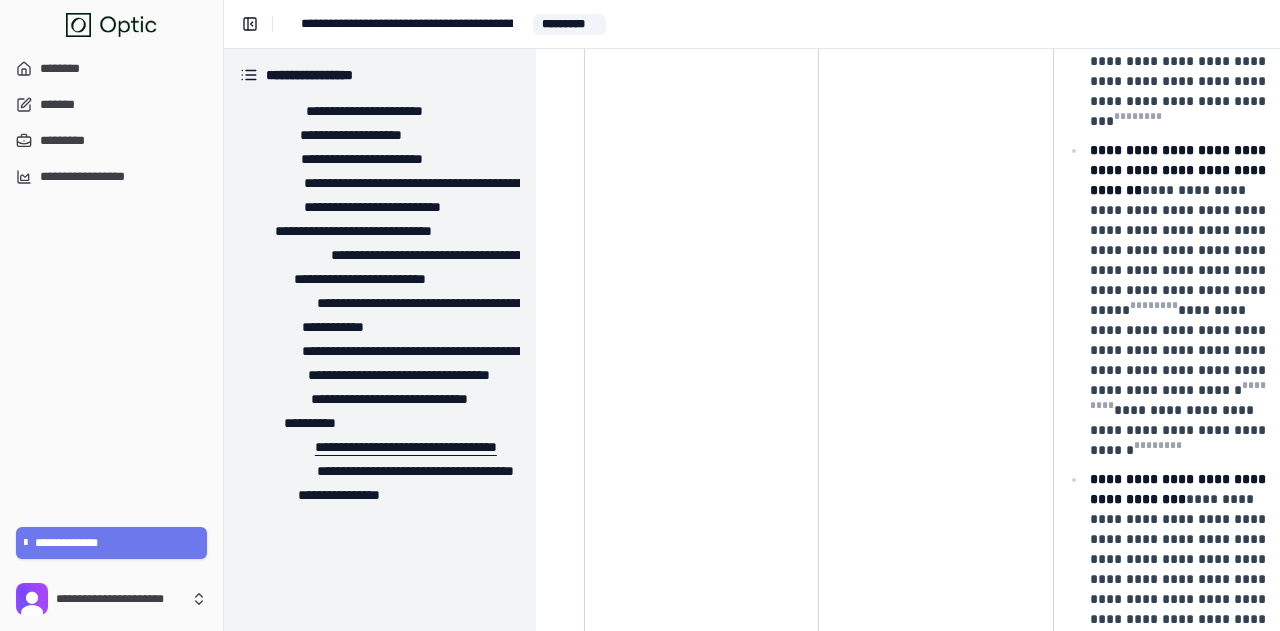 click on "**********" at bounding box center [382, 447] 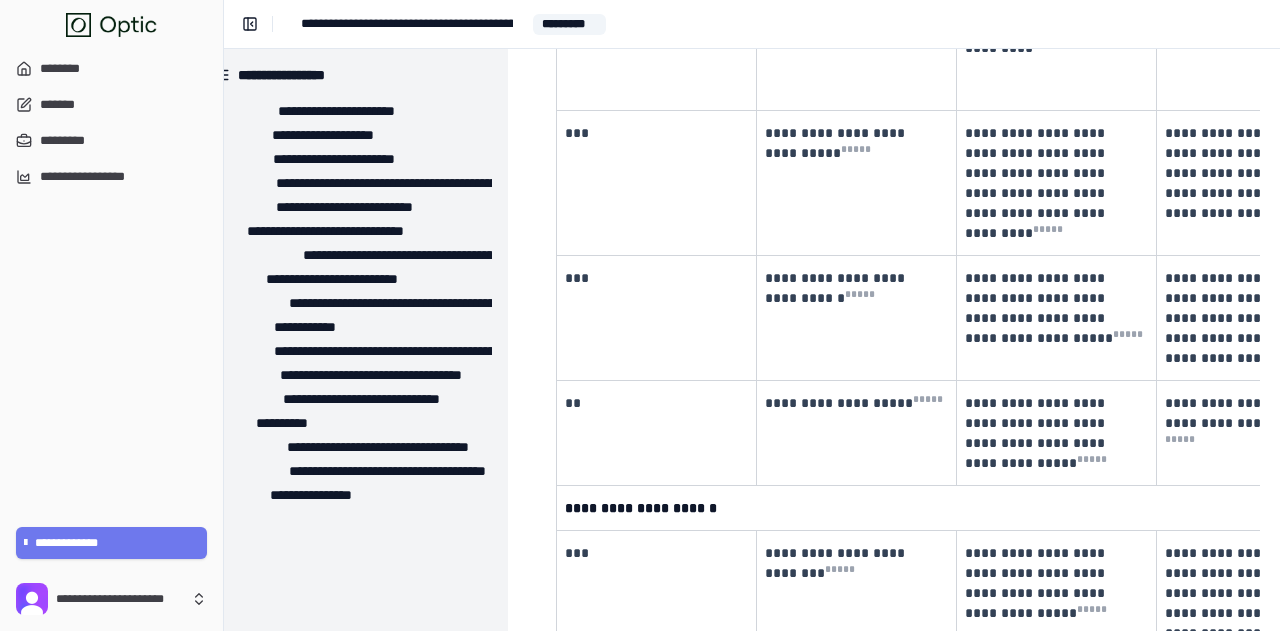 scroll, scrollTop: 12800, scrollLeft: 28, axis: both 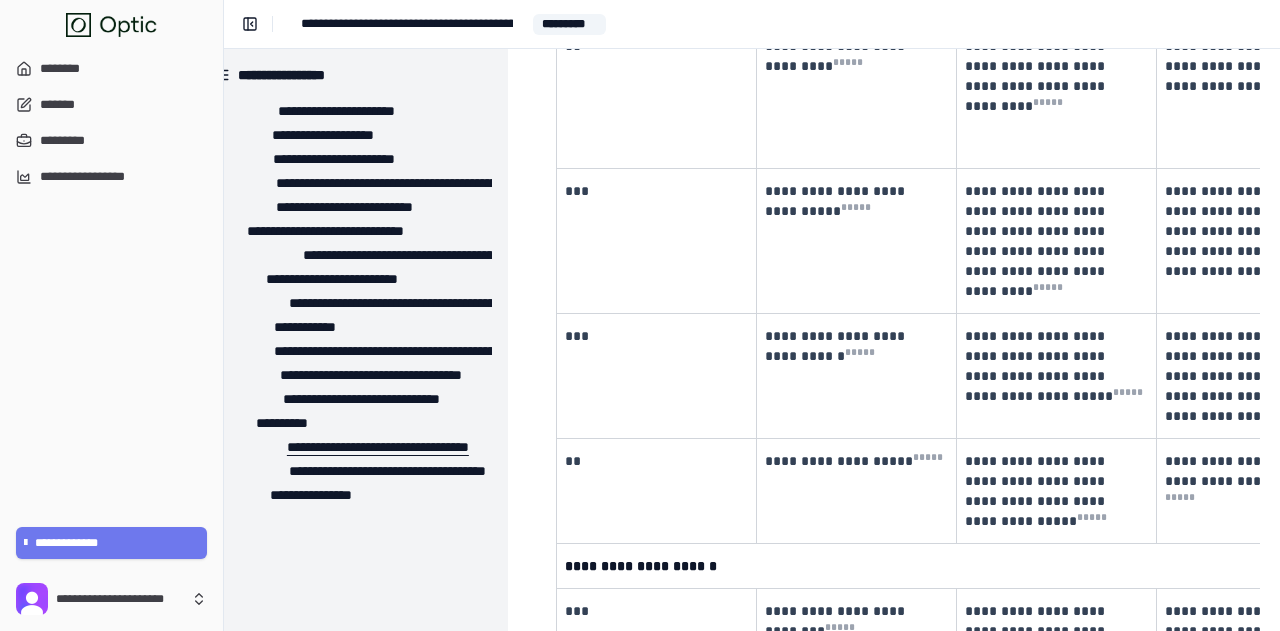 click on "**********" at bounding box center (354, 447) 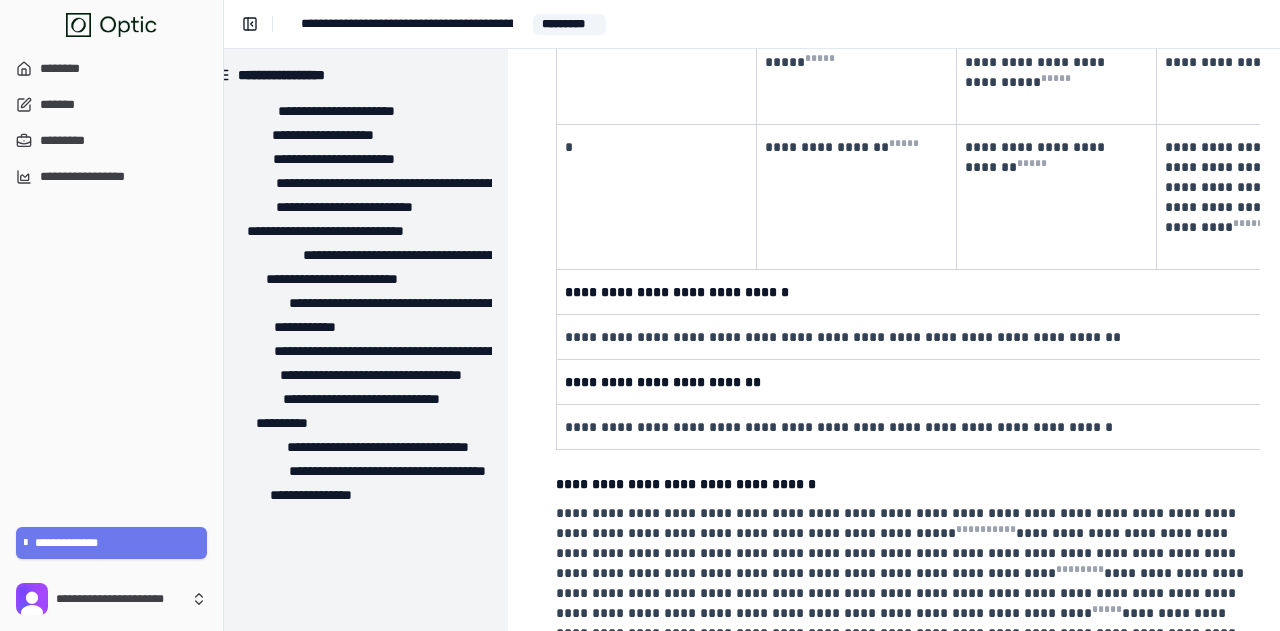 scroll, scrollTop: 14100, scrollLeft: 28, axis: both 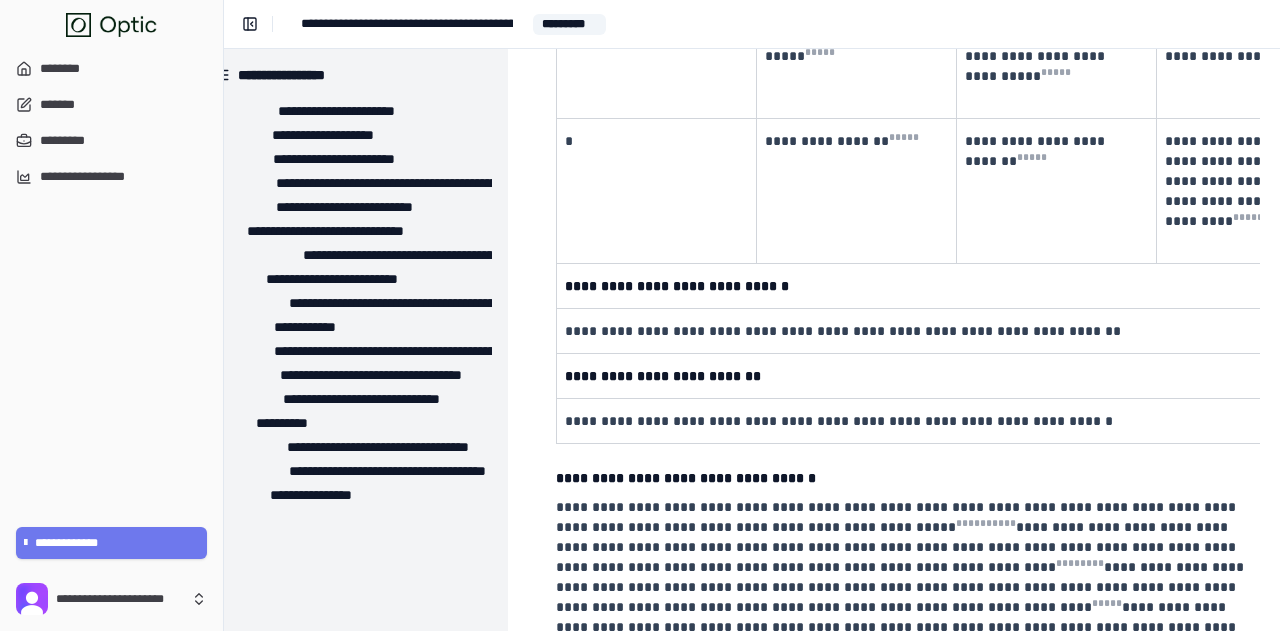 drag, startPoint x: 804, startPoint y: 377, endPoint x: 966, endPoint y: 393, distance: 162.78821 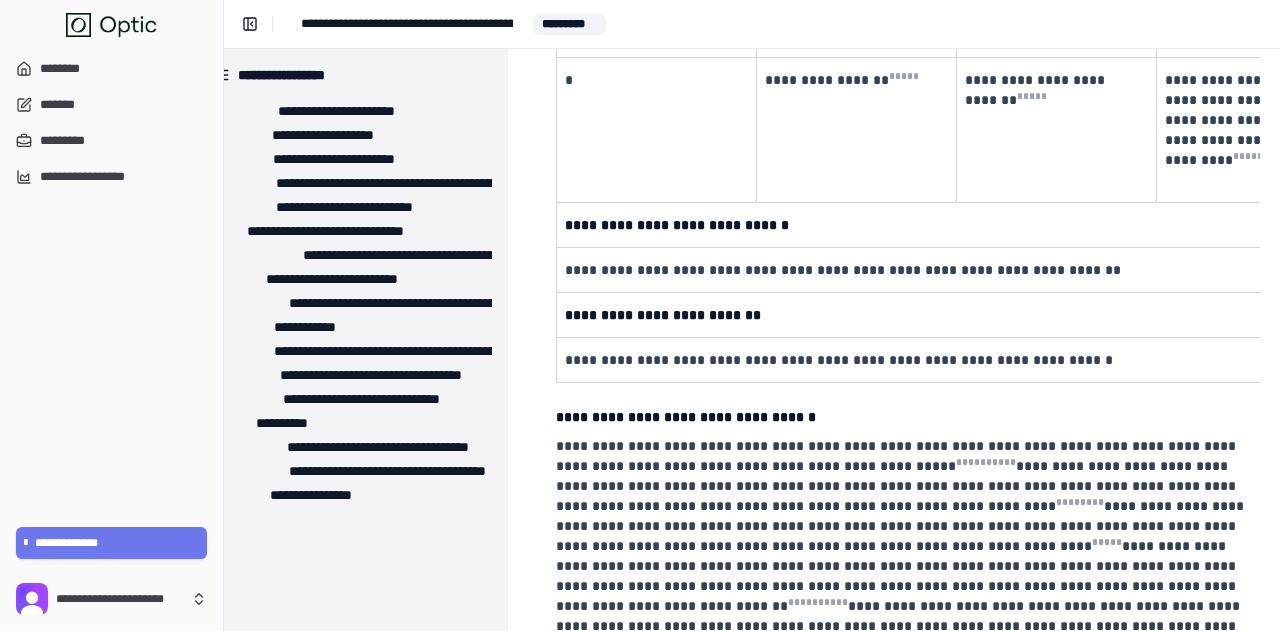 scroll, scrollTop: 14200, scrollLeft: 28, axis: both 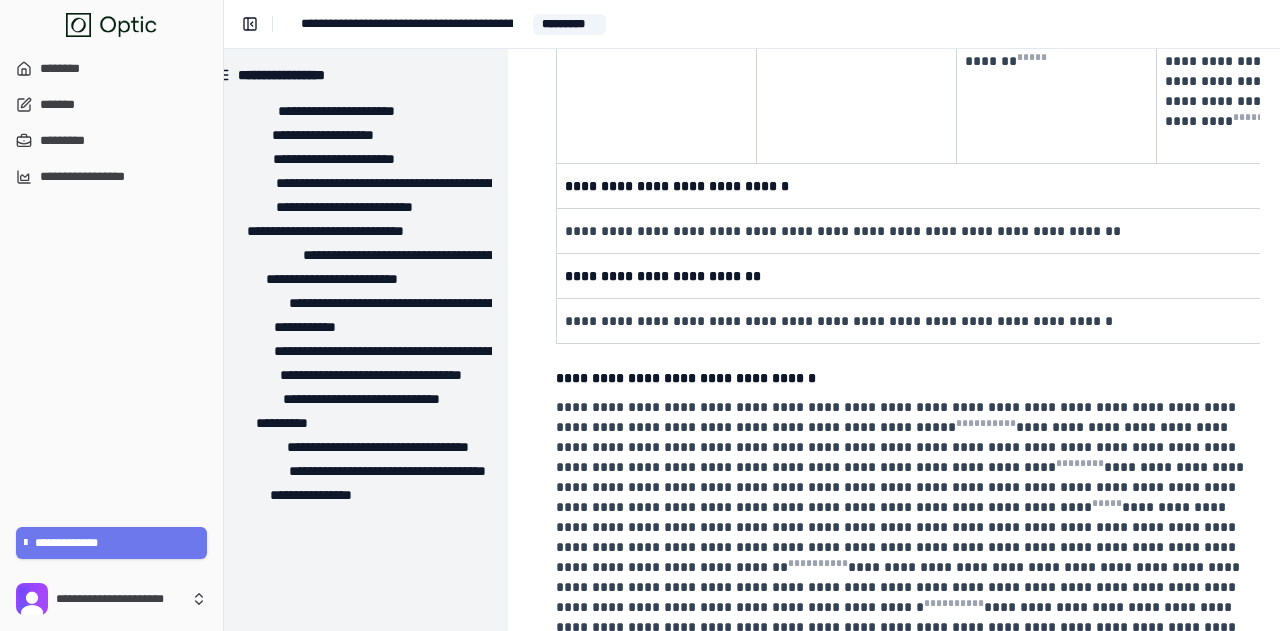 drag, startPoint x: 764, startPoint y: 383, endPoint x: 892, endPoint y: 381, distance: 128.01562 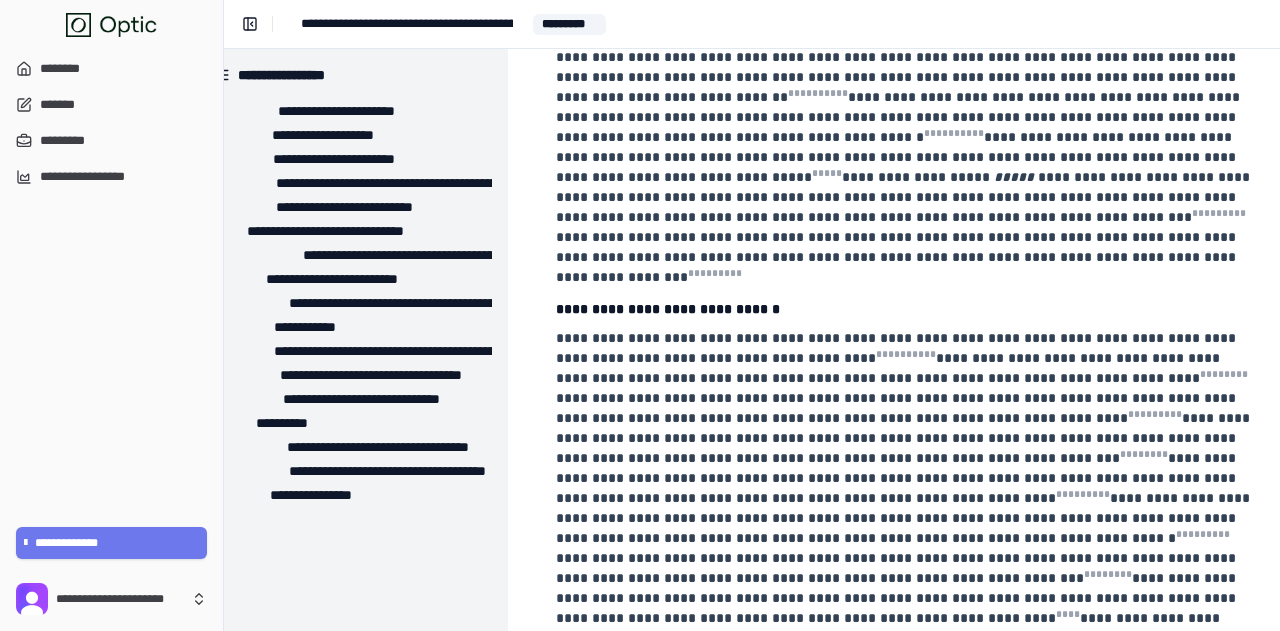 scroll, scrollTop: 14700, scrollLeft: 28, axis: both 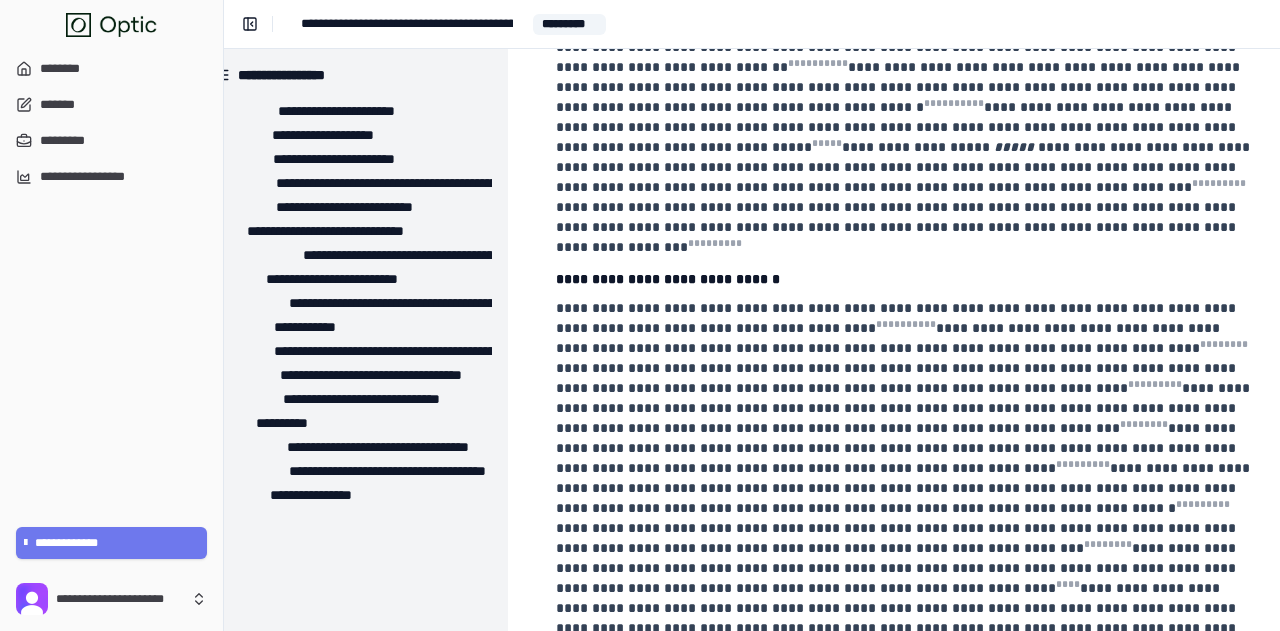 drag, startPoint x: 742, startPoint y: 329, endPoint x: 865, endPoint y: 359, distance: 126.60569 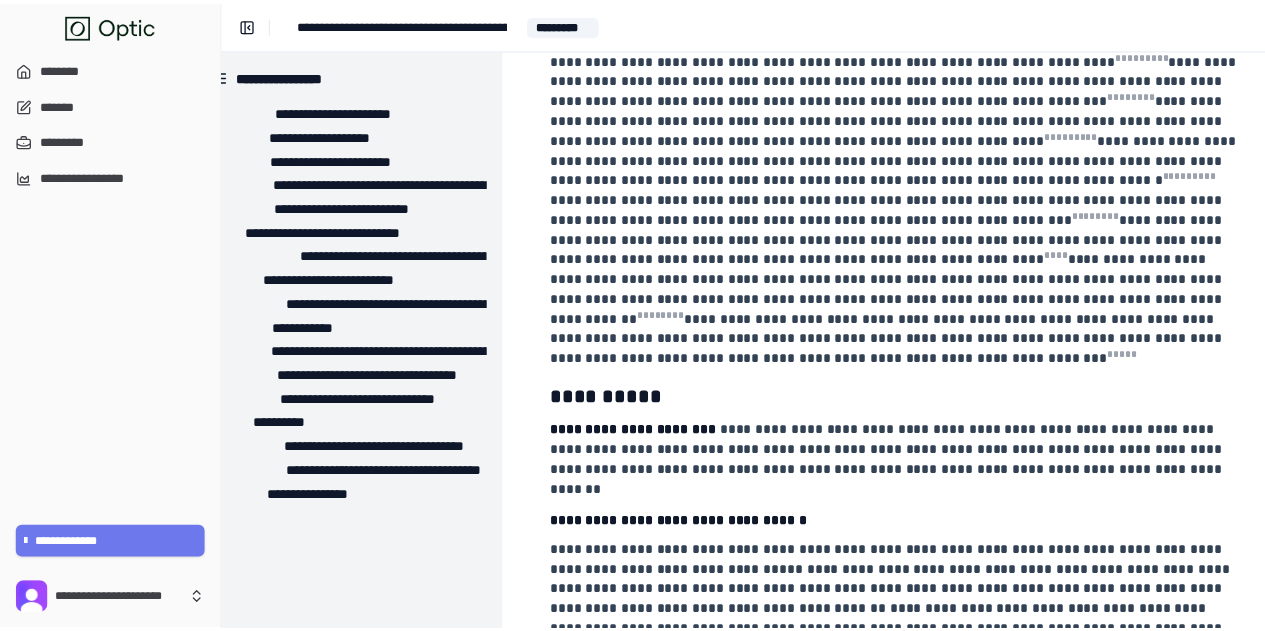 scroll, scrollTop: 15031, scrollLeft: 28, axis: both 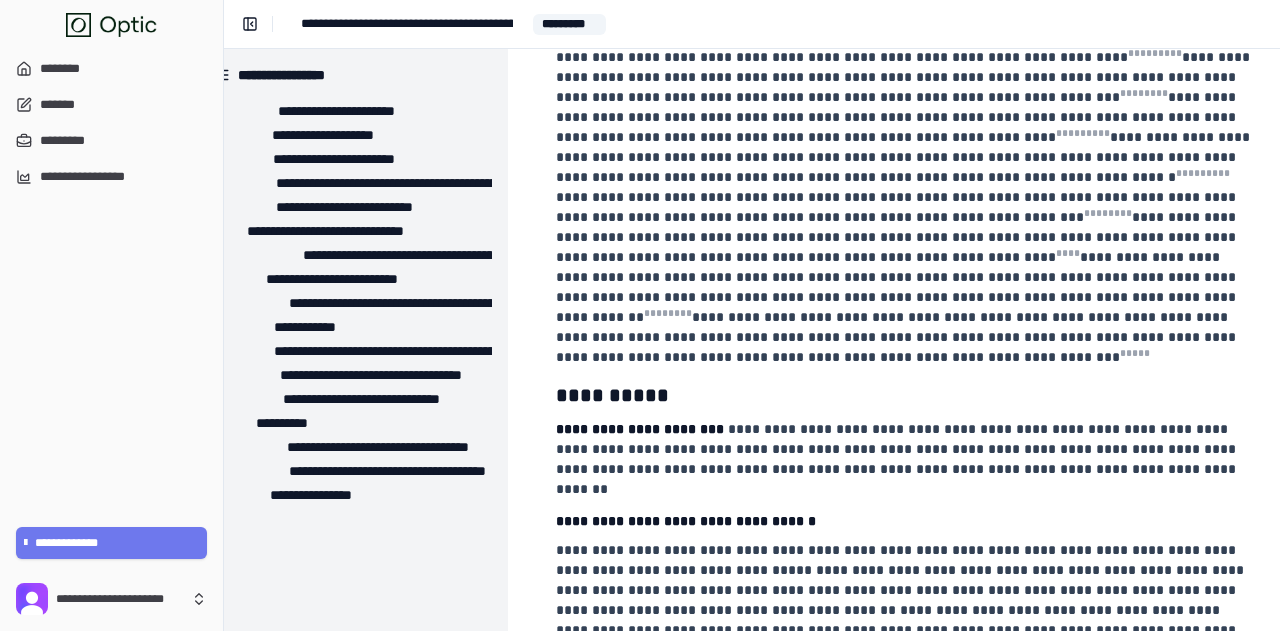 click on "**********" at bounding box center (407, 24) 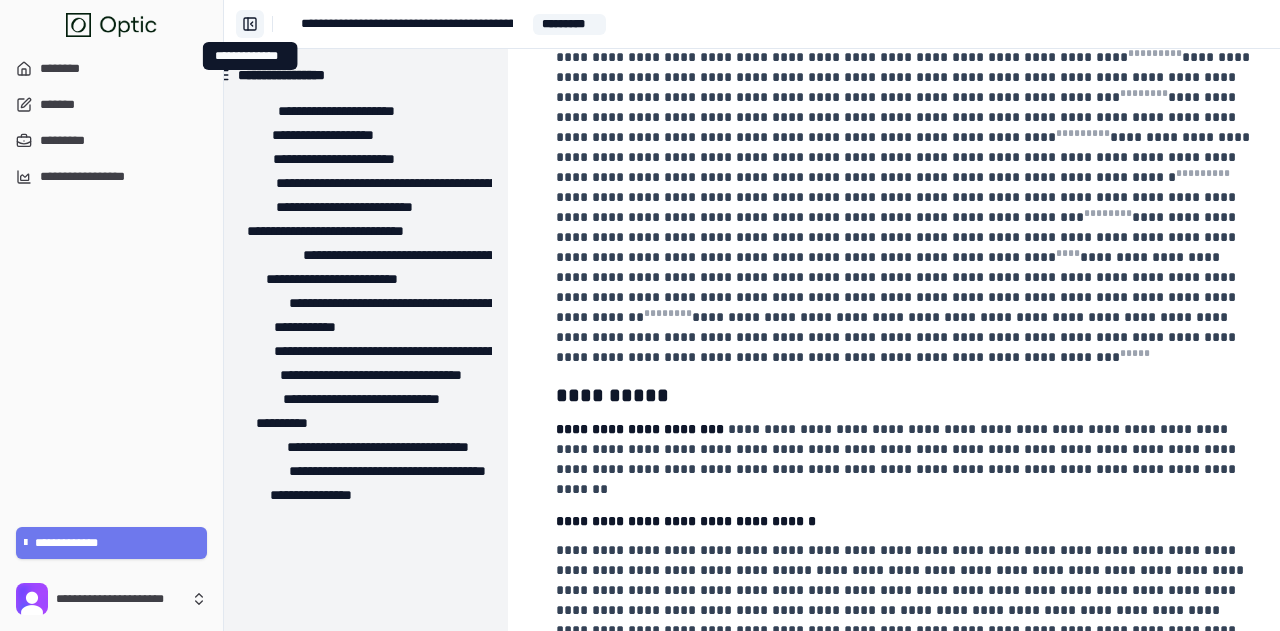 click on "**********" at bounding box center (250, 24) 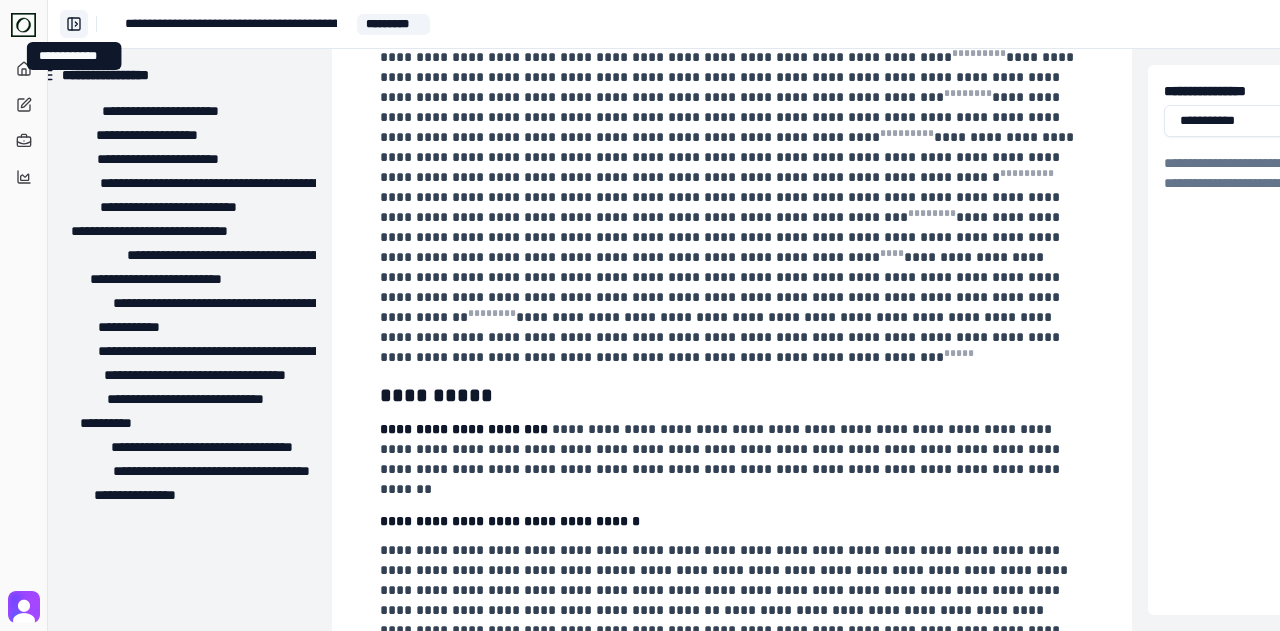 click on "**********" at bounding box center (74, 24) 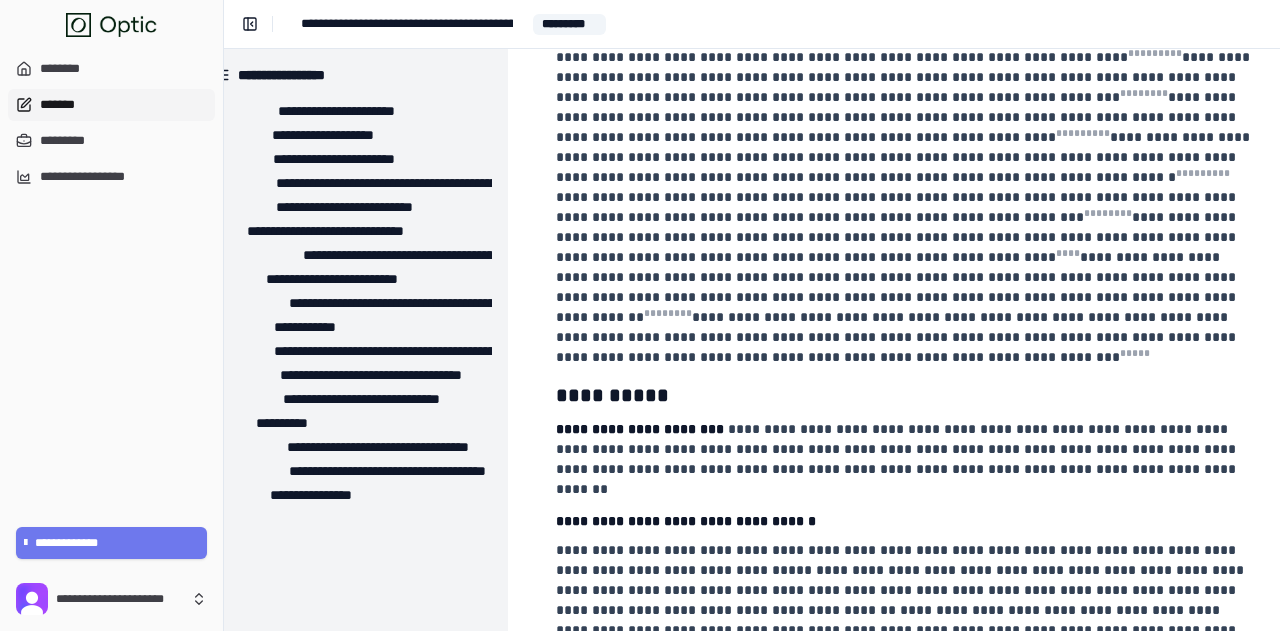 click on "*******" at bounding box center [111, 105] 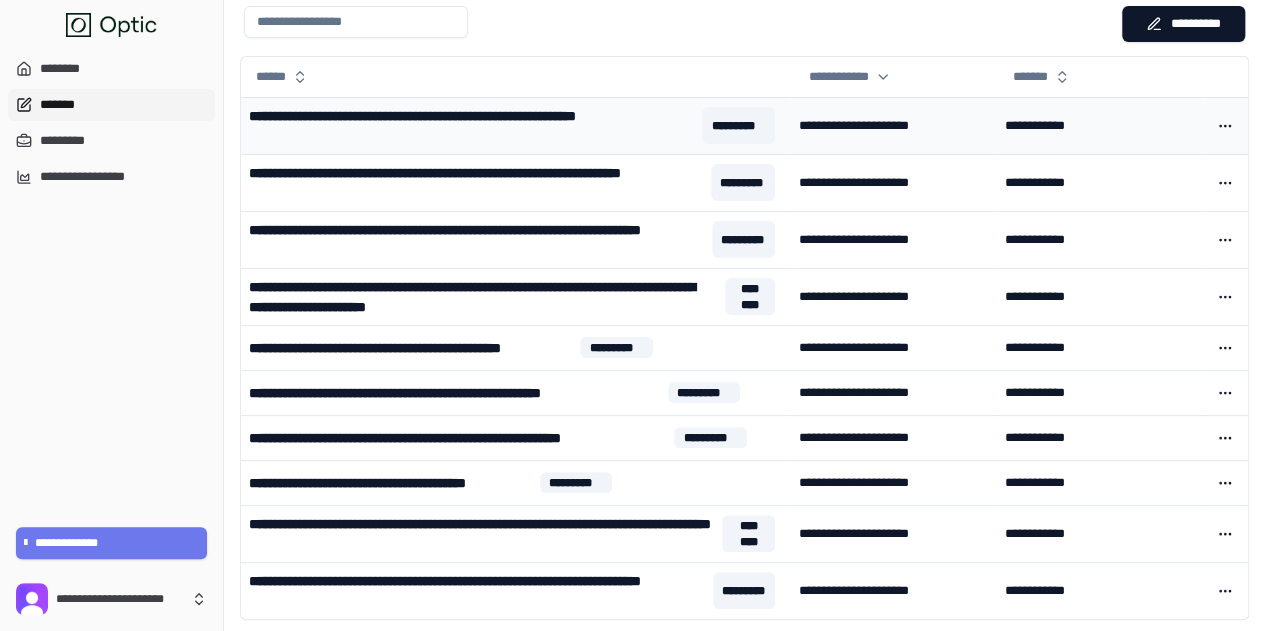scroll, scrollTop: 0, scrollLeft: 0, axis: both 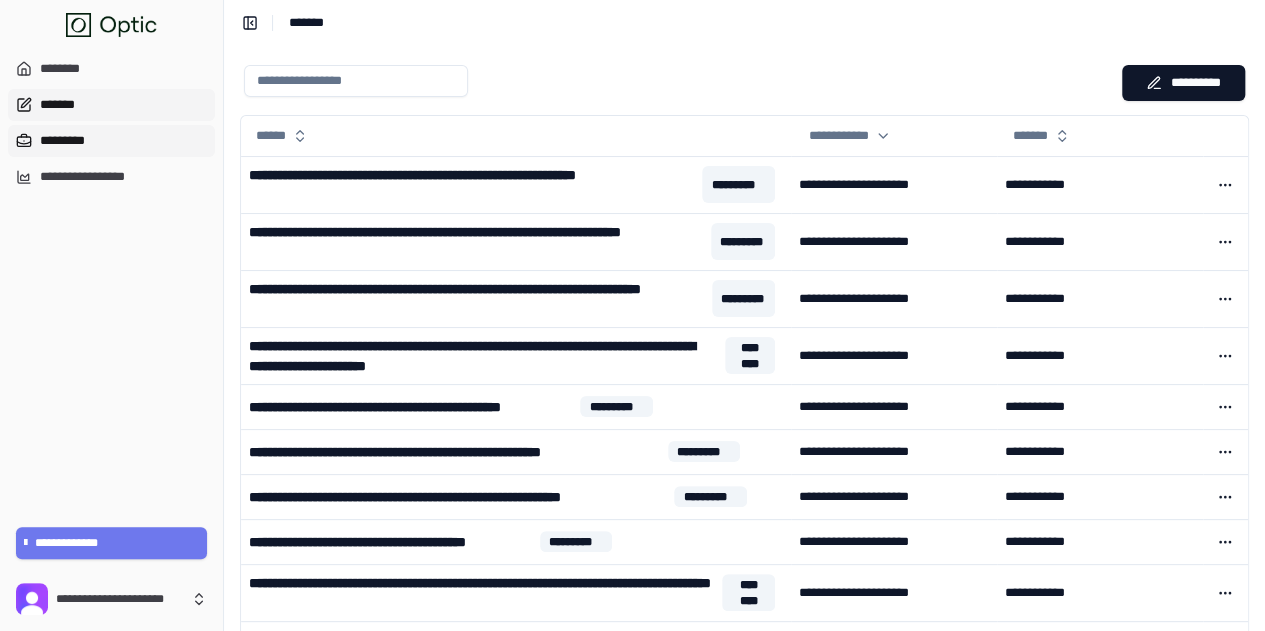click on "*********" at bounding box center (111, 141) 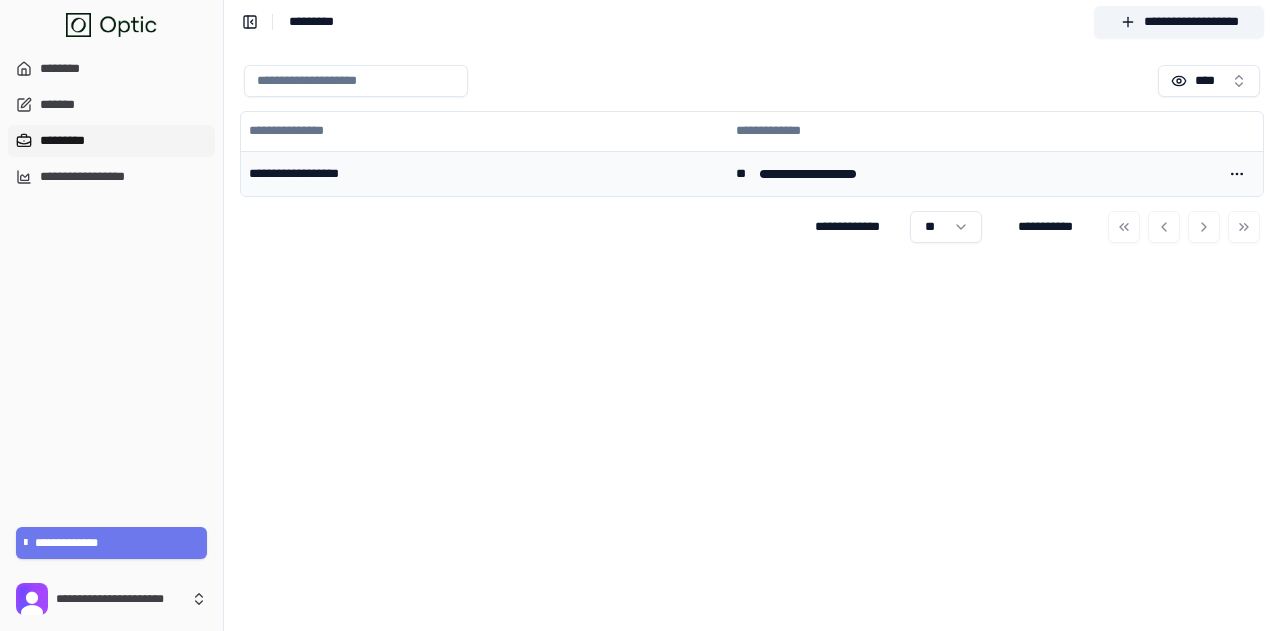 click on "**********" at bounding box center [484, 174] 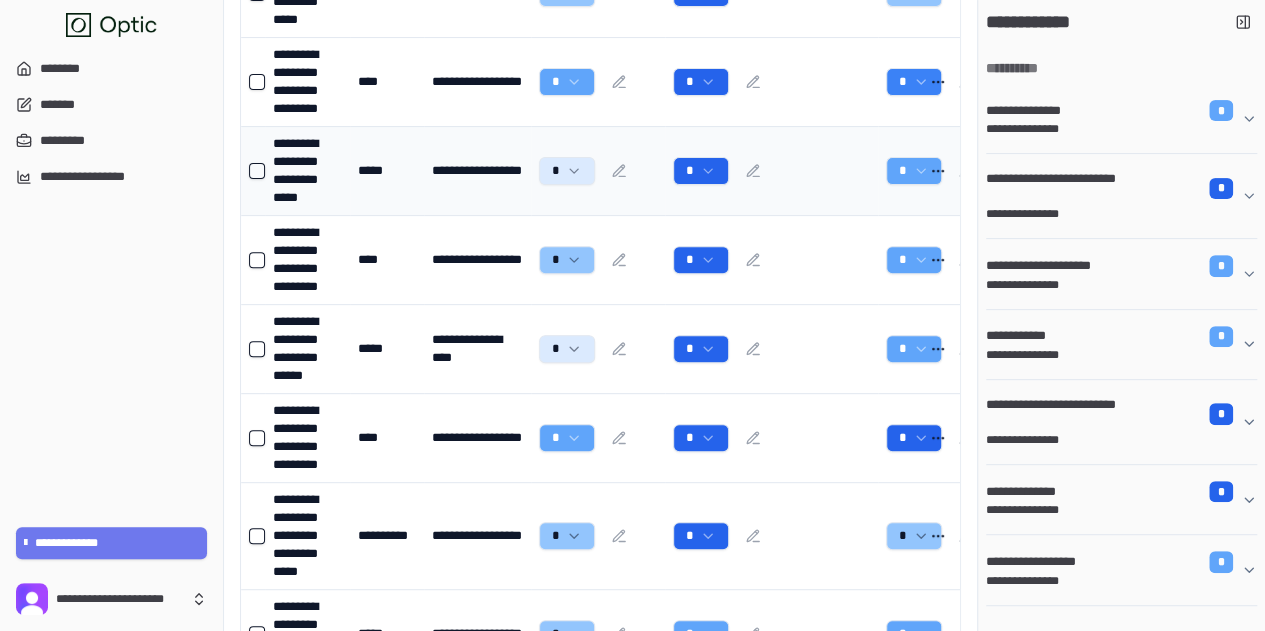 scroll, scrollTop: 456, scrollLeft: 0, axis: vertical 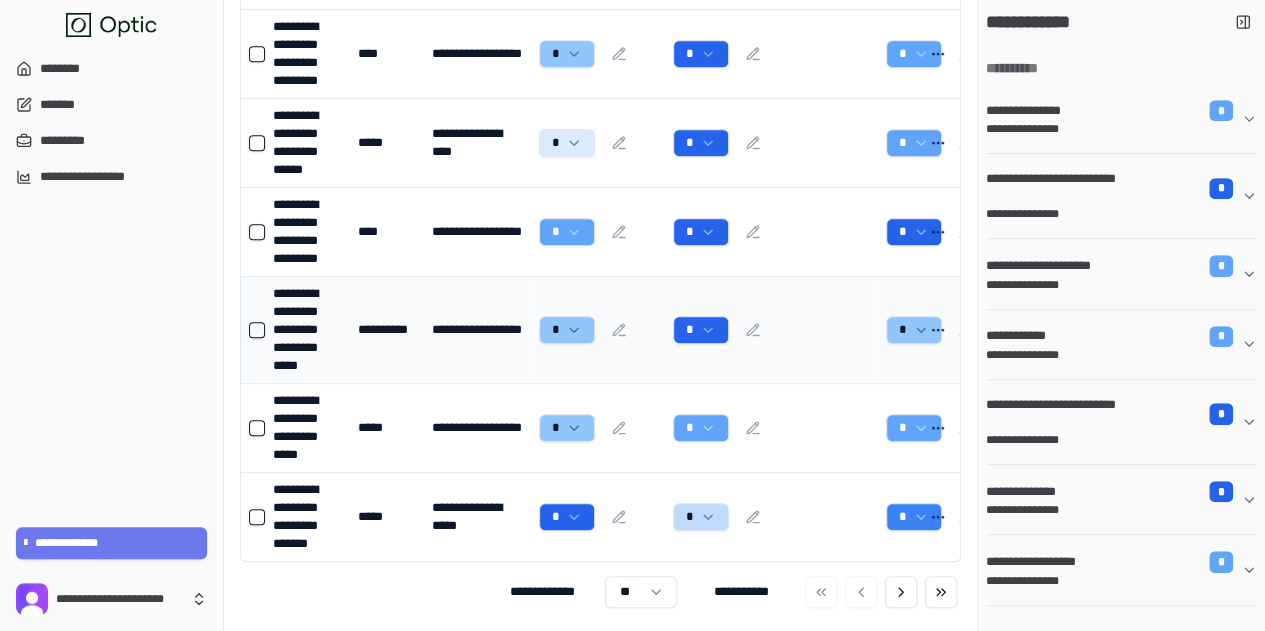 click on "**********" at bounding box center (307, 330) 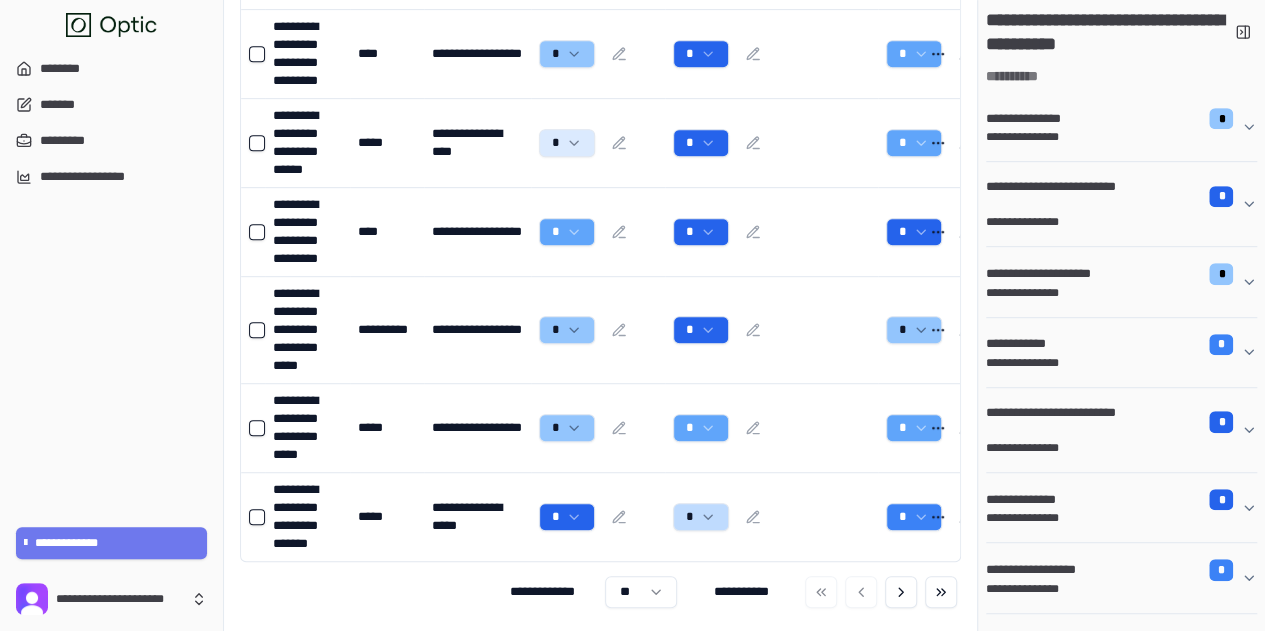 scroll, scrollTop: 0, scrollLeft: 0, axis: both 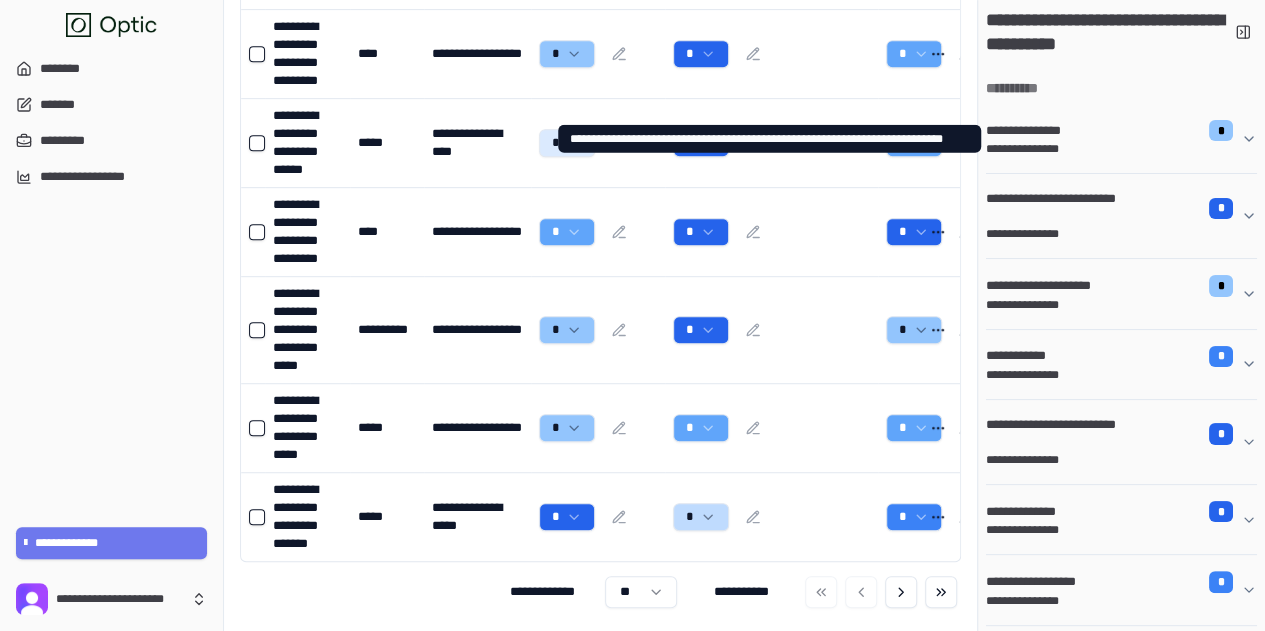 click on "**********" at bounding box center [1029, 130] 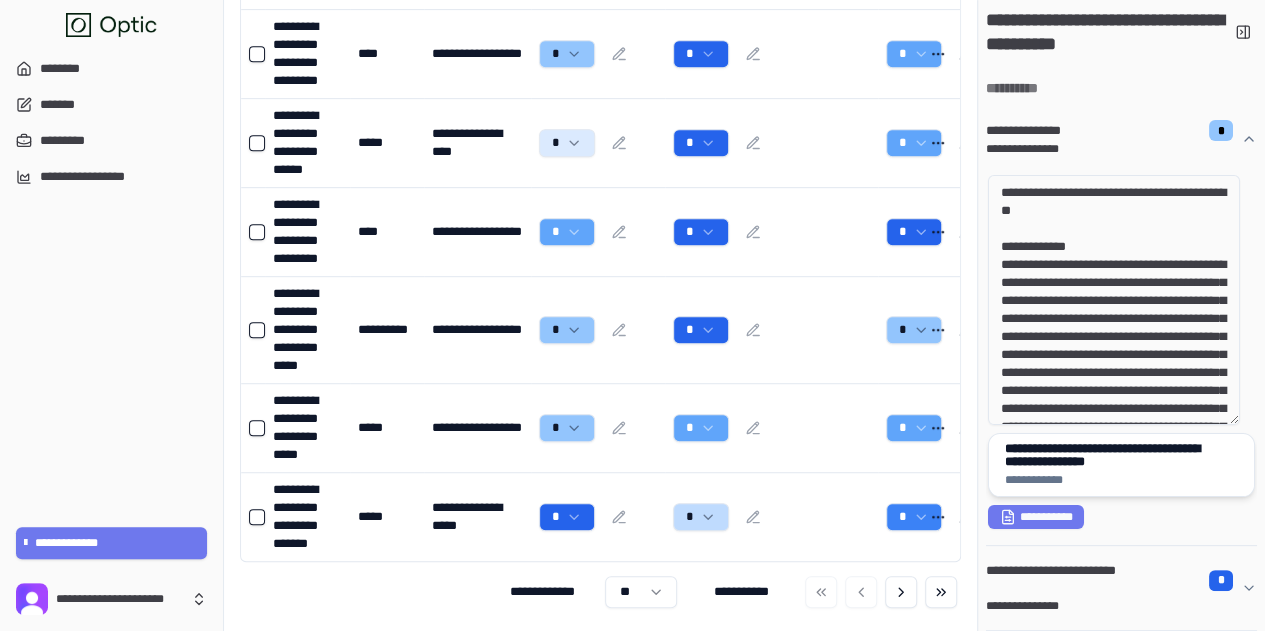 click on "**********" at bounding box center [1114, 455] 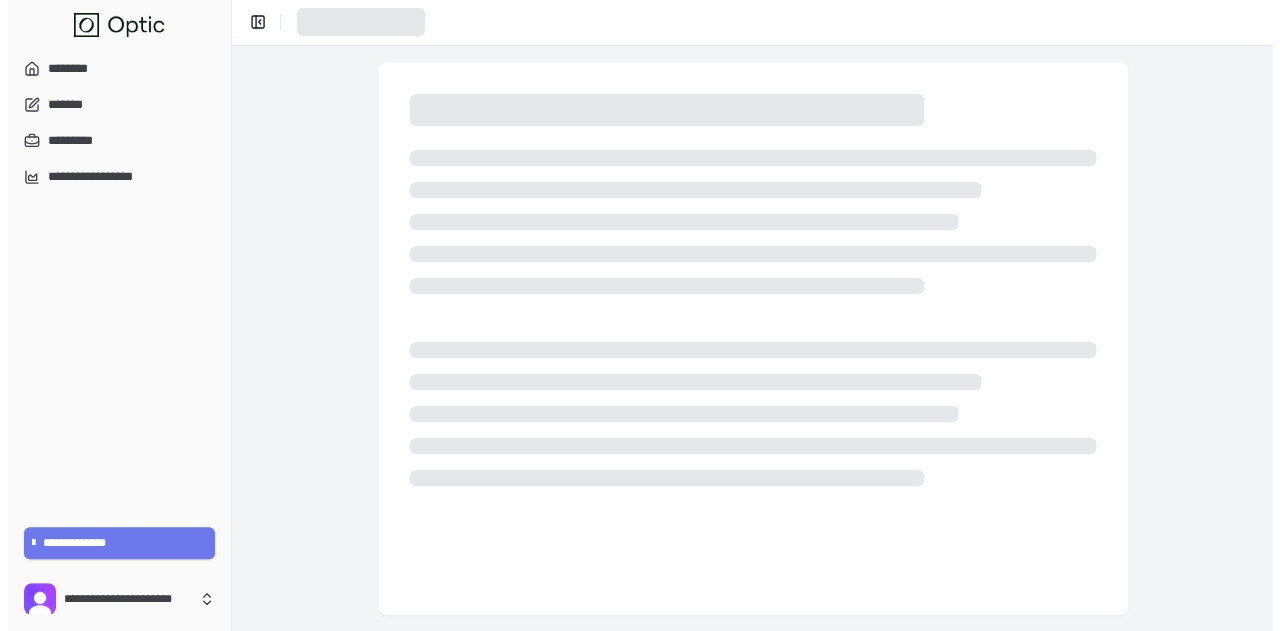 scroll, scrollTop: 0, scrollLeft: 0, axis: both 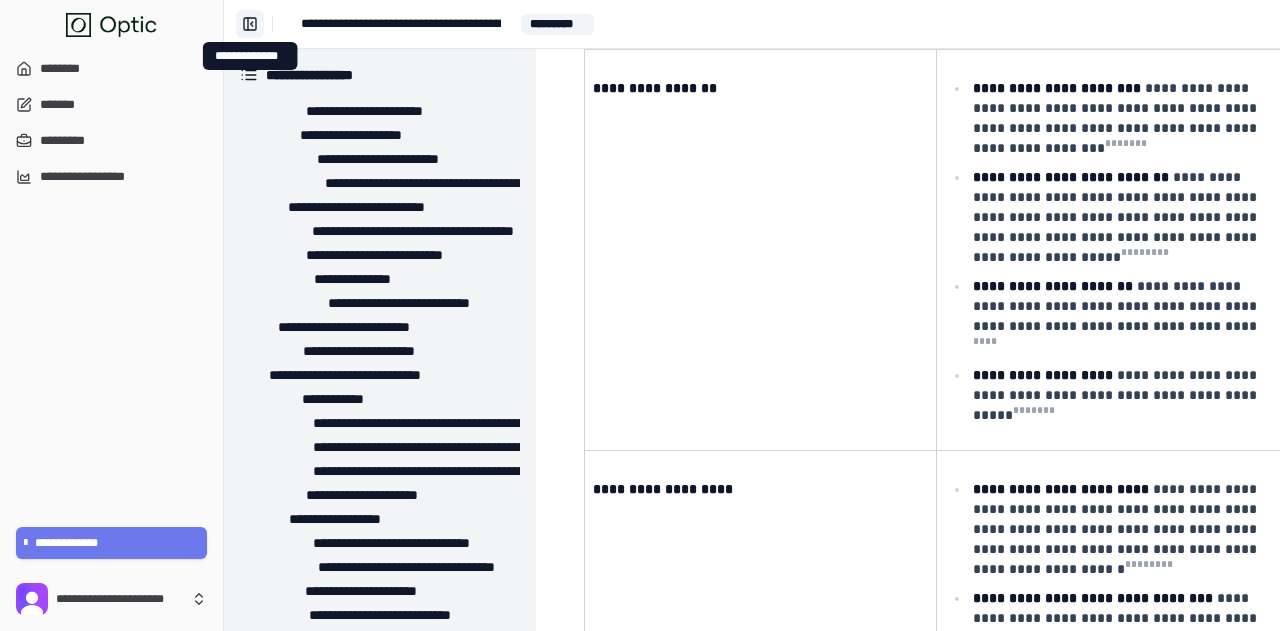 click on "**********" at bounding box center [250, 24] 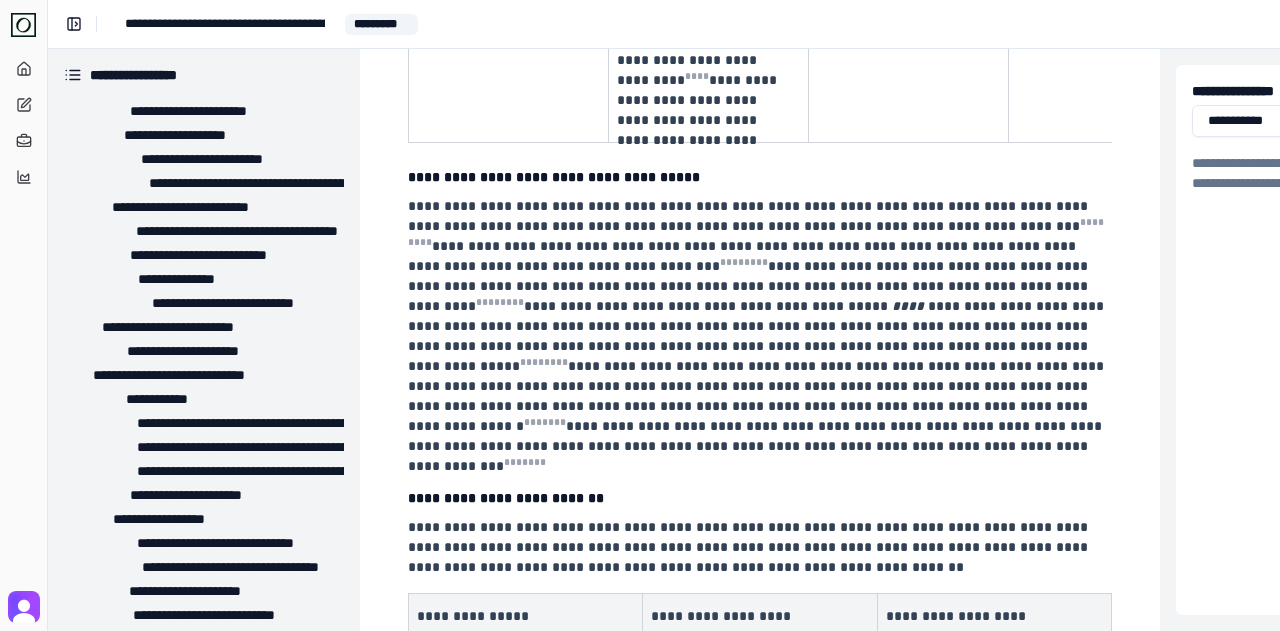 scroll, scrollTop: 4500, scrollLeft: 0, axis: vertical 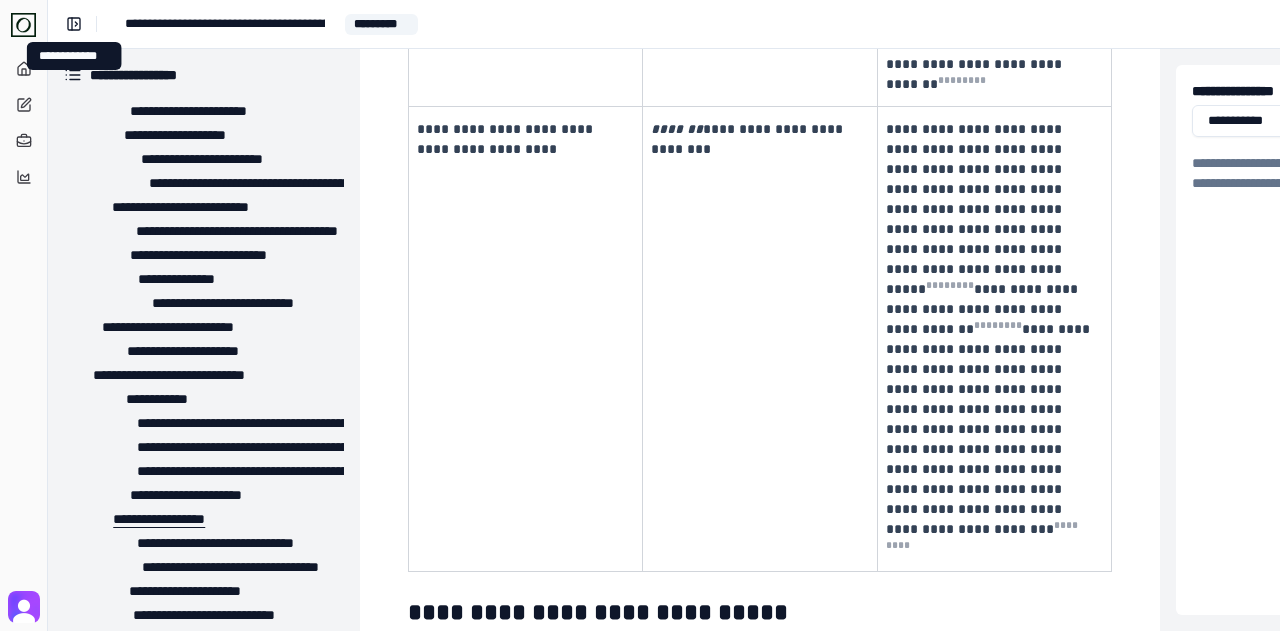 click on "**********" at bounding box center (143, 519) 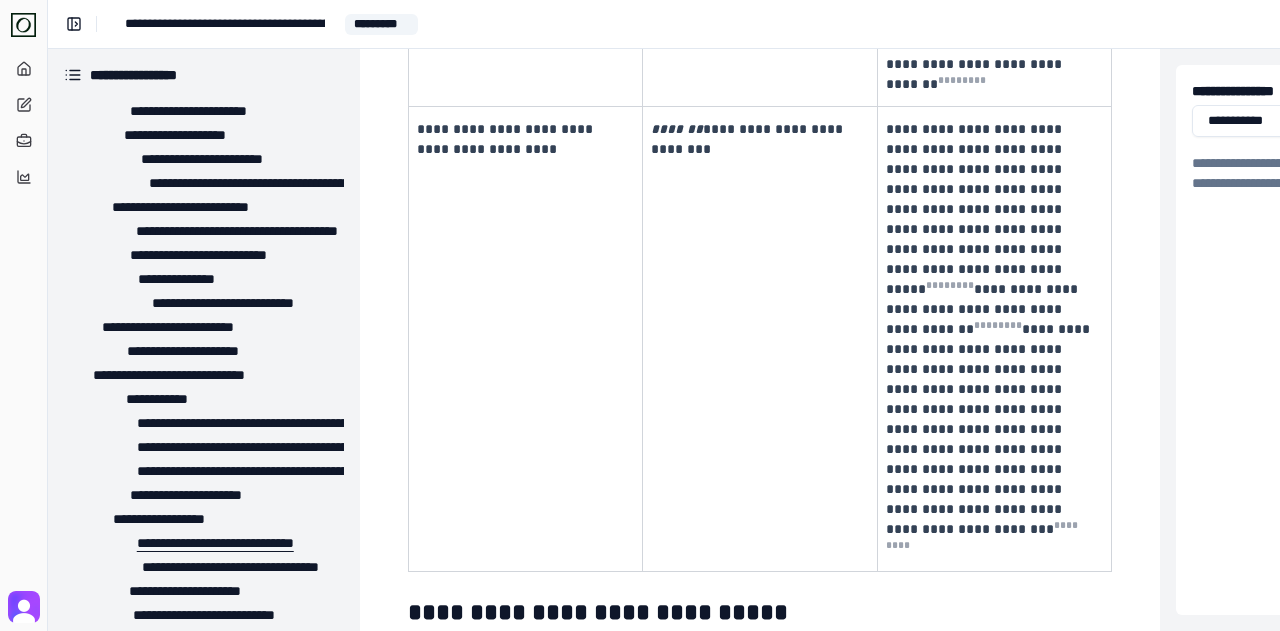 click on "**********" at bounding box center (191, 543) 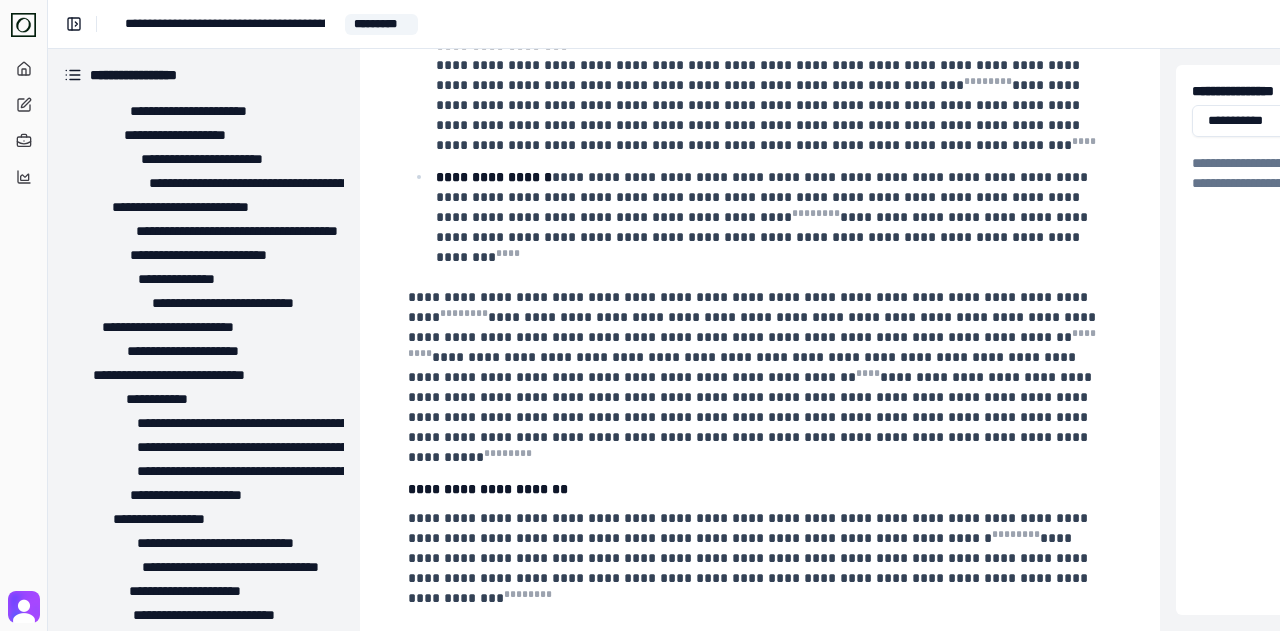 scroll, scrollTop: 9900, scrollLeft: 0, axis: vertical 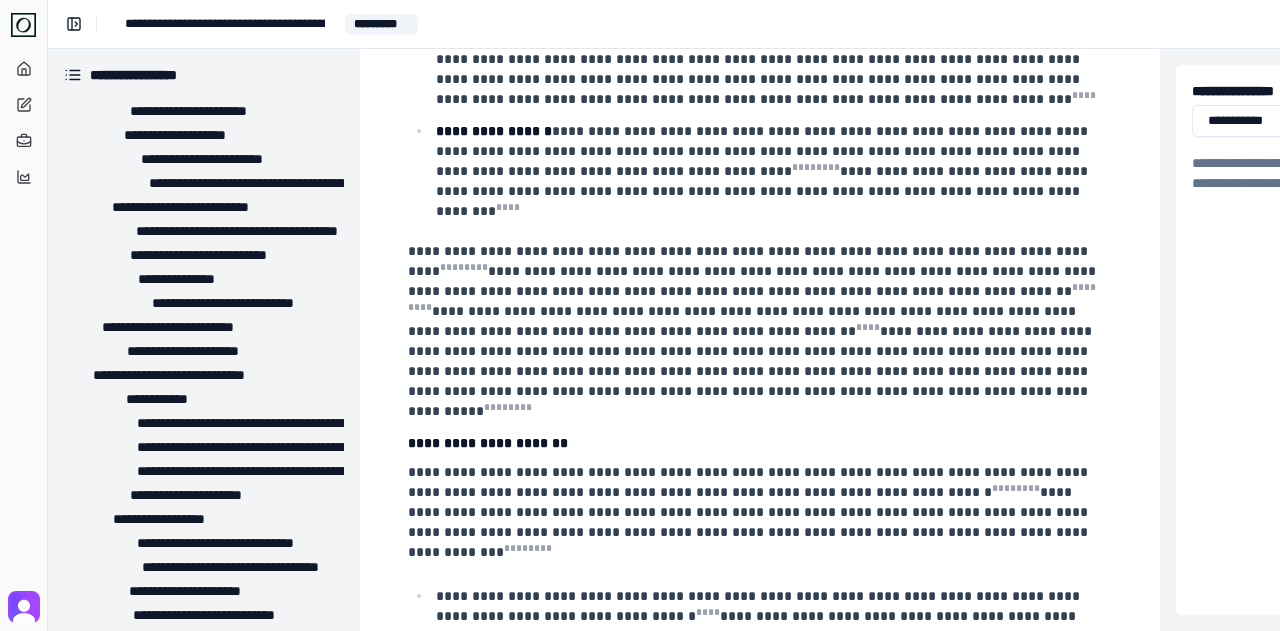 drag, startPoint x: 770, startPoint y: 294, endPoint x: 816, endPoint y: 296, distance: 46.043457 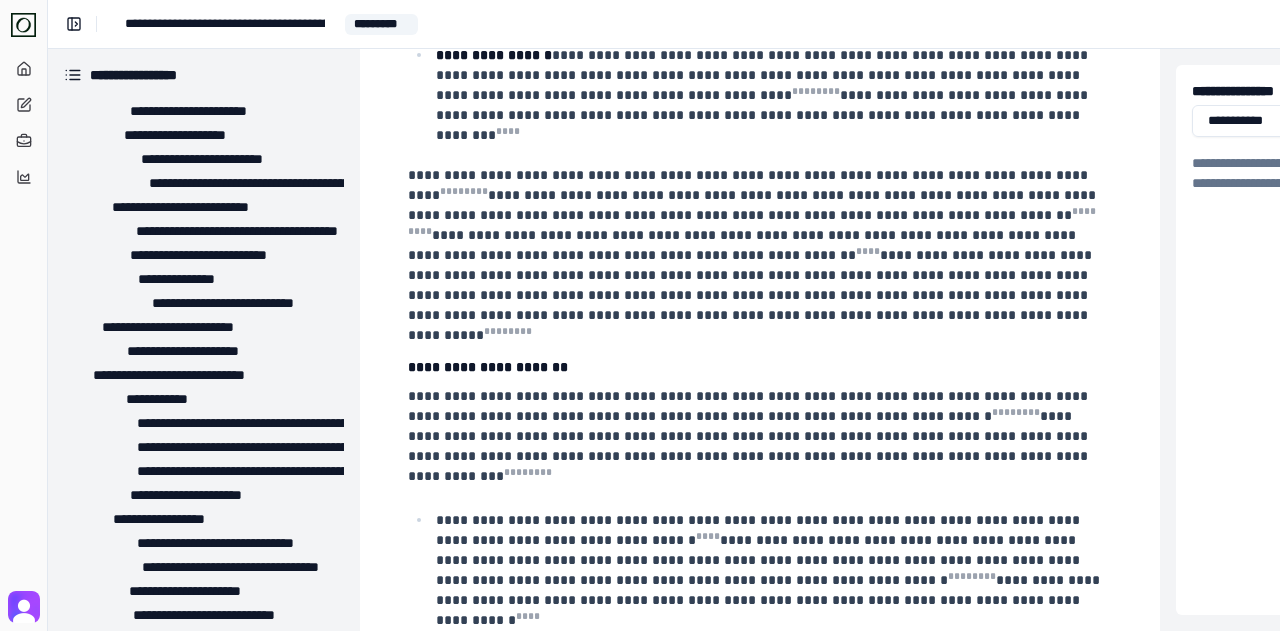 scroll, scrollTop: 10000, scrollLeft: 0, axis: vertical 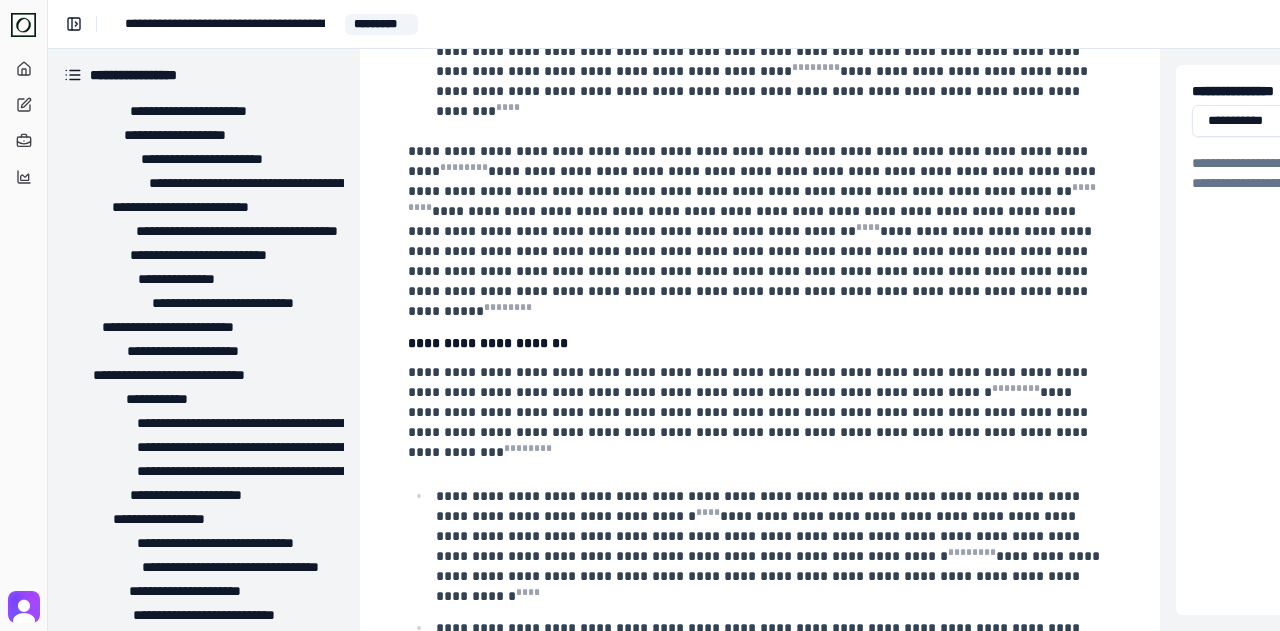 drag, startPoint x: 599, startPoint y: 253, endPoint x: 783, endPoint y: 257, distance: 184.04347 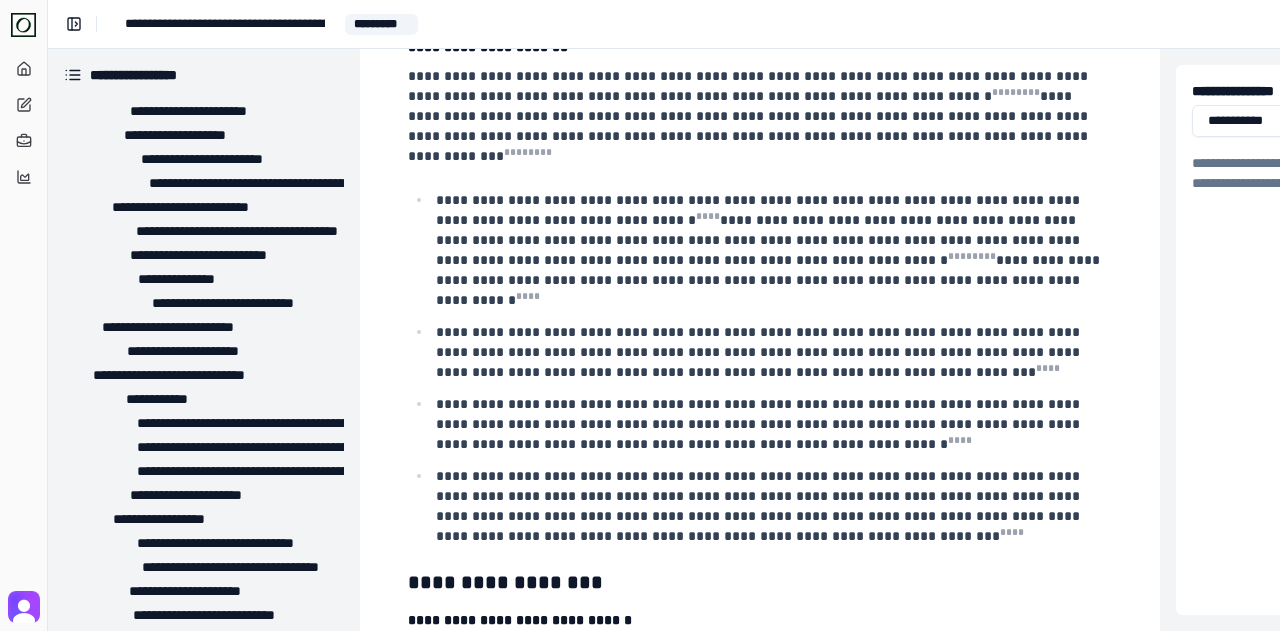 scroll, scrollTop: 10300, scrollLeft: 0, axis: vertical 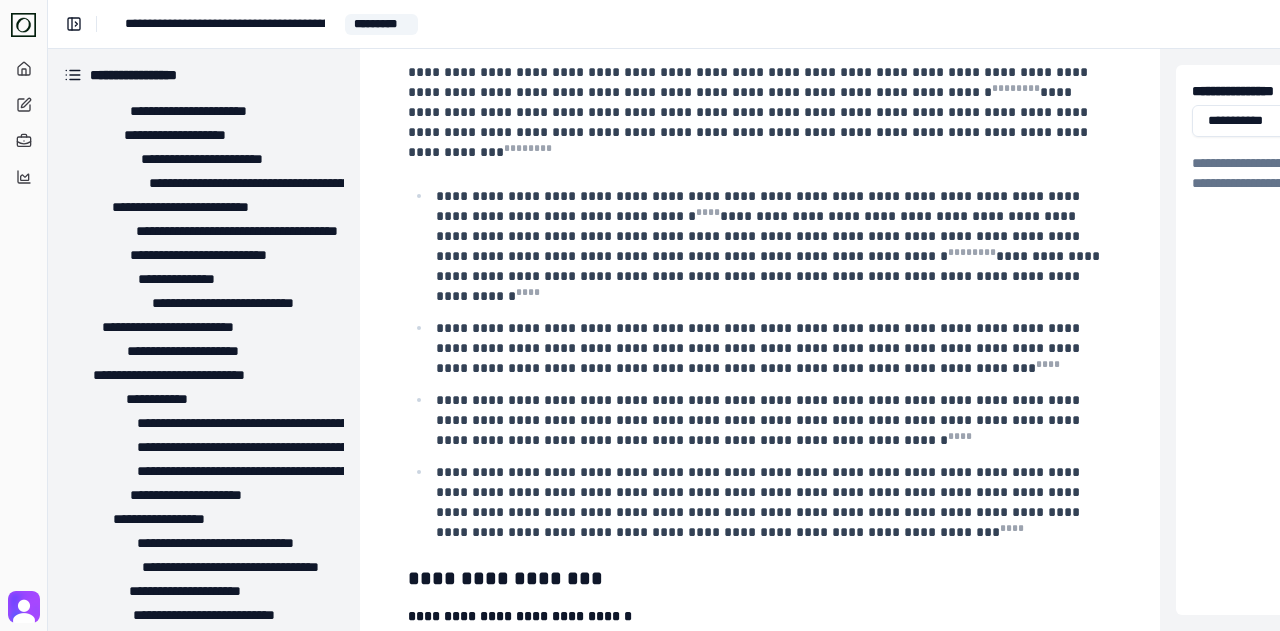 drag, startPoint x: 520, startPoint y: 246, endPoint x: 833, endPoint y: 254, distance: 313.10223 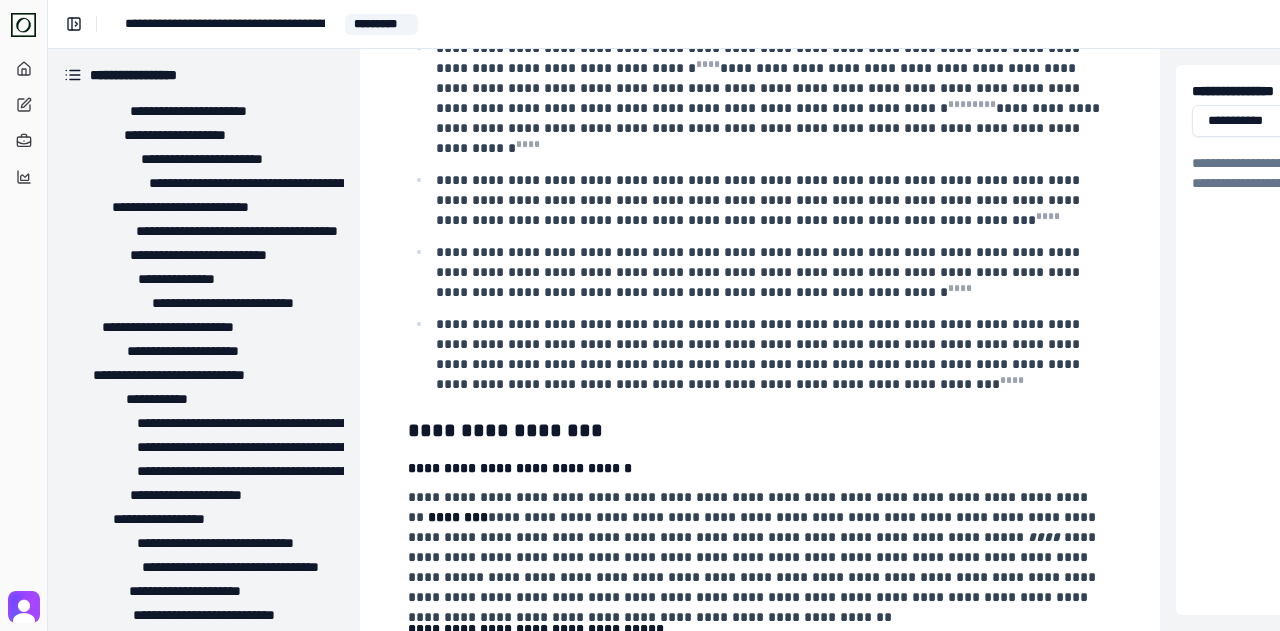 scroll, scrollTop: 10600, scrollLeft: 0, axis: vertical 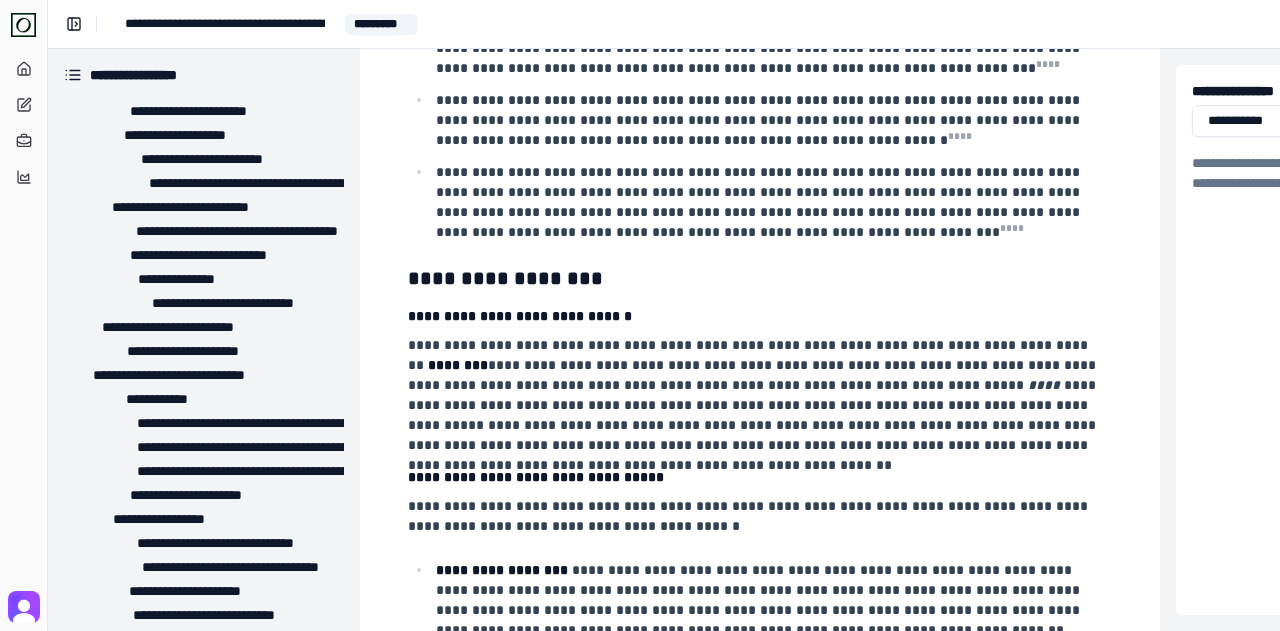drag, startPoint x: 897, startPoint y: 182, endPoint x: 958, endPoint y: 206, distance: 65.551506 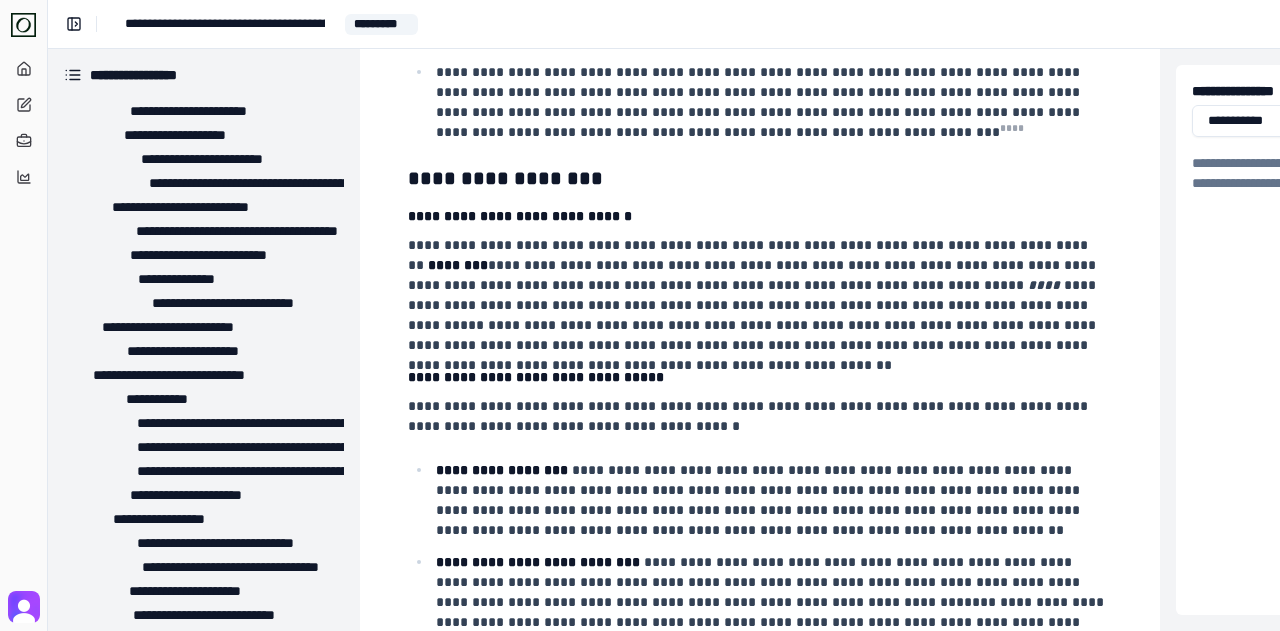drag, startPoint x: 704, startPoint y: 374, endPoint x: 827, endPoint y: 392, distance: 124.3101 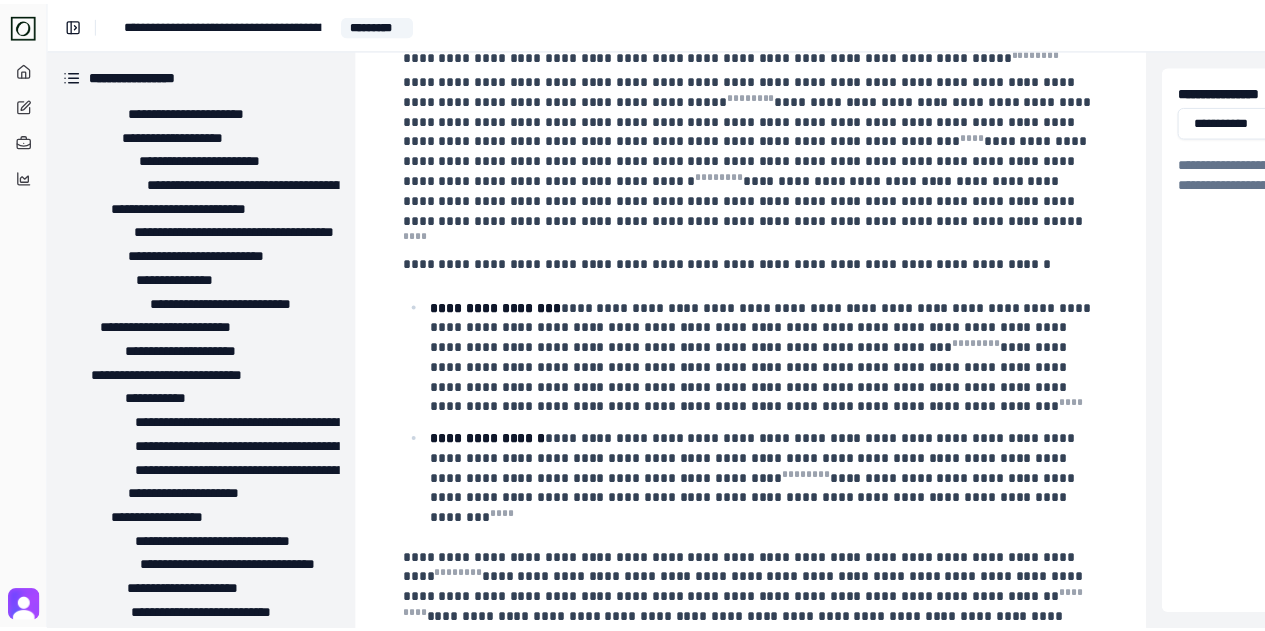 scroll, scrollTop: 9528, scrollLeft: 0, axis: vertical 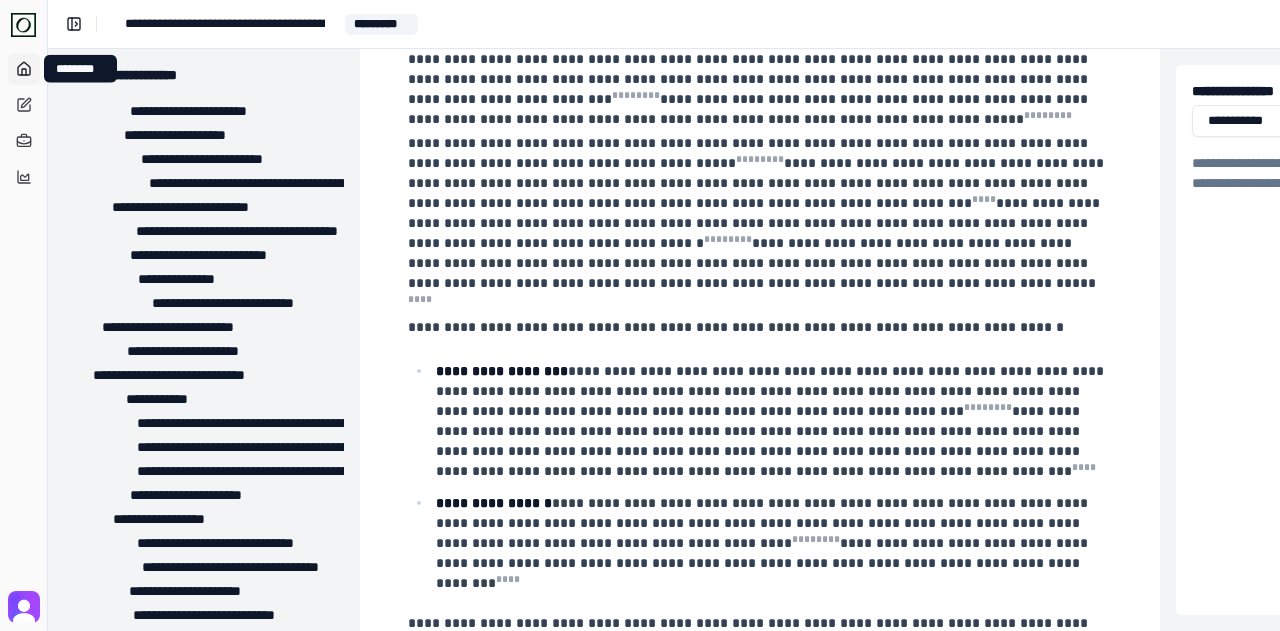 click 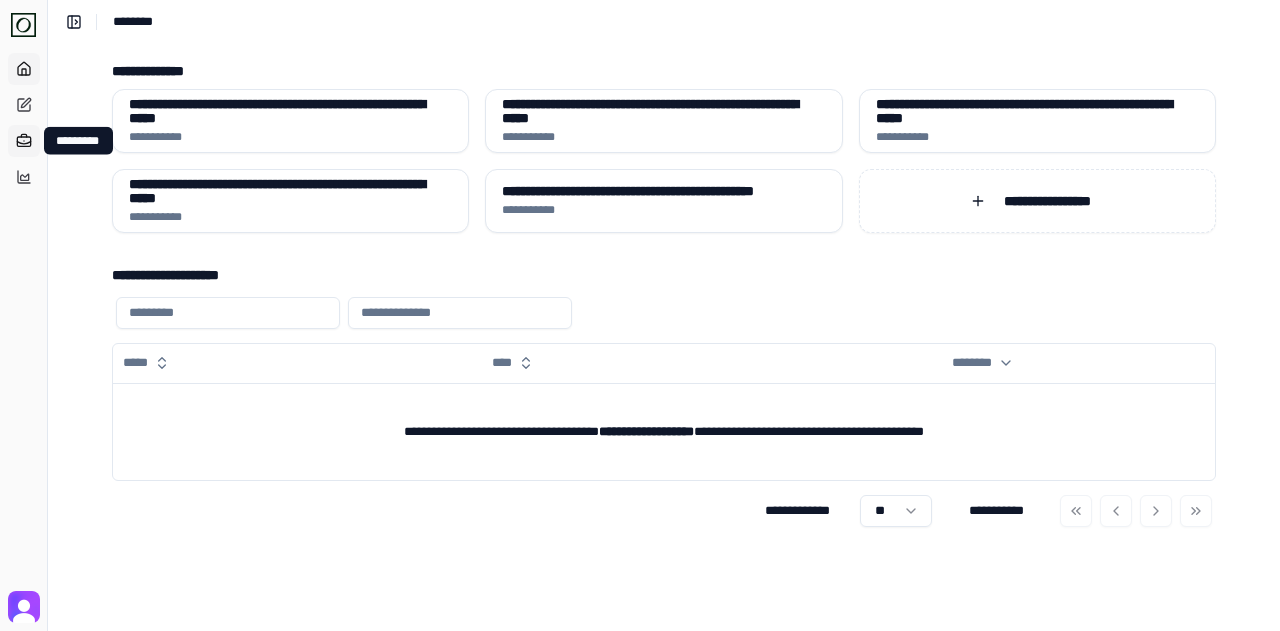 click 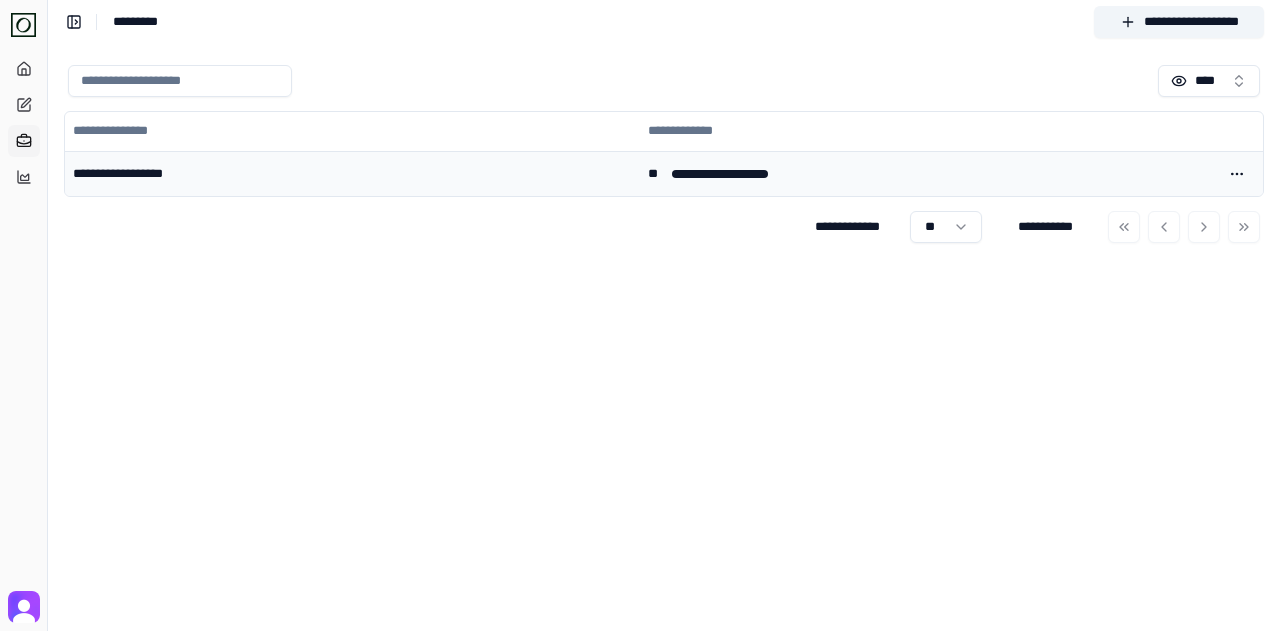 click on "**********" at bounding box center [352, 174] 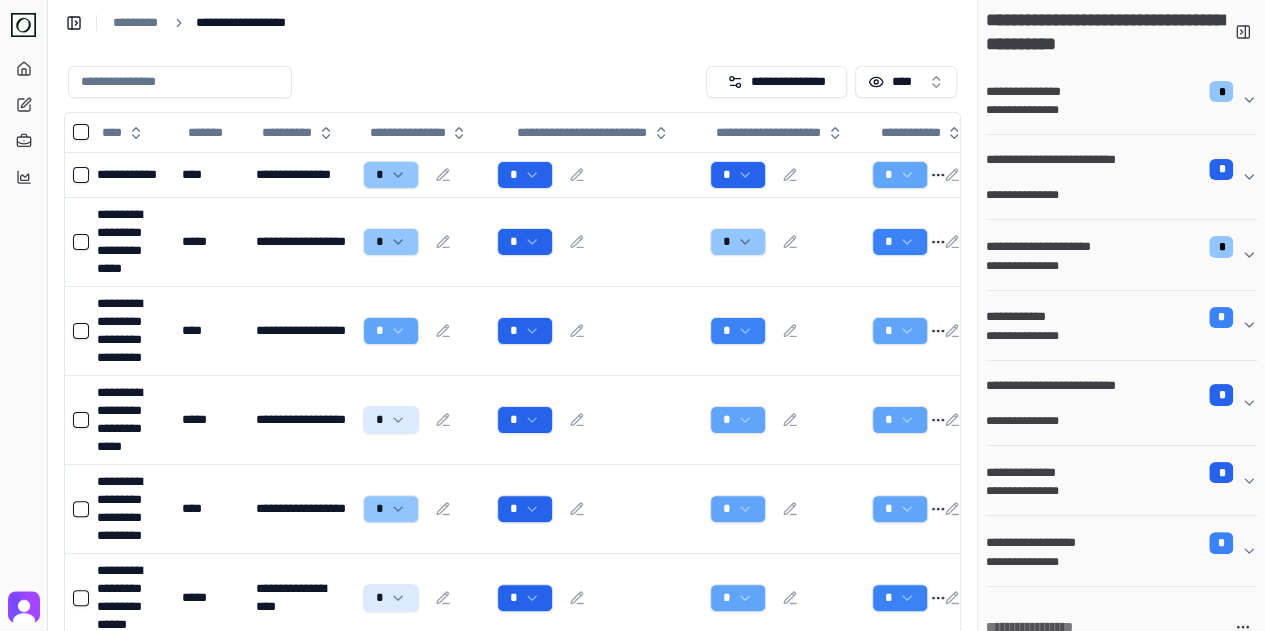 scroll, scrollTop: 56, scrollLeft: 0, axis: vertical 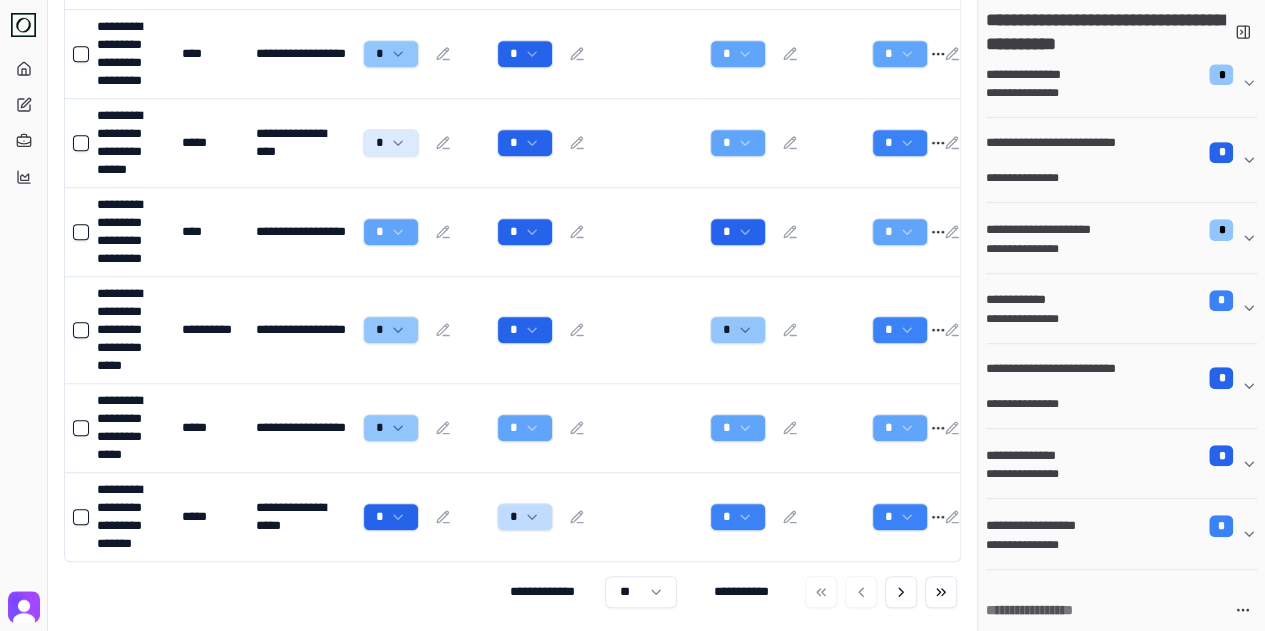 click on "**********" at bounding box center (632, 88) 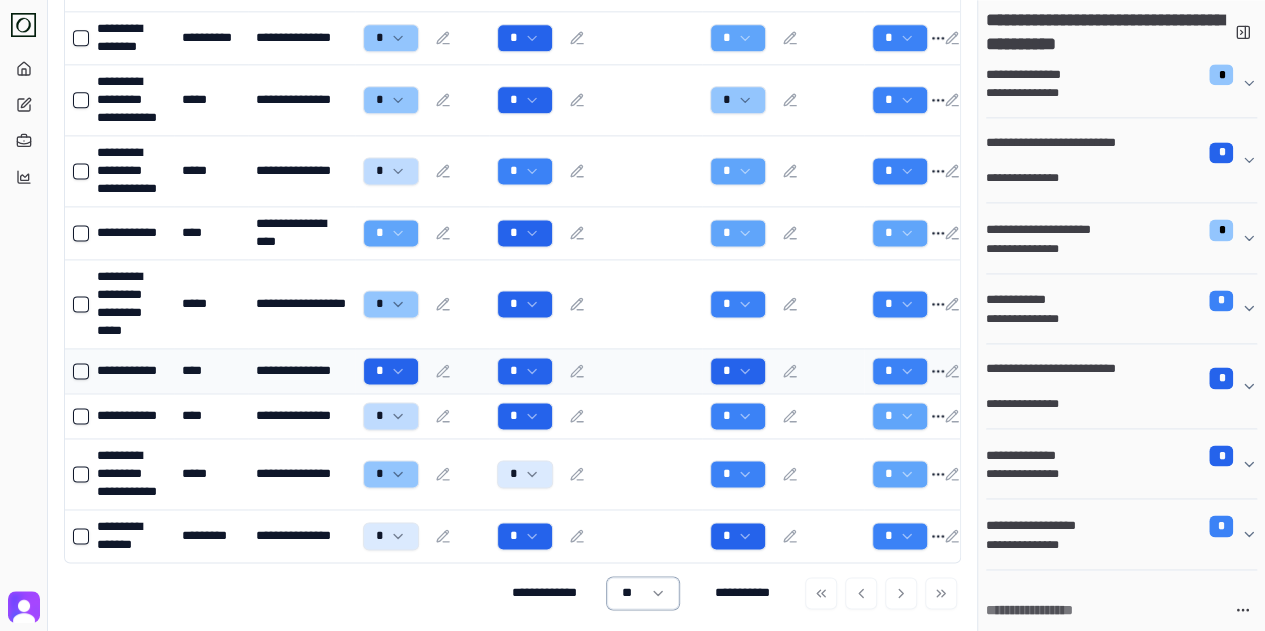 scroll, scrollTop: 1376, scrollLeft: 0, axis: vertical 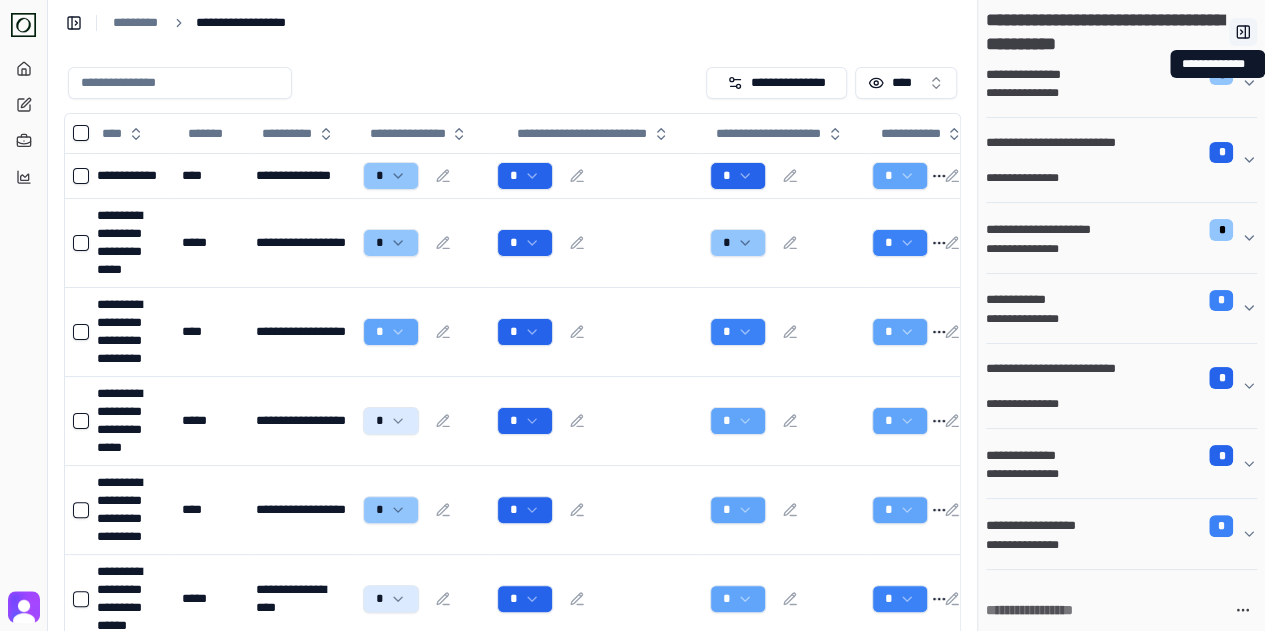 click at bounding box center (1243, 32) 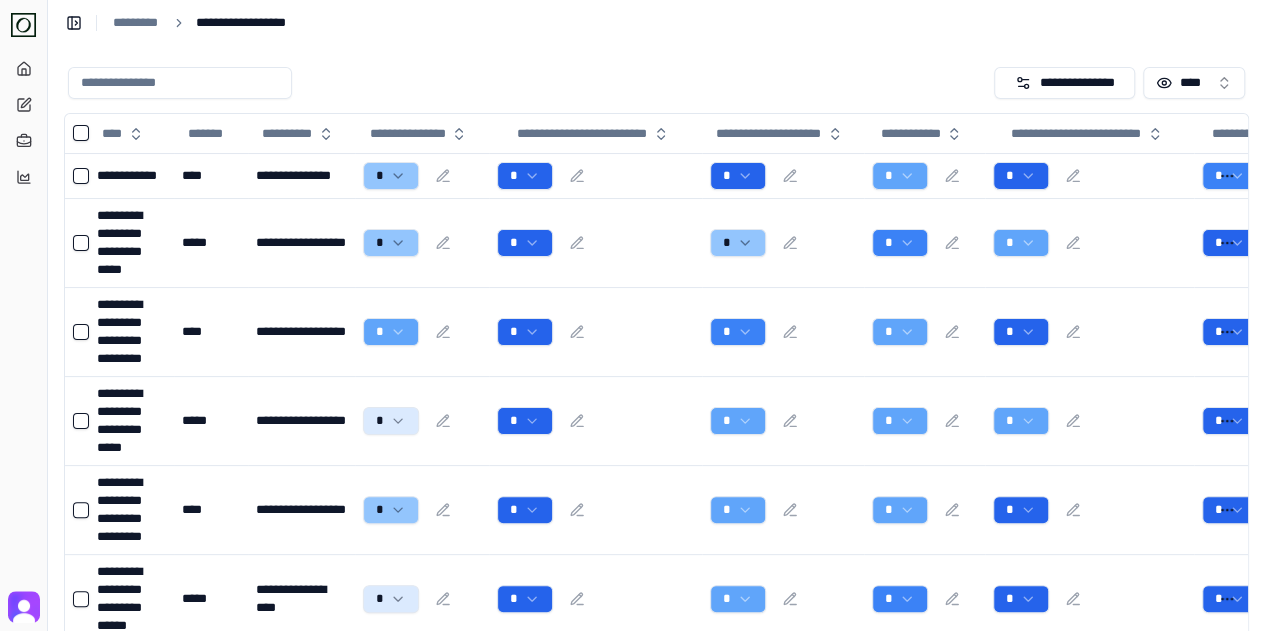 click on "**********" at bounding box center (656, 23) 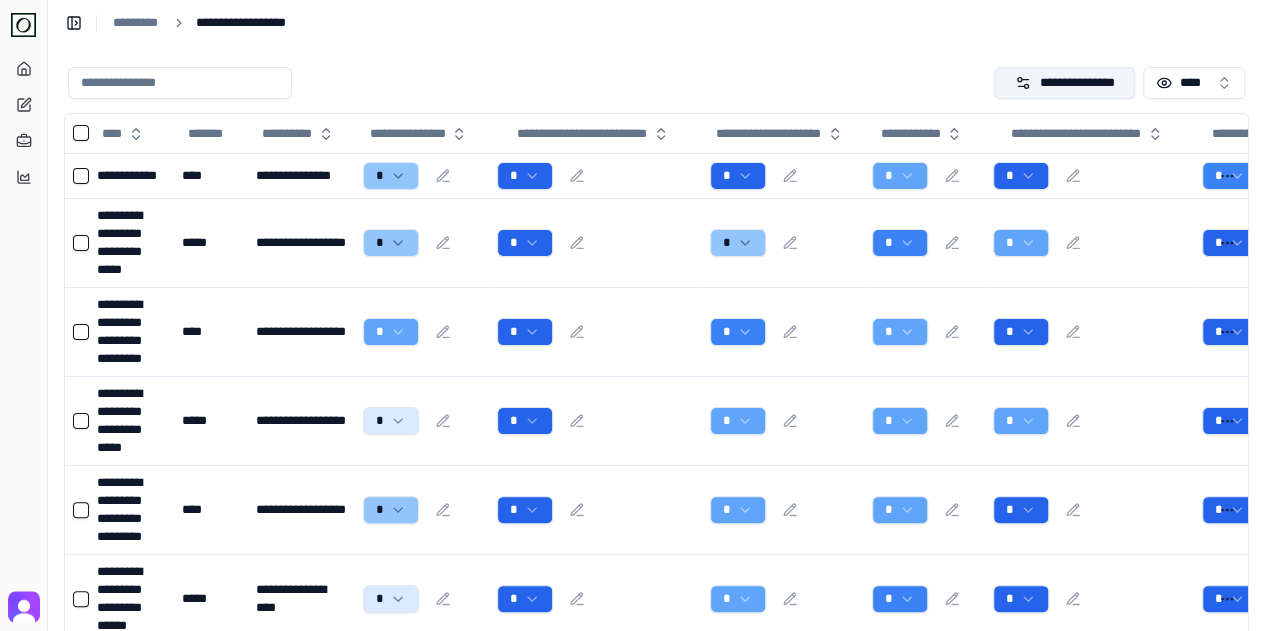 click on "**********" at bounding box center [1064, 83] 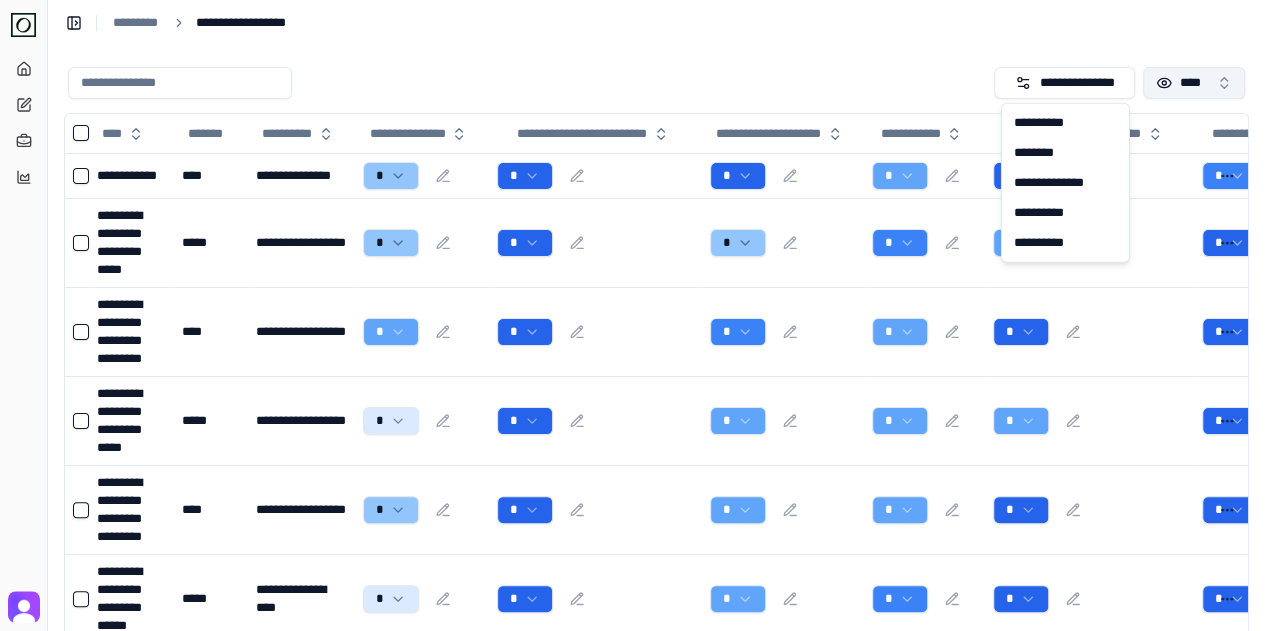 click on "****" at bounding box center (1194, 83) 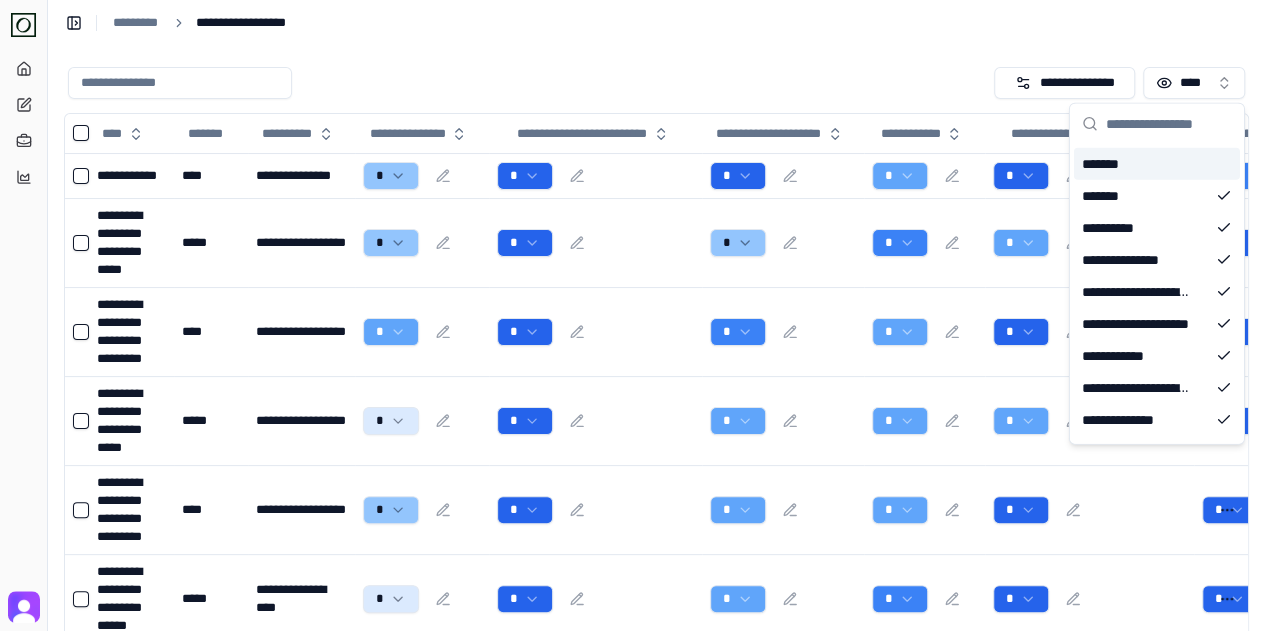 click on "**********" at bounding box center [656, 23] 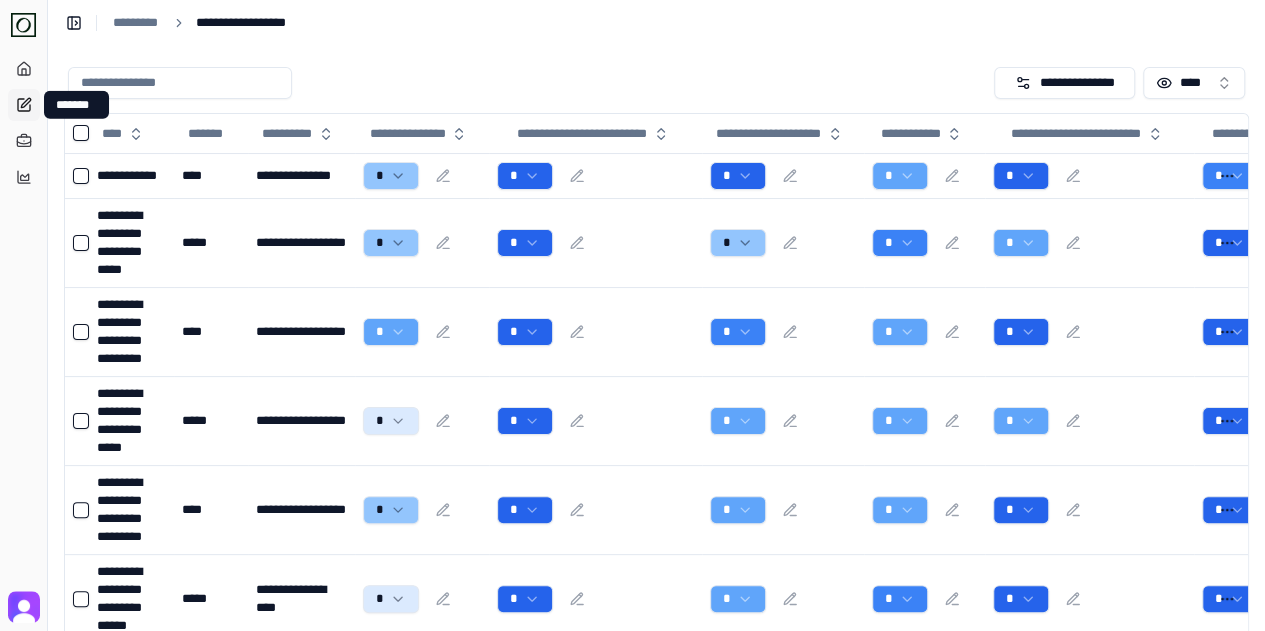 click on "*******" at bounding box center (24, 105) 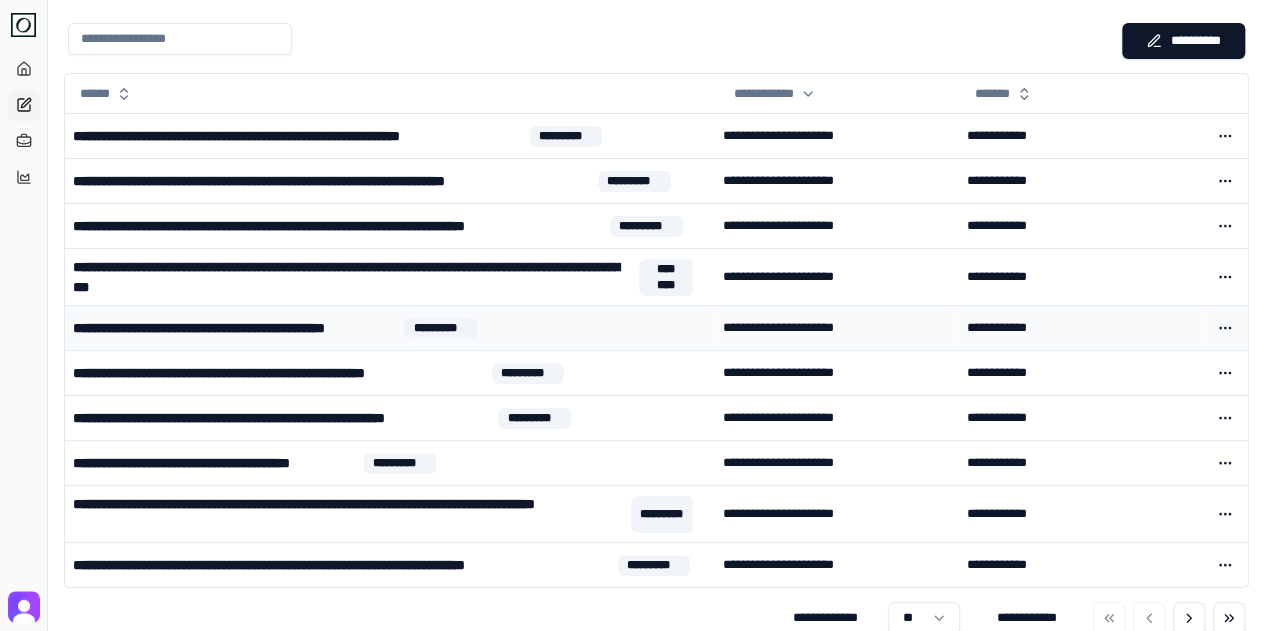 scroll, scrollTop: 64, scrollLeft: 0, axis: vertical 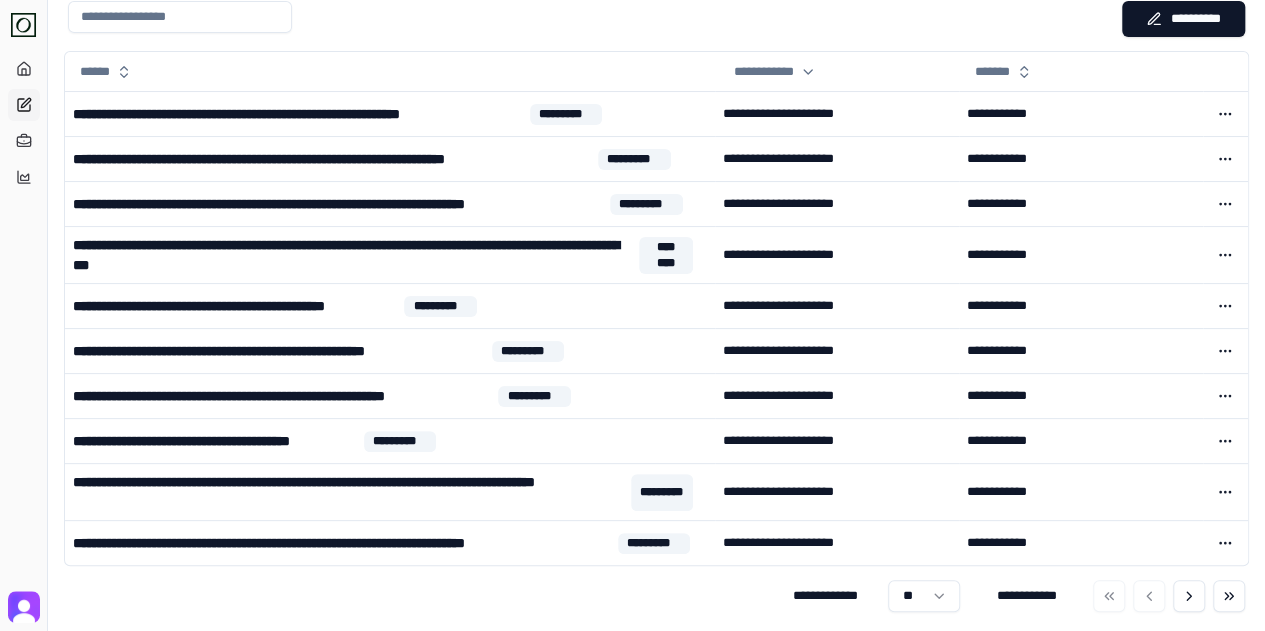 click on "**********" at bounding box center (632, 286) 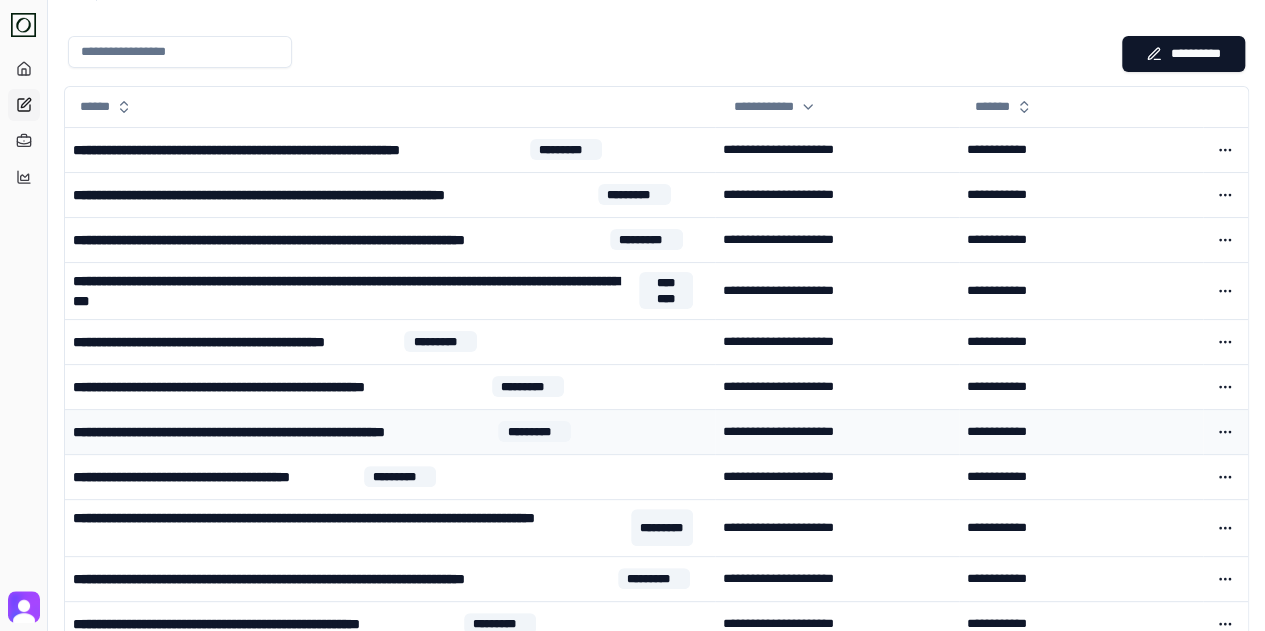 scroll, scrollTop: 0, scrollLeft: 0, axis: both 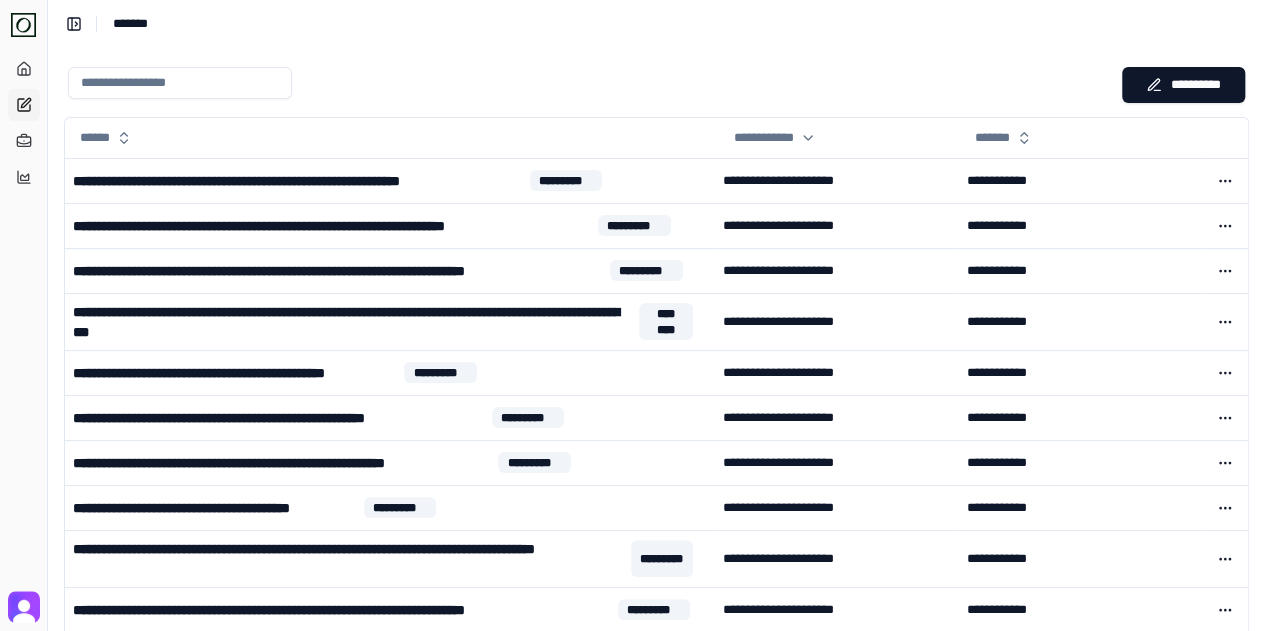 click on "**********" at bounding box center (656, 1309) 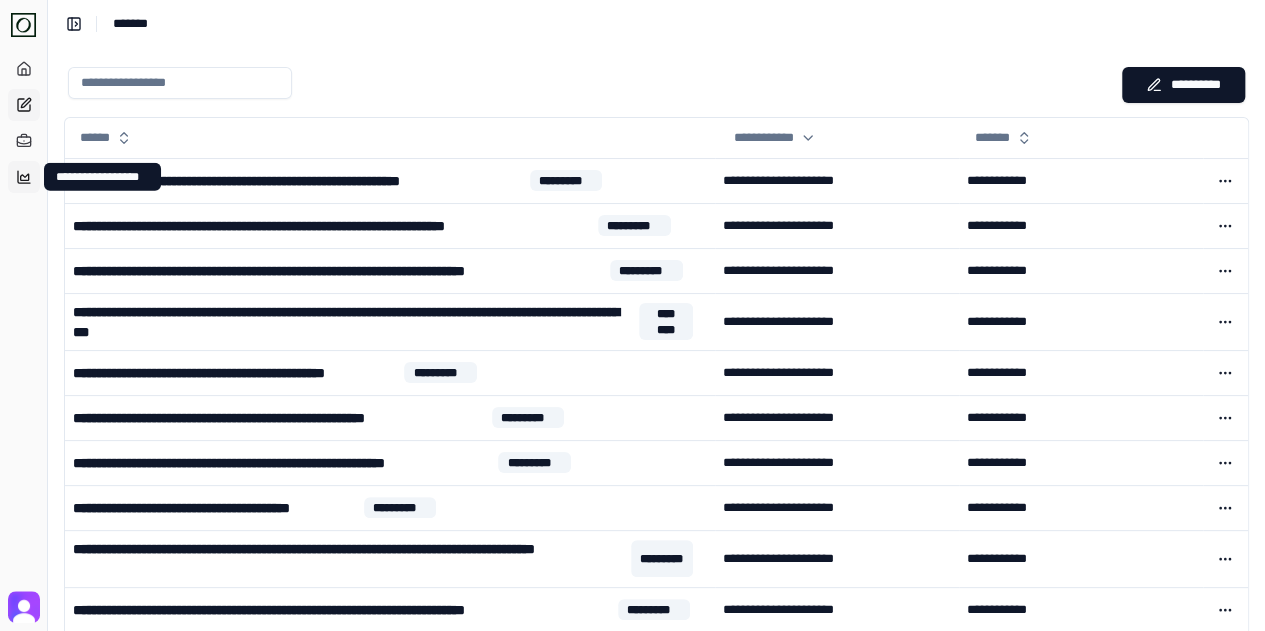 click on "**********" at bounding box center [24, 177] 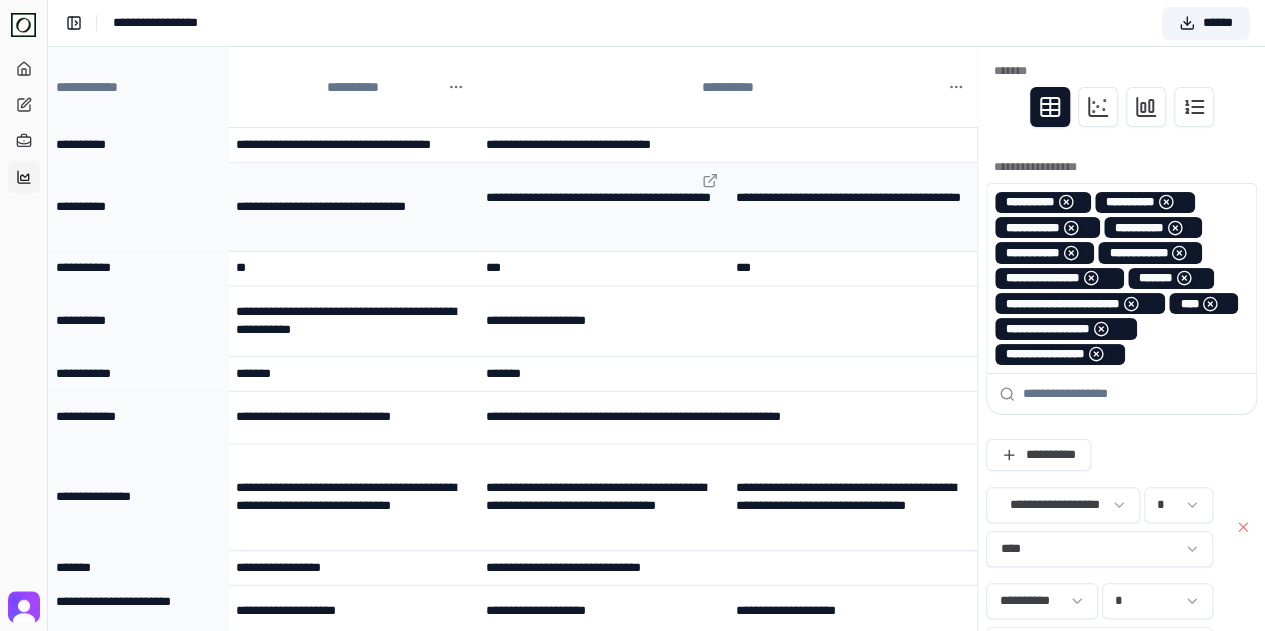 click at bounding box center [603, 206] 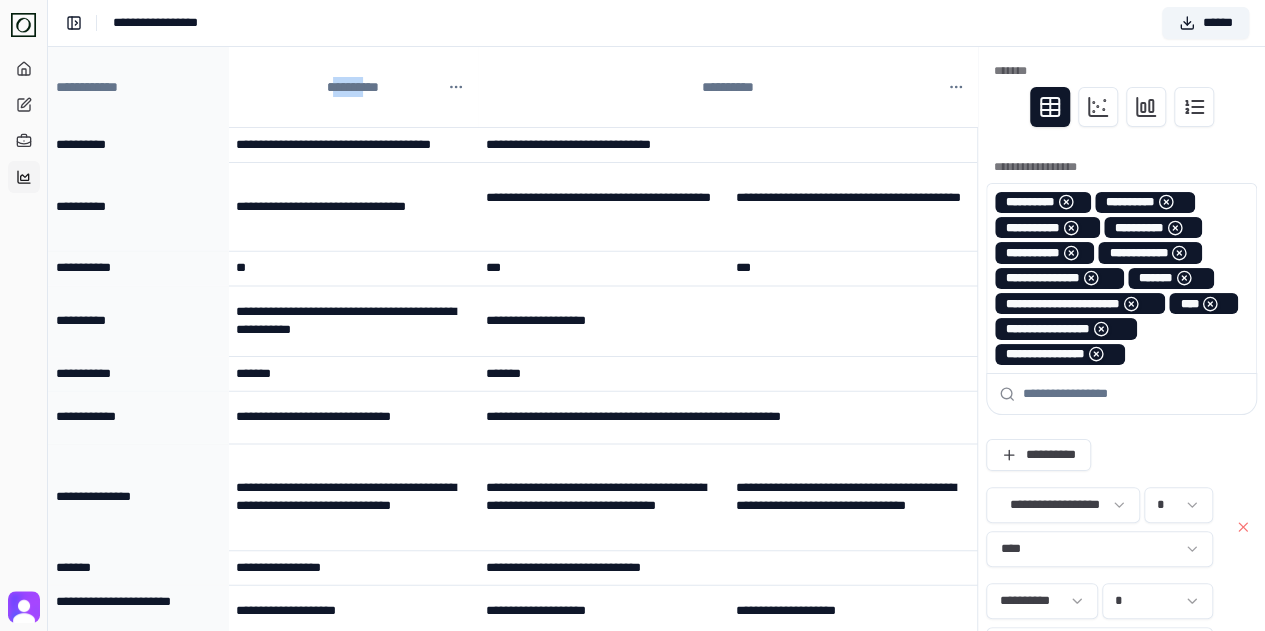 drag, startPoint x: 326, startPoint y: 90, endPoint x: 361, endPoint y: 91, distance: 35.014282 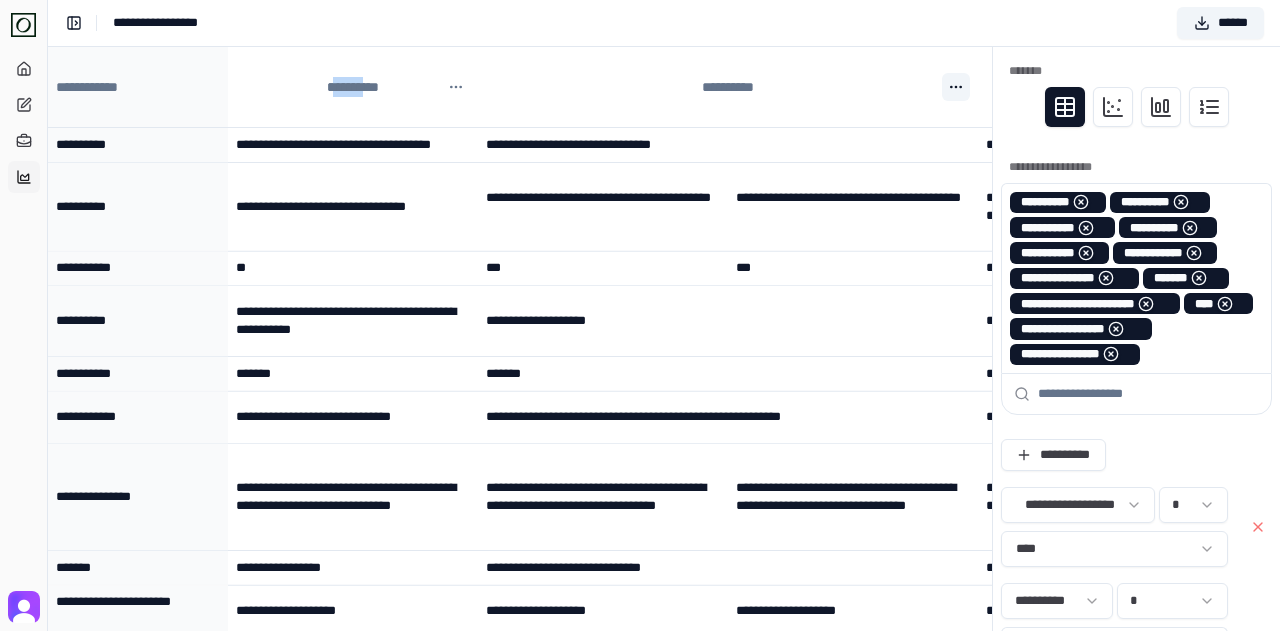click on "**********" at bounding box center (640, 468) 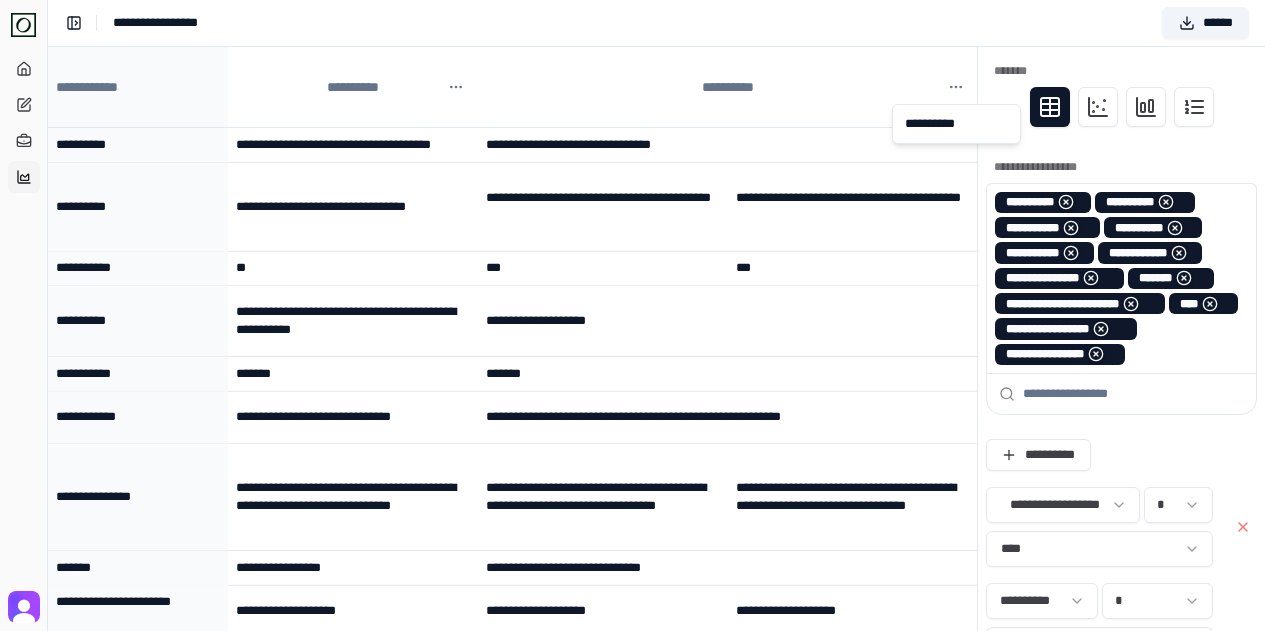 click on "**********" at bounding box center [640, 468] 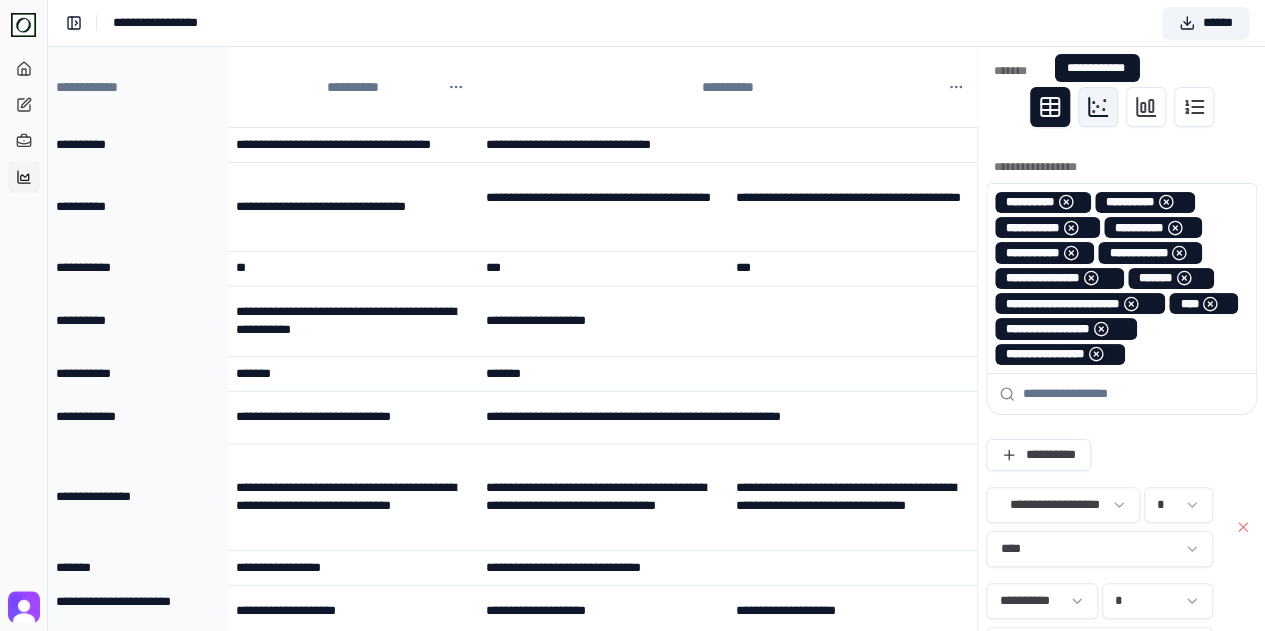 click at bounding box center [1098, 107] 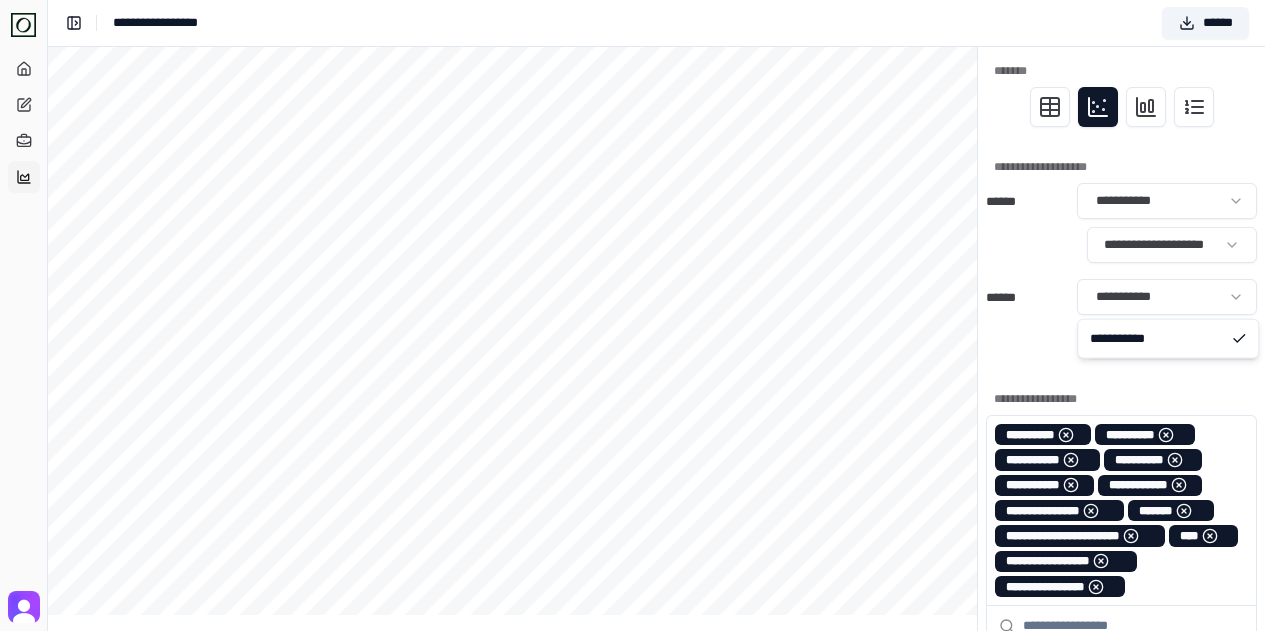 click on "**********" at bounding box center [640, 584] 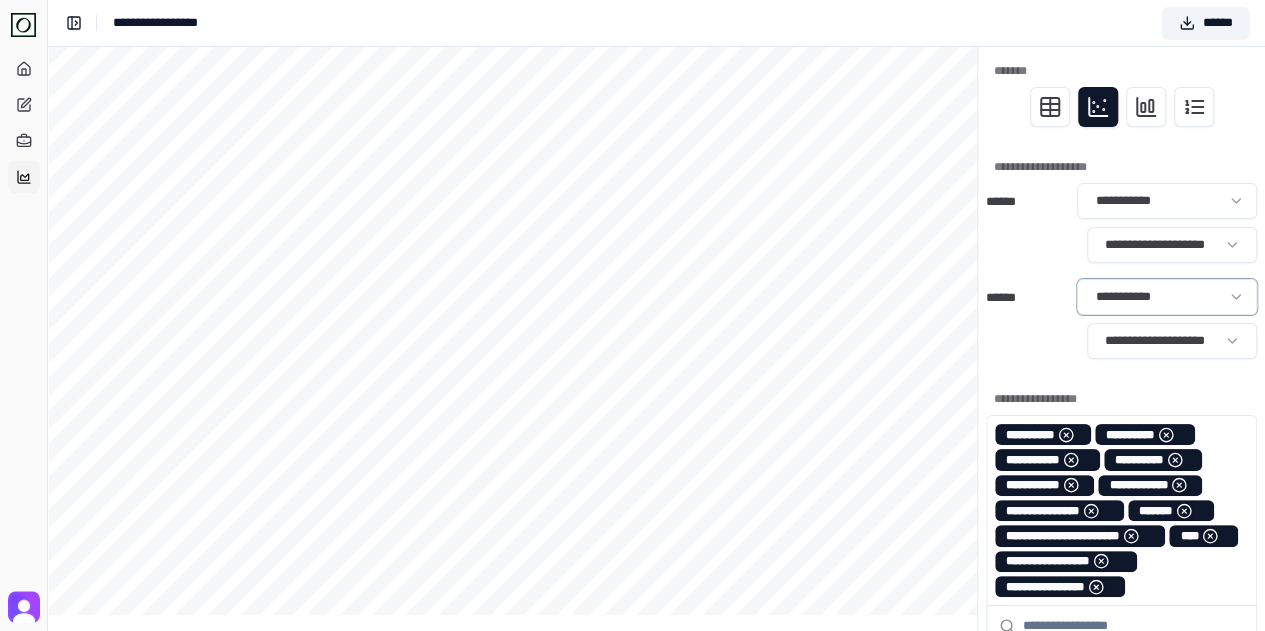 click on "**********" at bounding box center [632, 584] 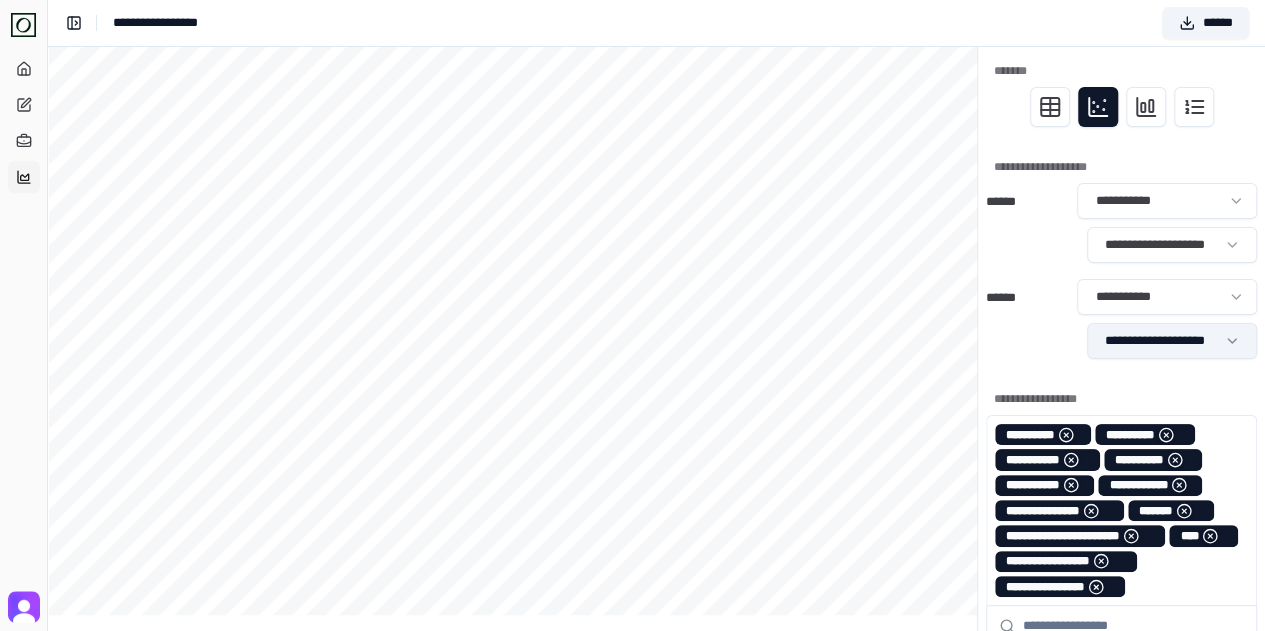 click on "**********" at bounding box center (632, 584) 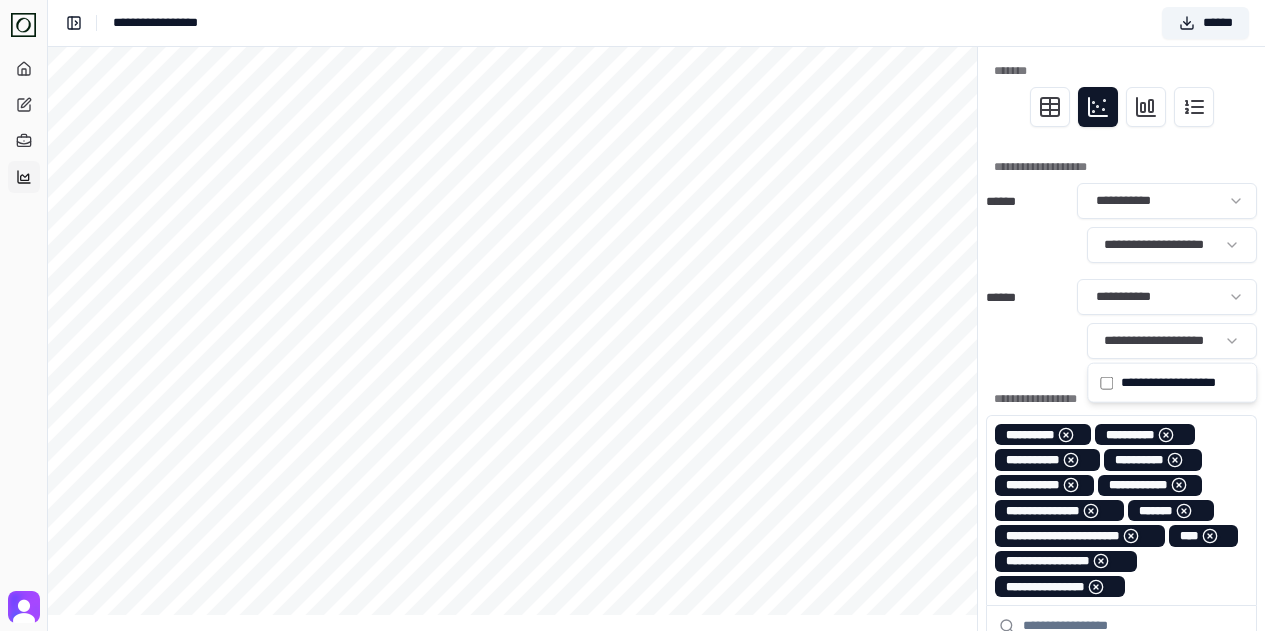 click on "**********" at bounding box center [640, 584] 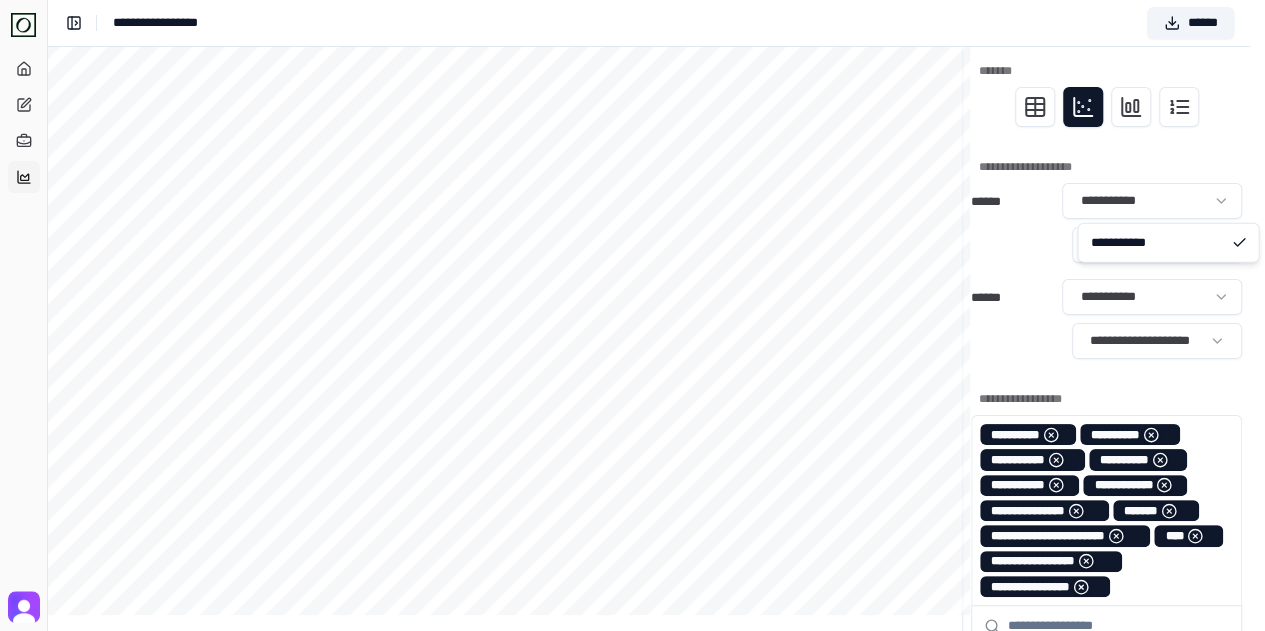 click on "**********" at bounding box center [632, 584] 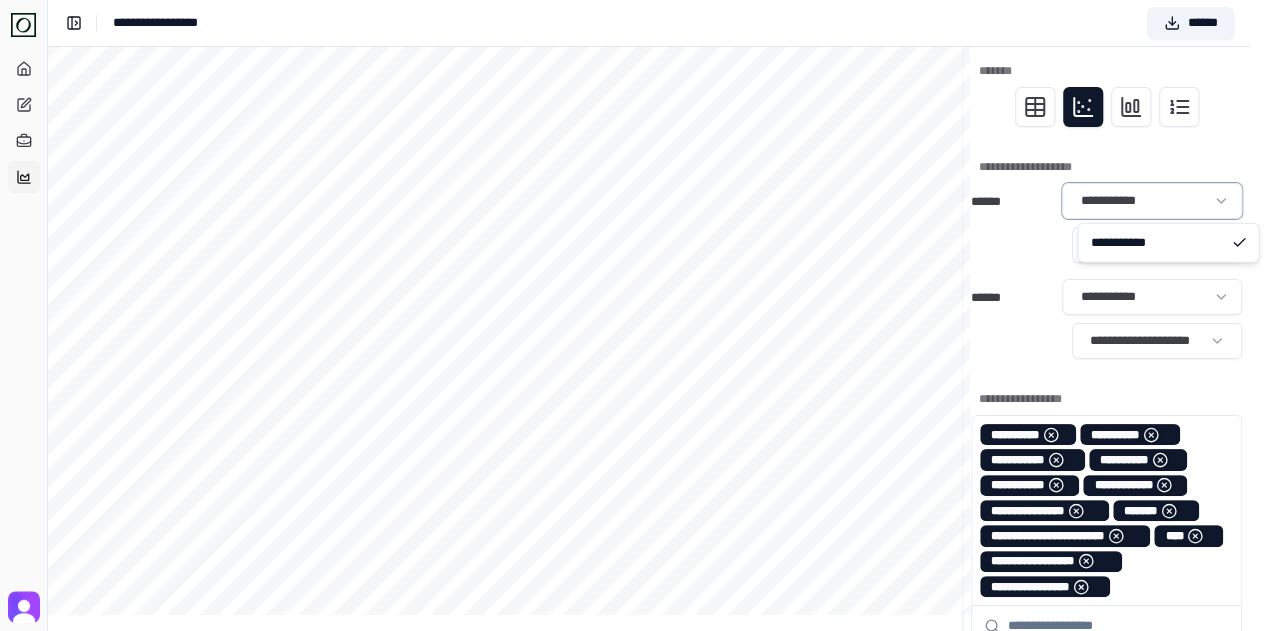 click on "**********" at bounding box center (632, 584) 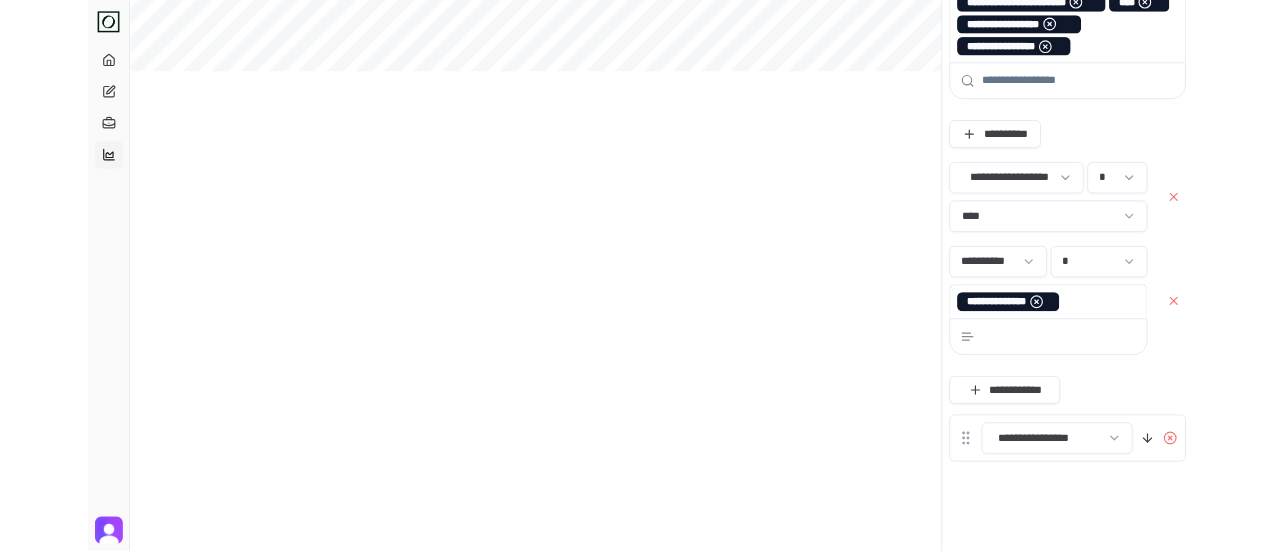 scroll, scrollTop: 0, scrollLeft: 0, axis: both 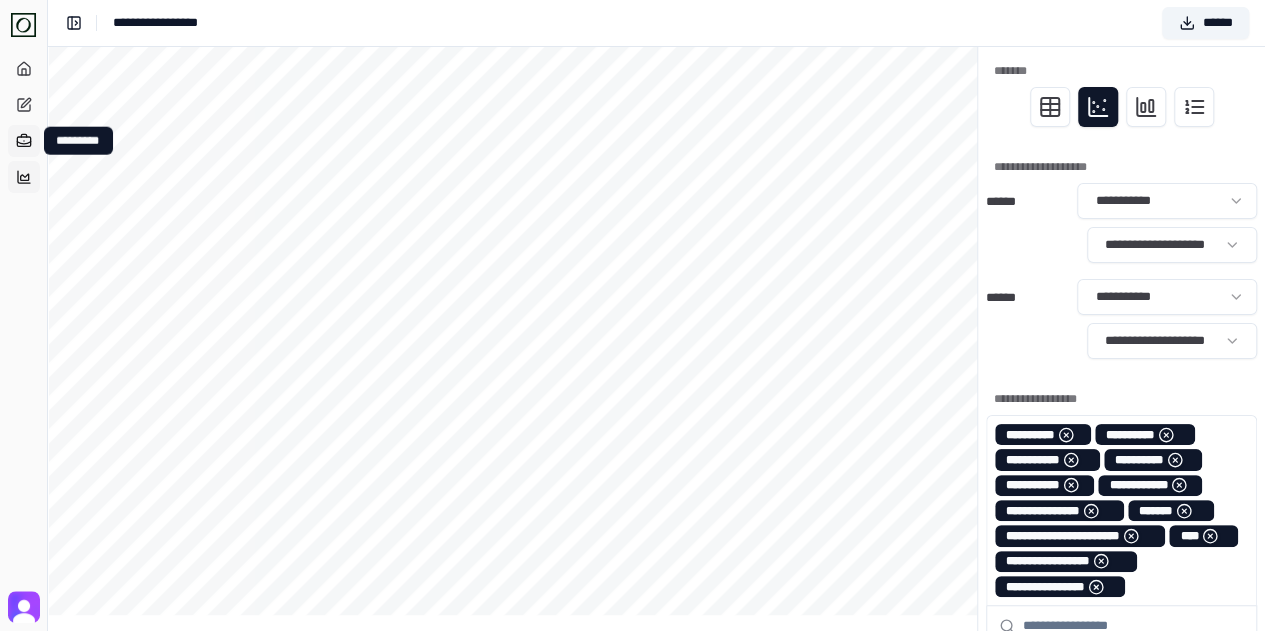 click on "*********" at bounding box center [24, 141] 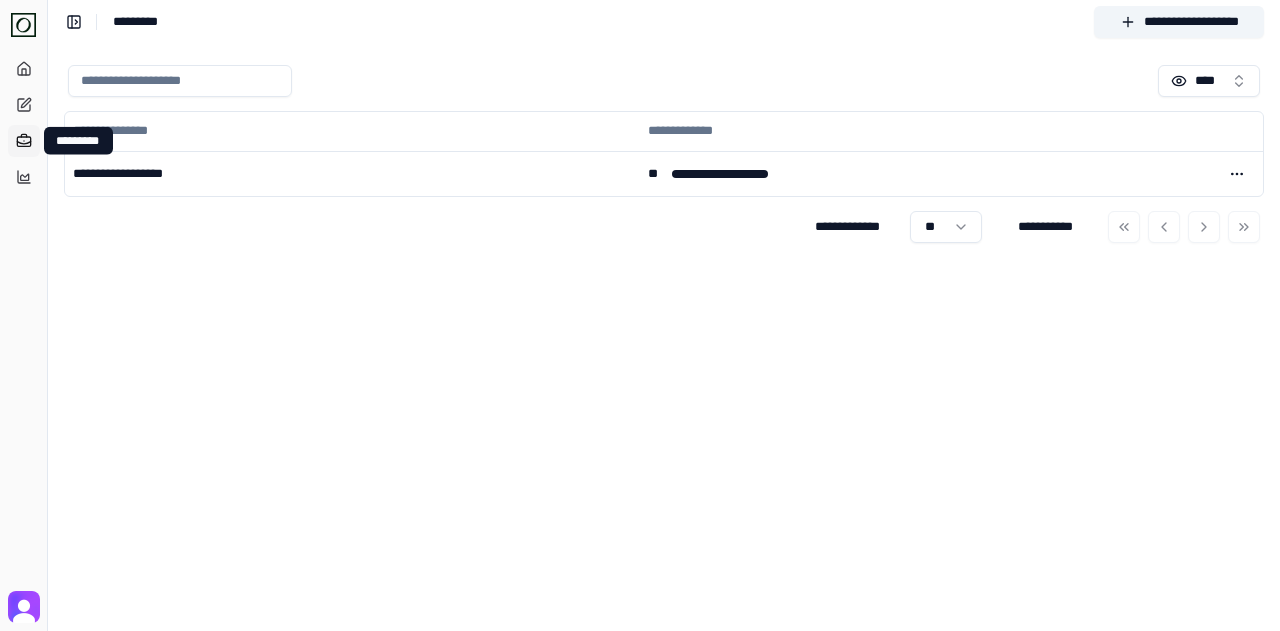 click on "**********" at bounding box center (664, 227) 